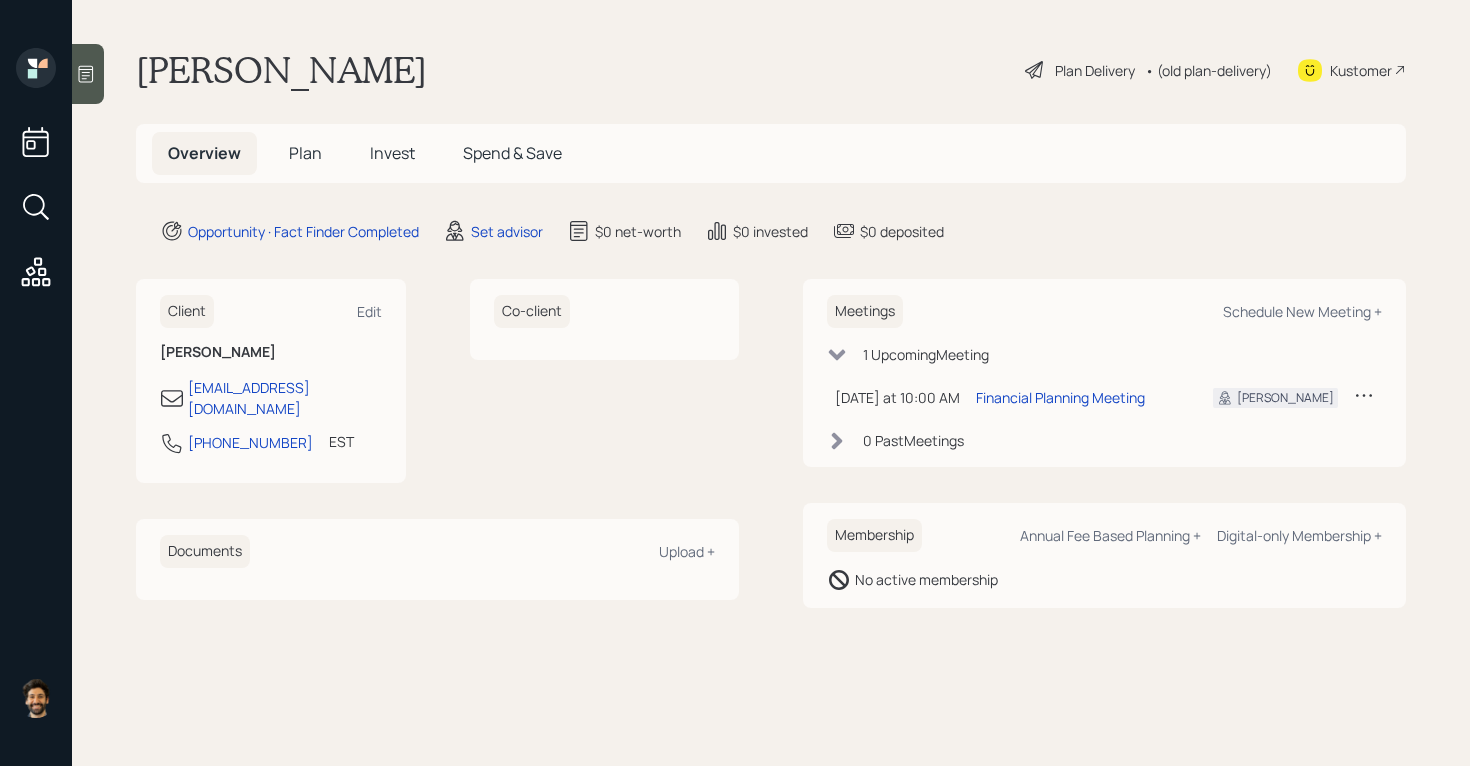 scroll, scrollTop: 0, scrollLeft: 0, axis: both 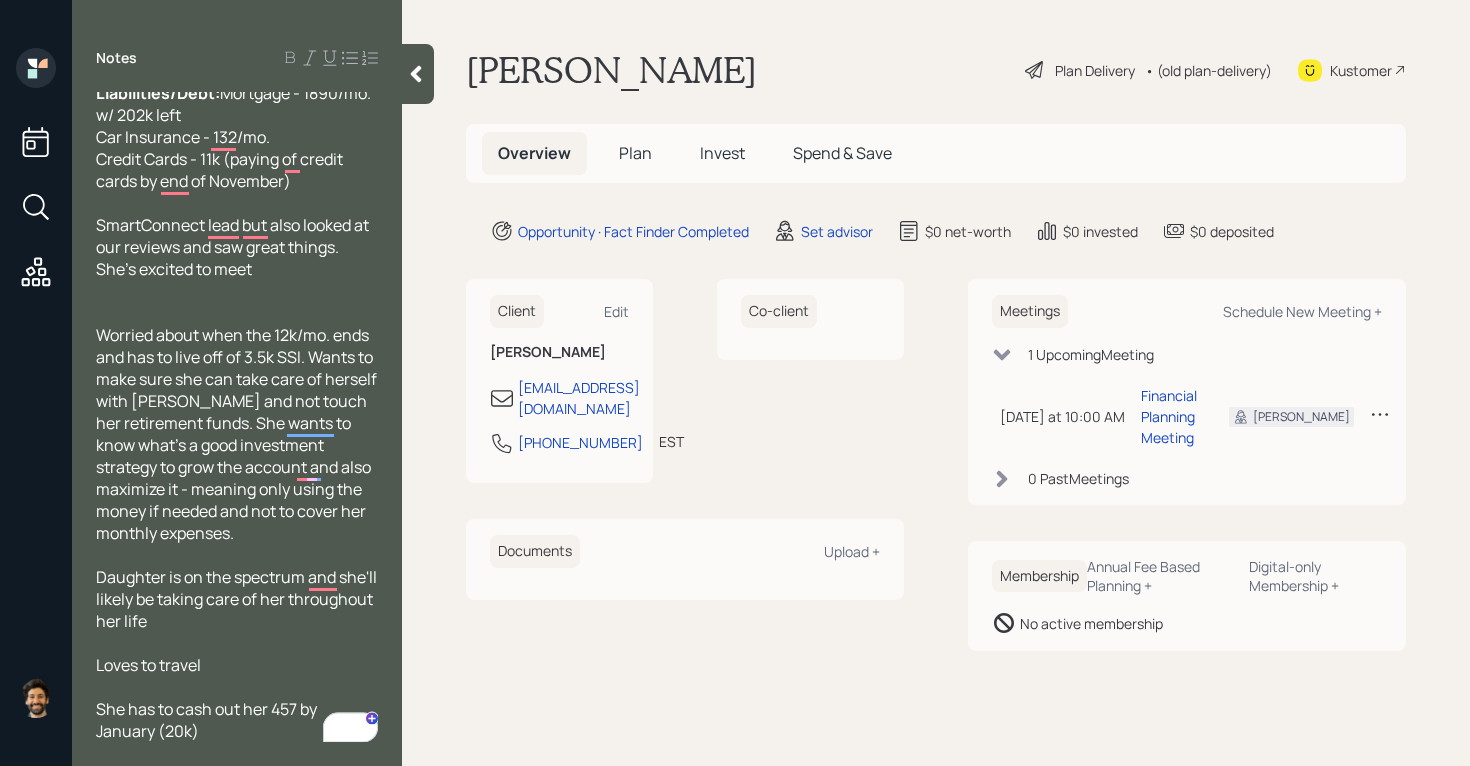 click on "Set advisor" at bounding box center (823, 231) 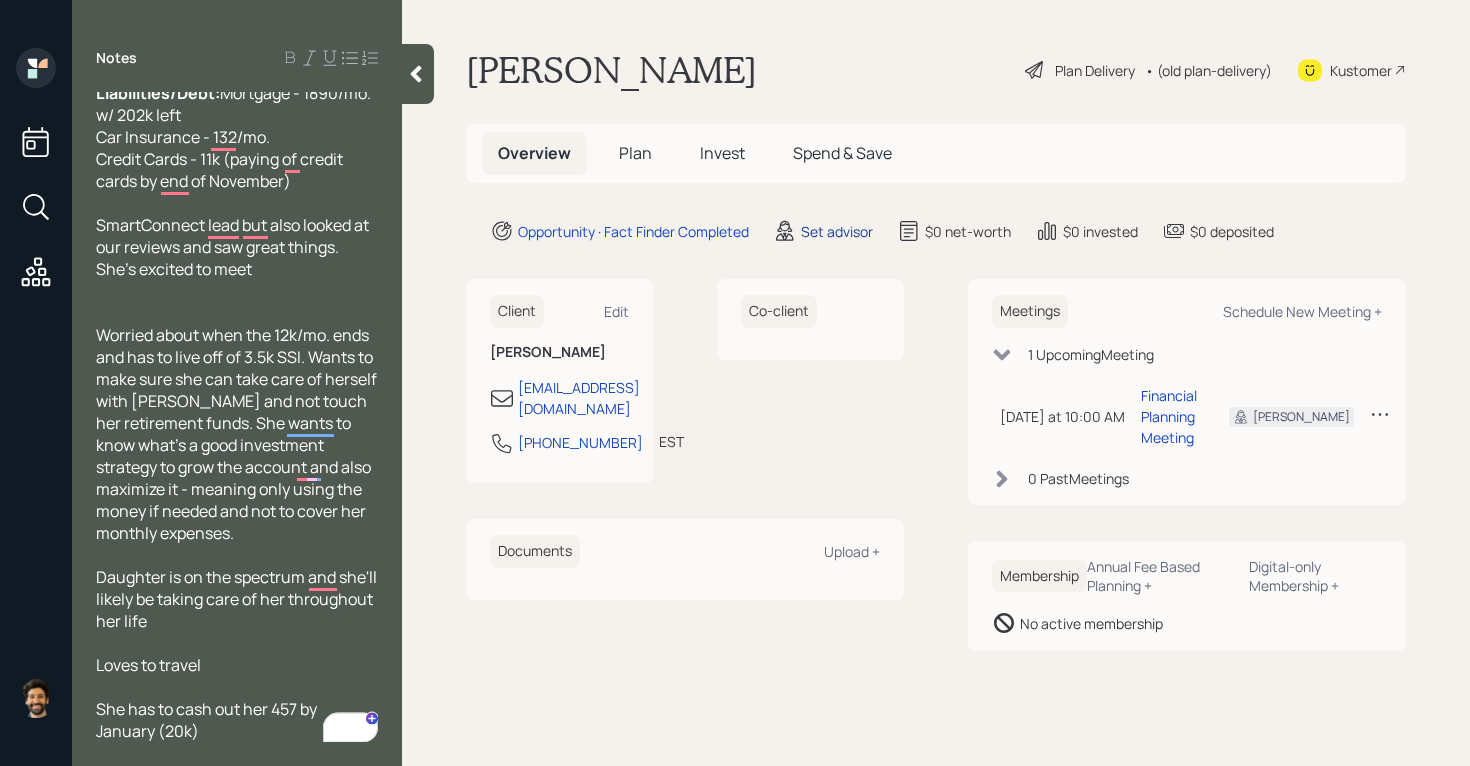 scroll, scrollTop: 339, scrollLeft: 0, axis: vertical 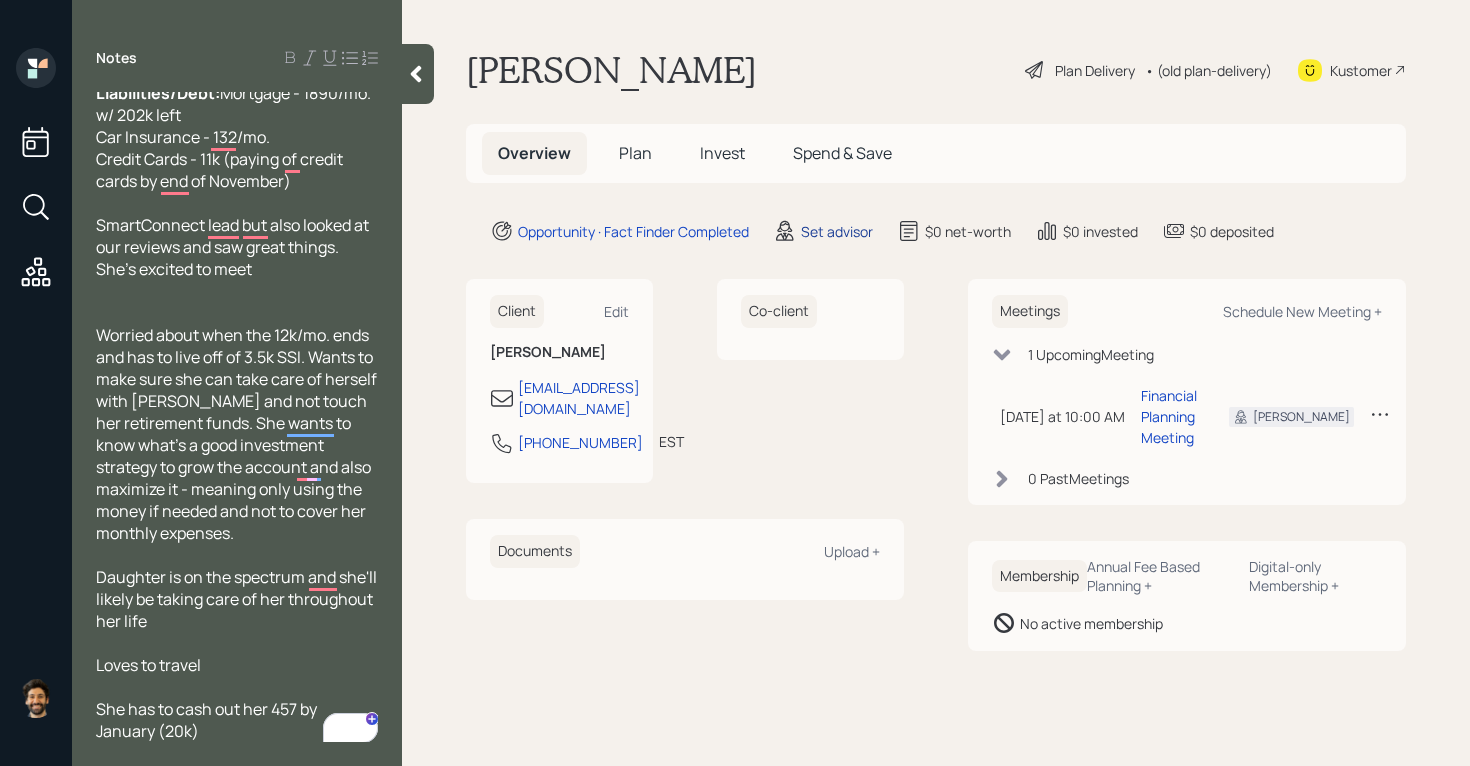 click on "Set advisor" at bounding box center (837, 231) 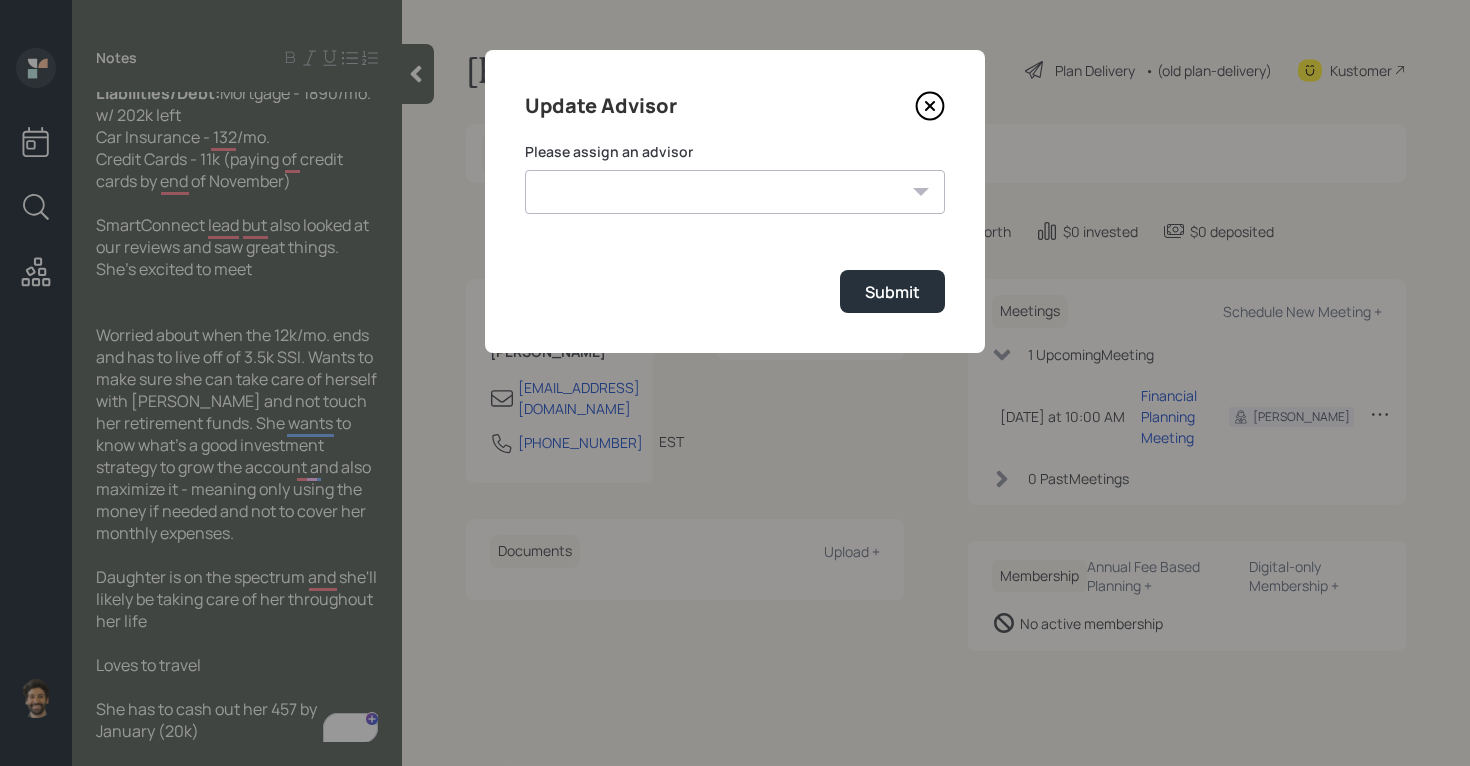 click on "Jonah Coleman Tyler End Michael Russo Treva Nostdahl Eric Schwartz James DiStasi Hunter Neumayer Sami Boghos Harrison Schaefer" at bounding box center [735, 192] 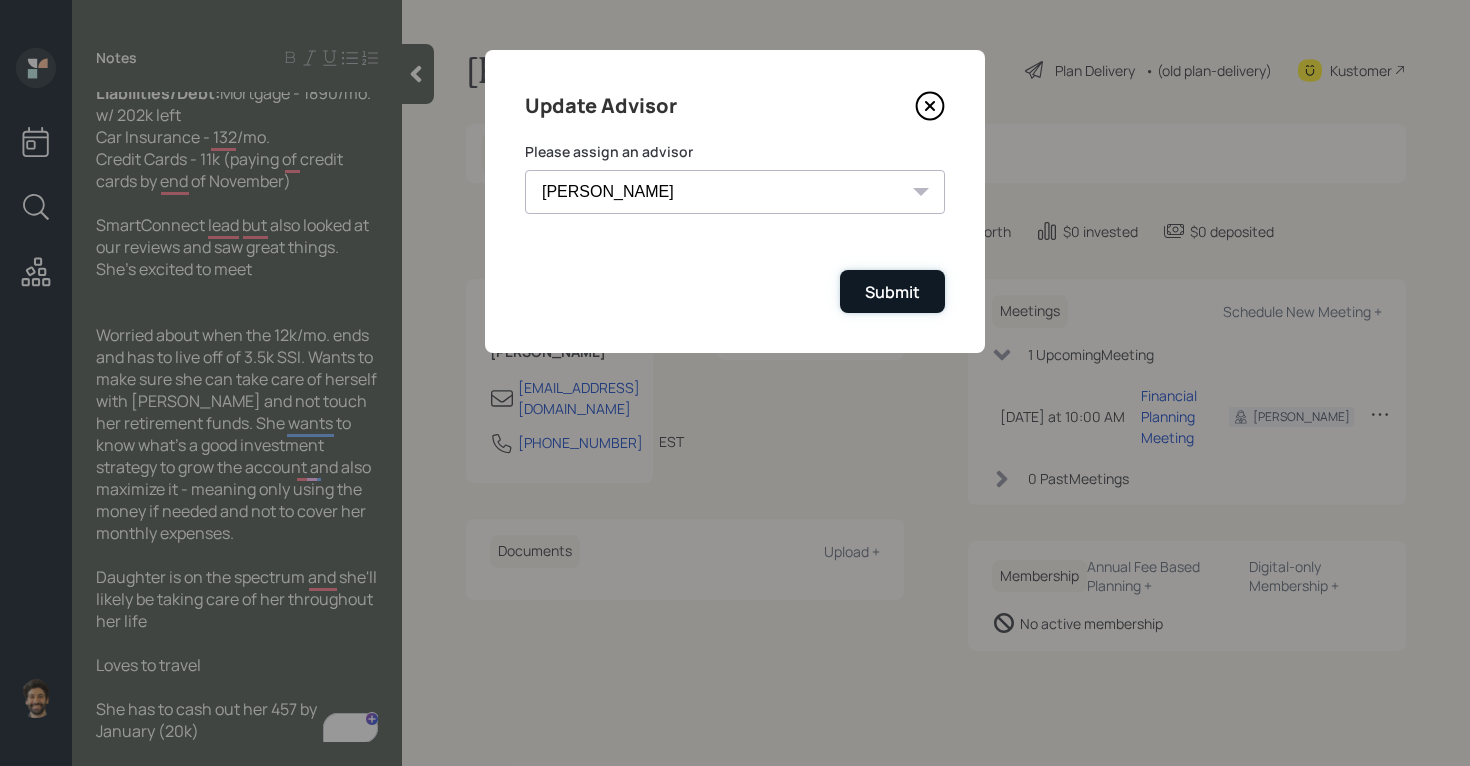click on "Submit" at bounding box center (892, 291) 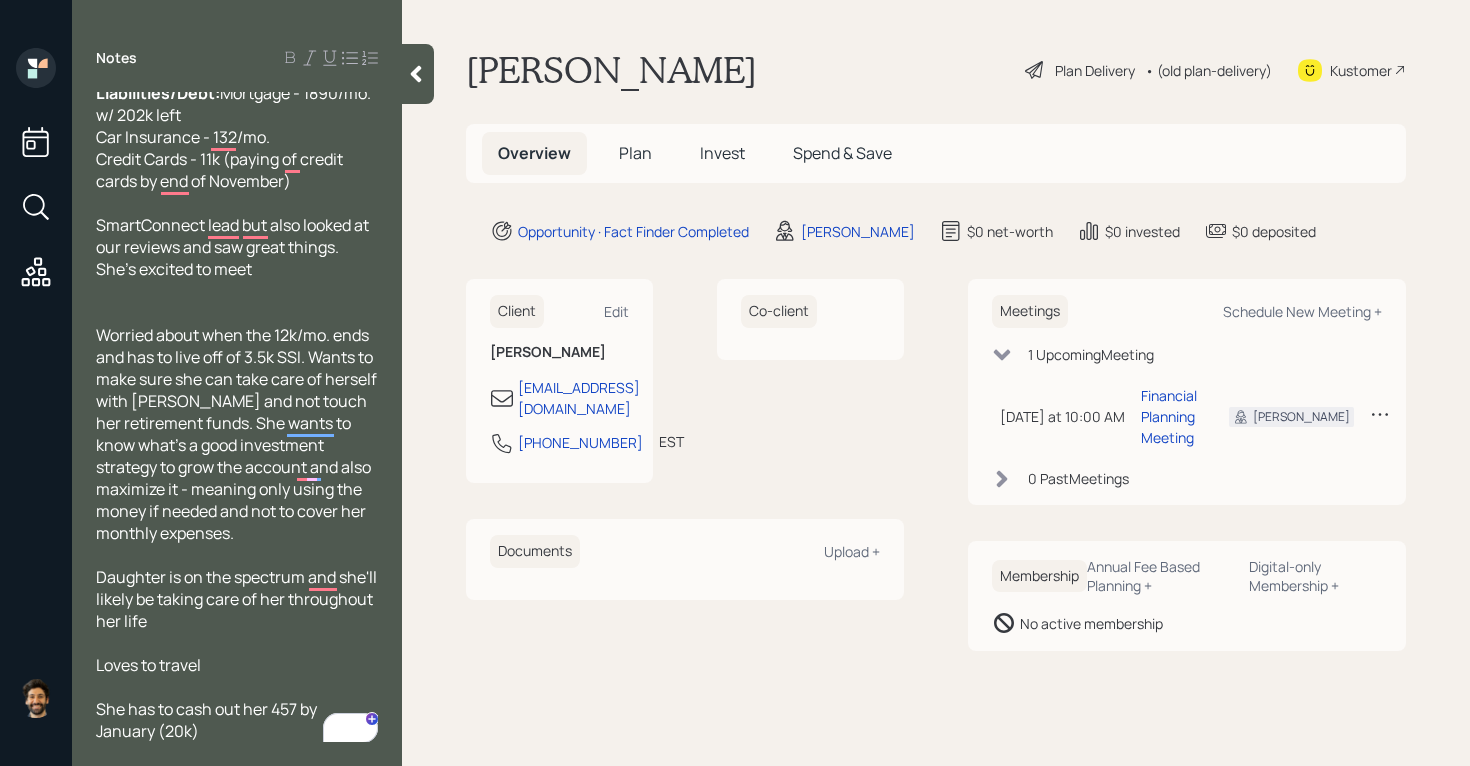scroll, scrollTop: 0, scrollLeft: 0, axis: both 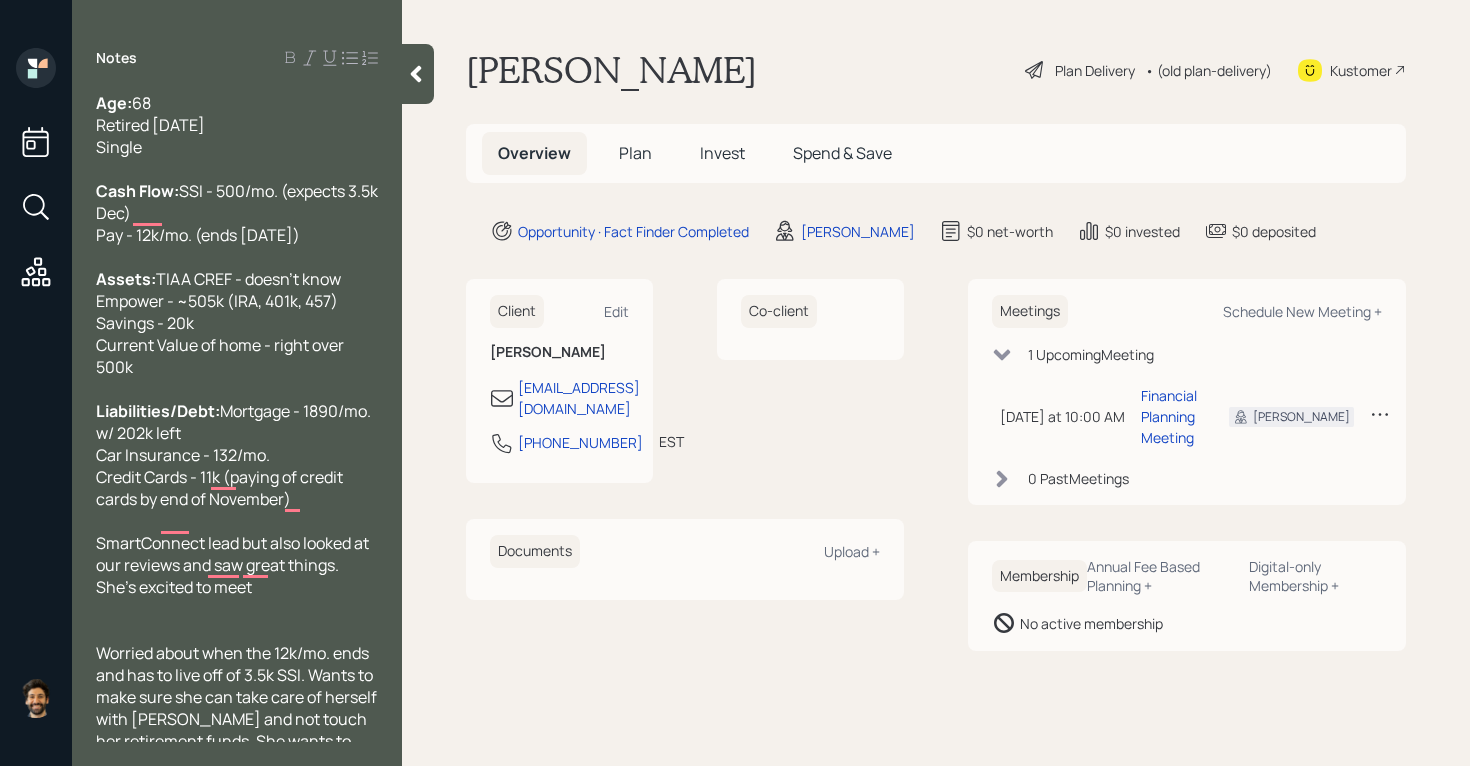 click on "Plan" at bounding box center [635, 153] 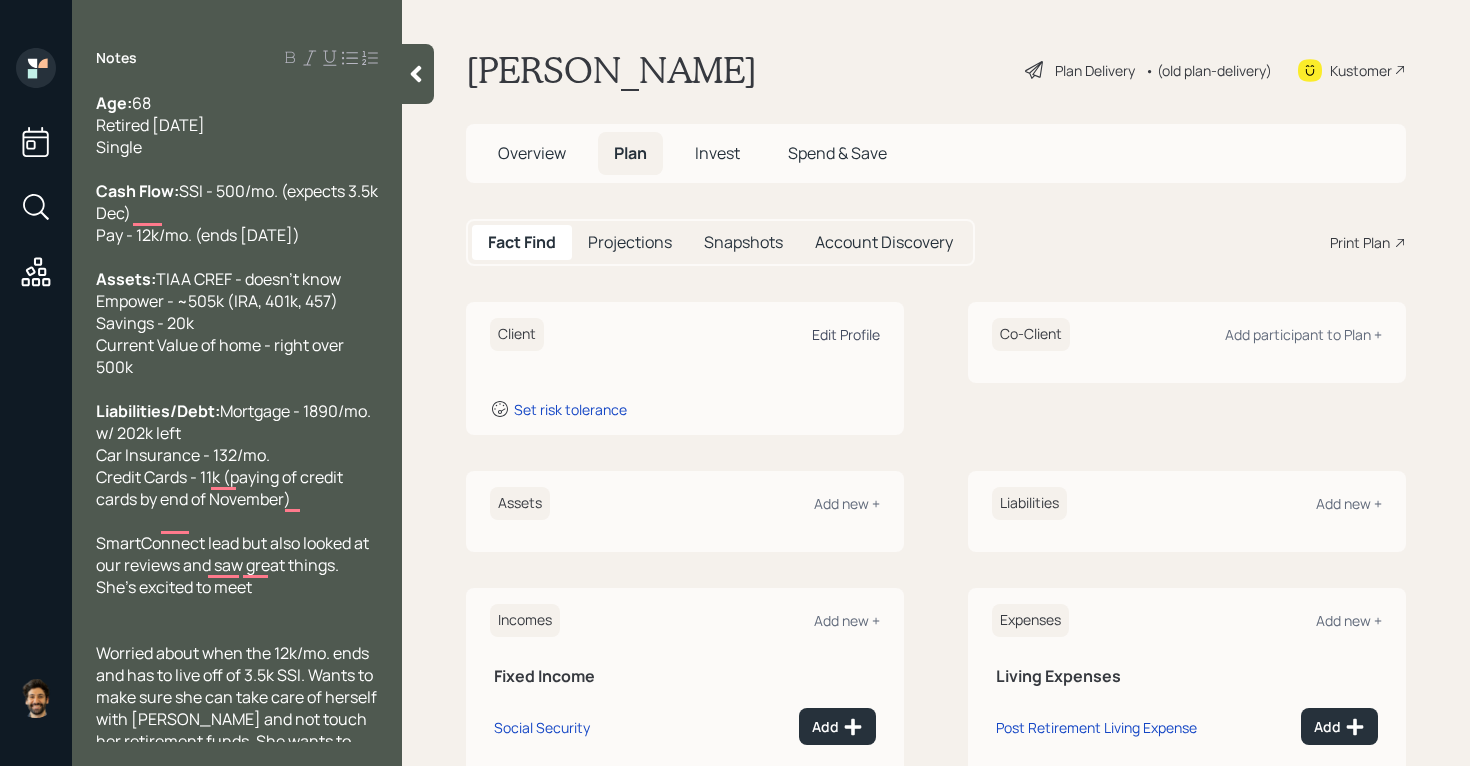click on "Edit Profile" at bounding box center (846, 334) 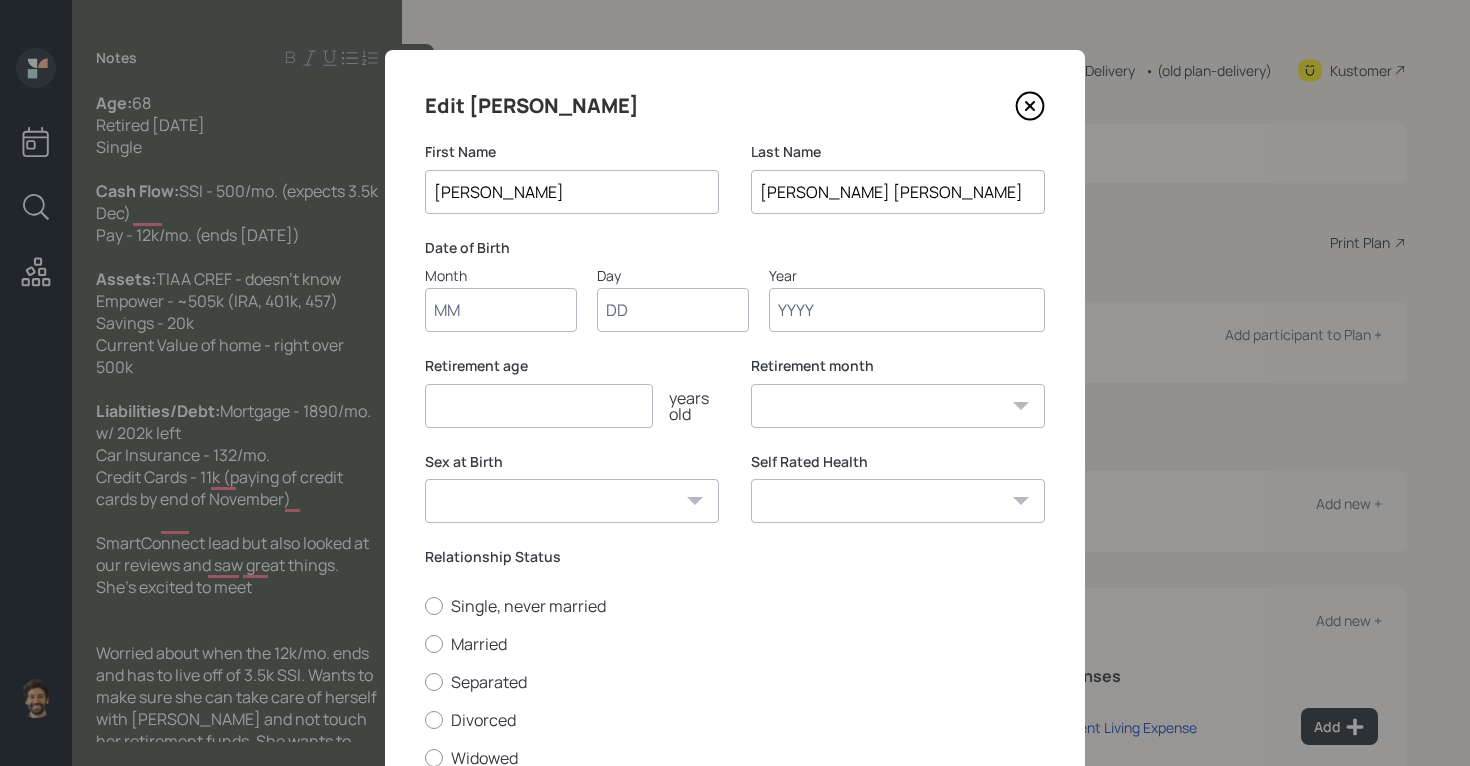 click on "Month" at bounding box center (501, 310) 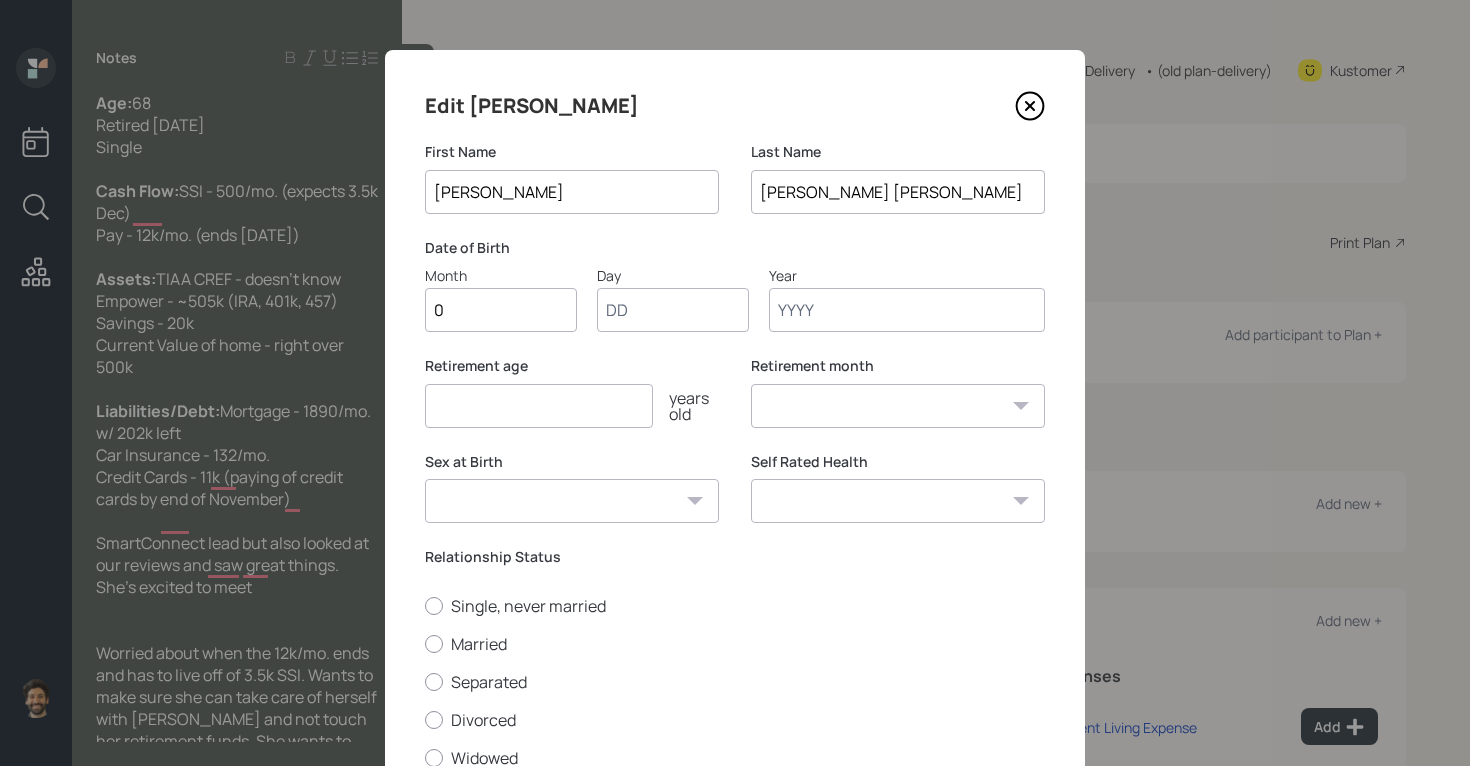 type on "01" 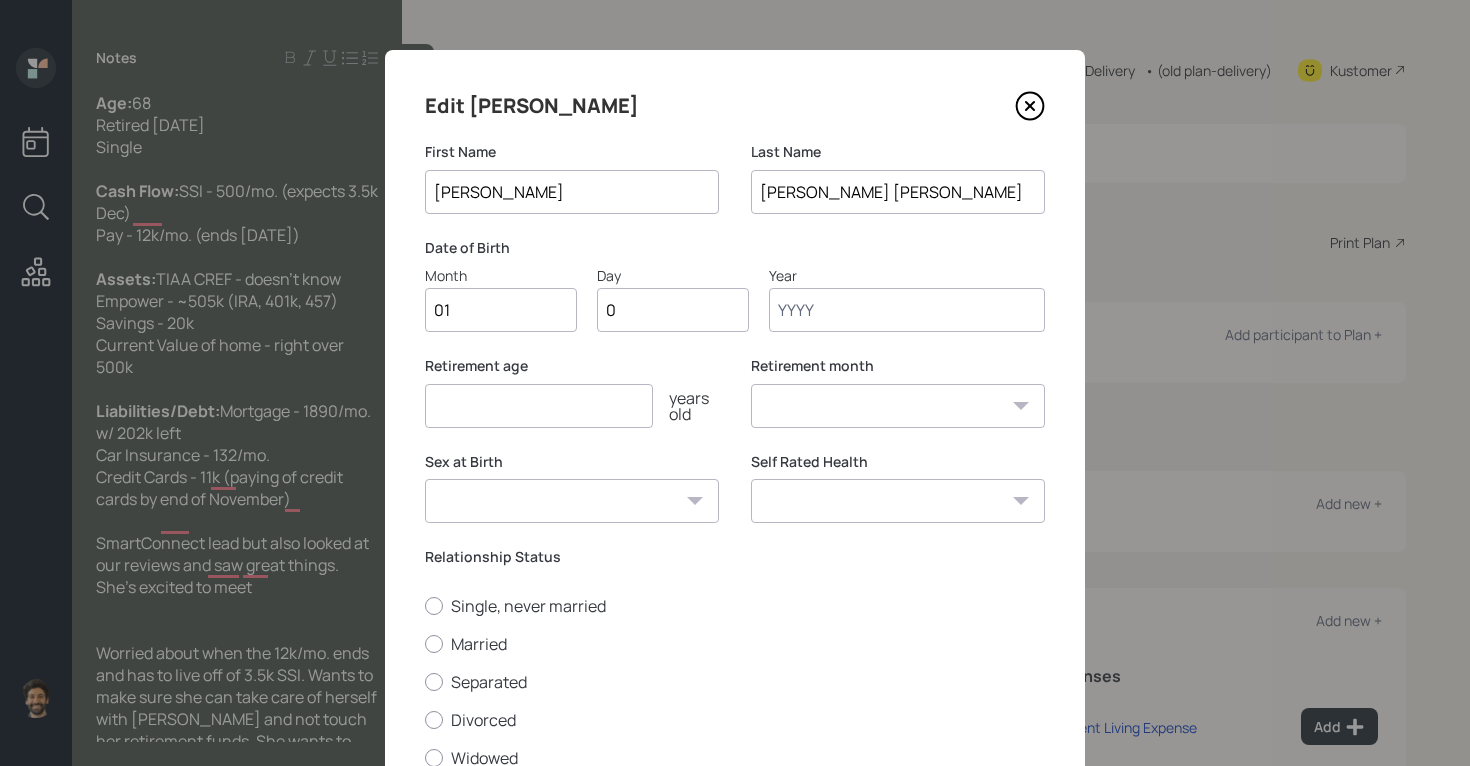 type on "01" 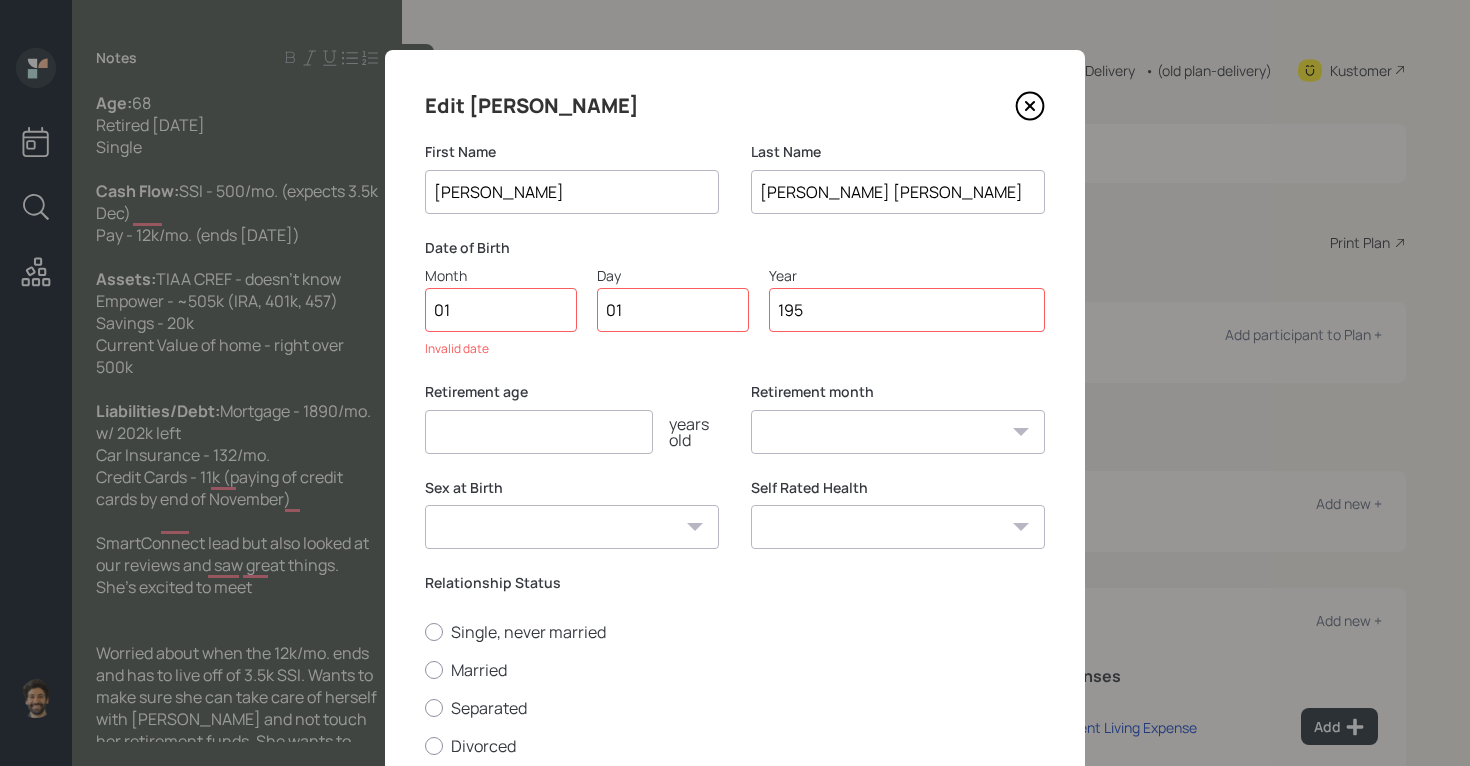 type on "1950" 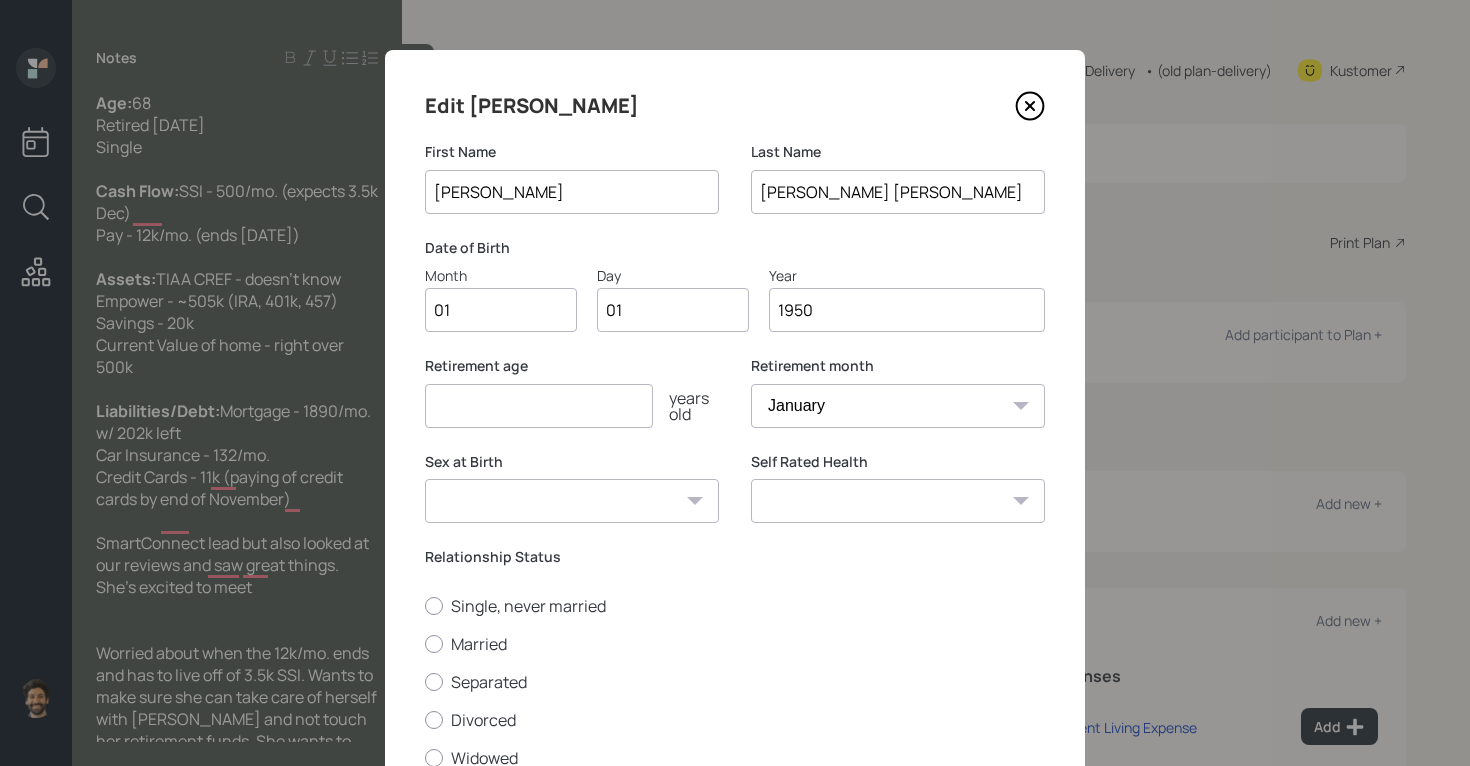 type on "1950" 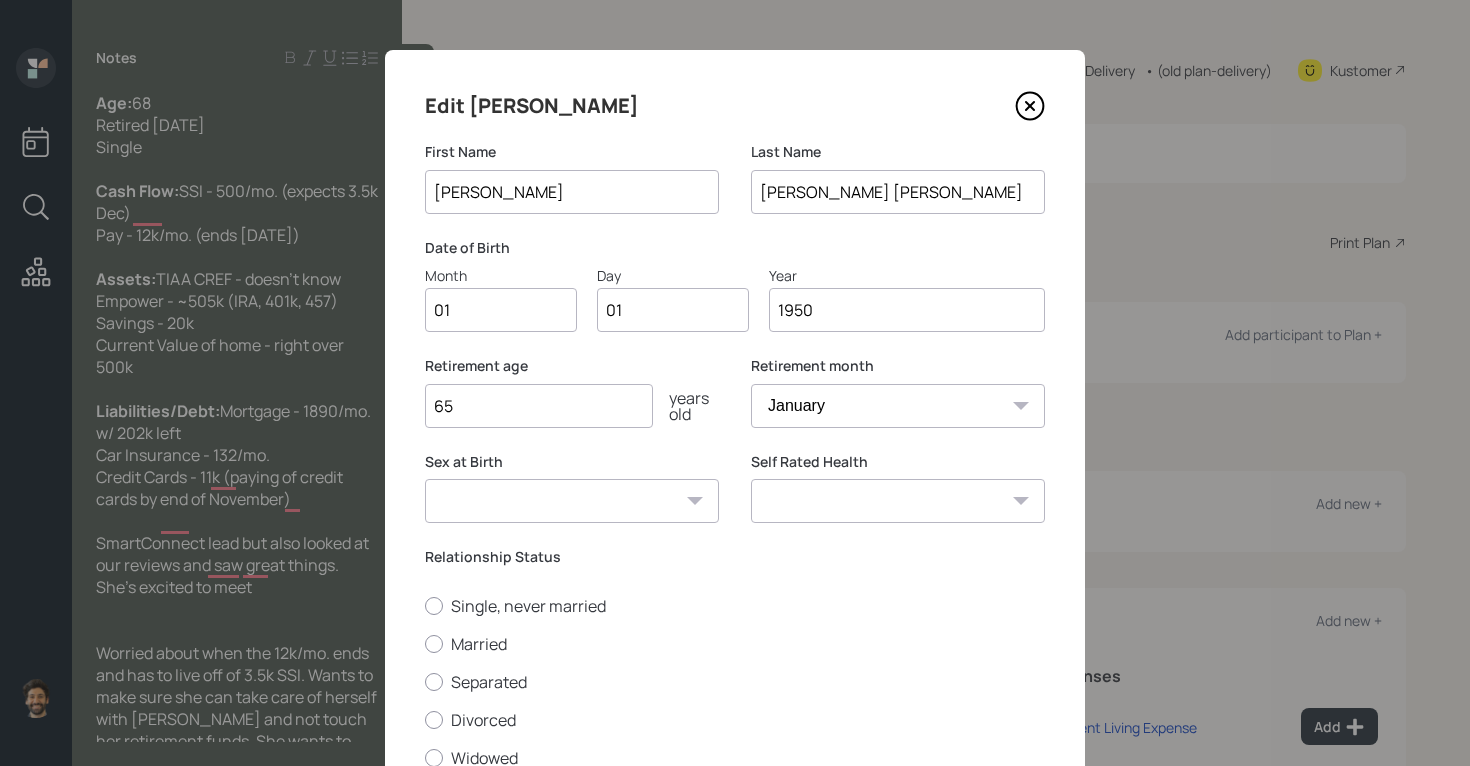 scroll, scrollTop: 161, scrollLeft: 0, axis: vertical 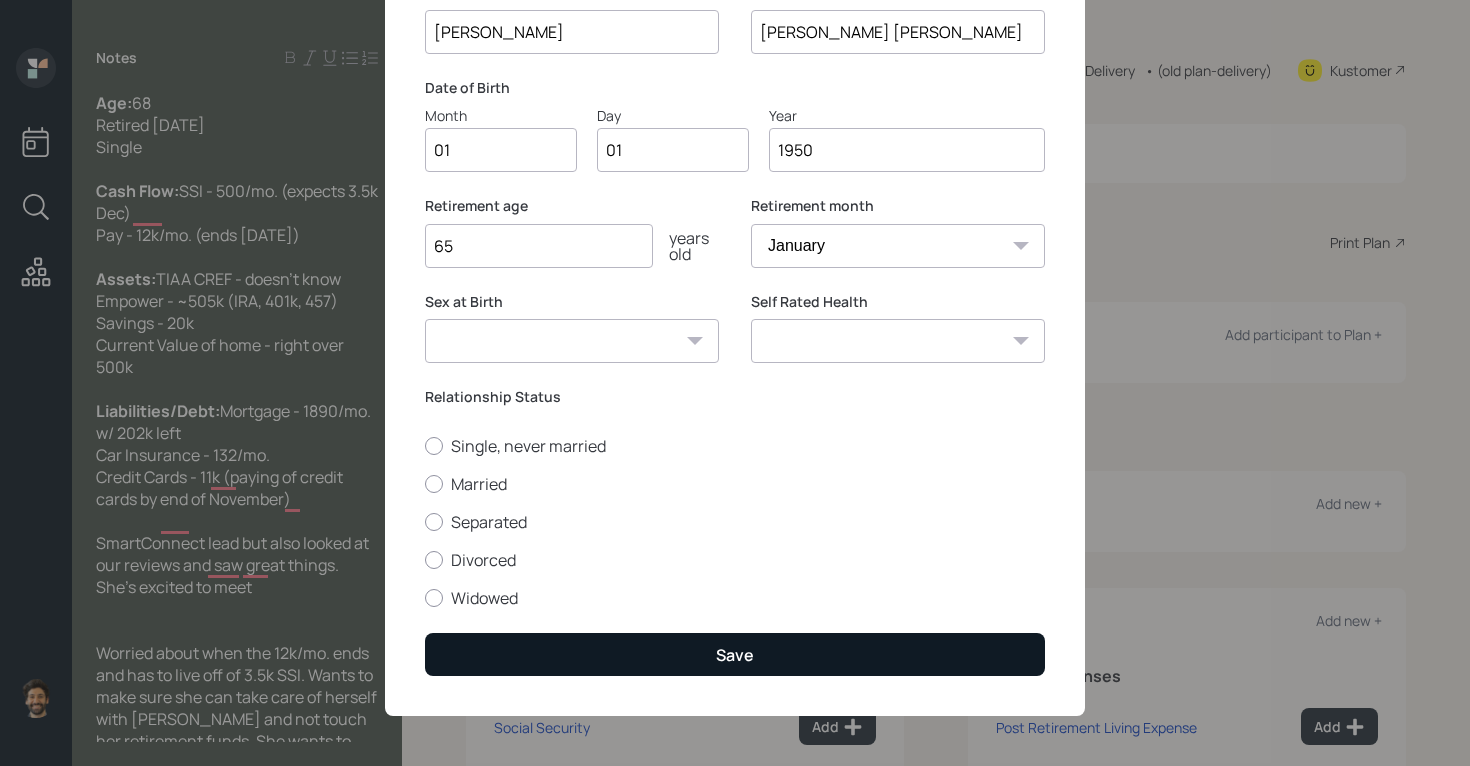 type on "65" 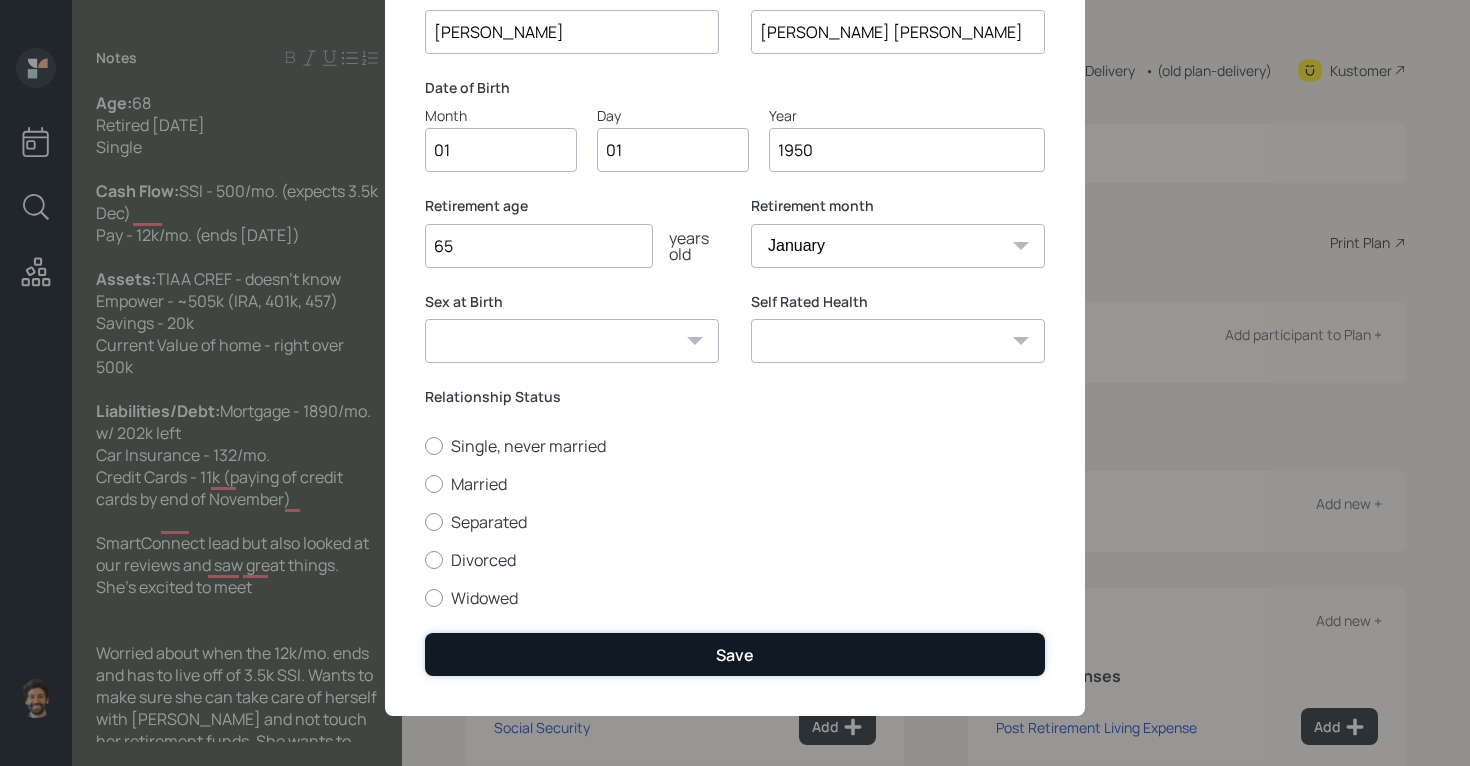 click on "Save" at bounding box center [735, 654] 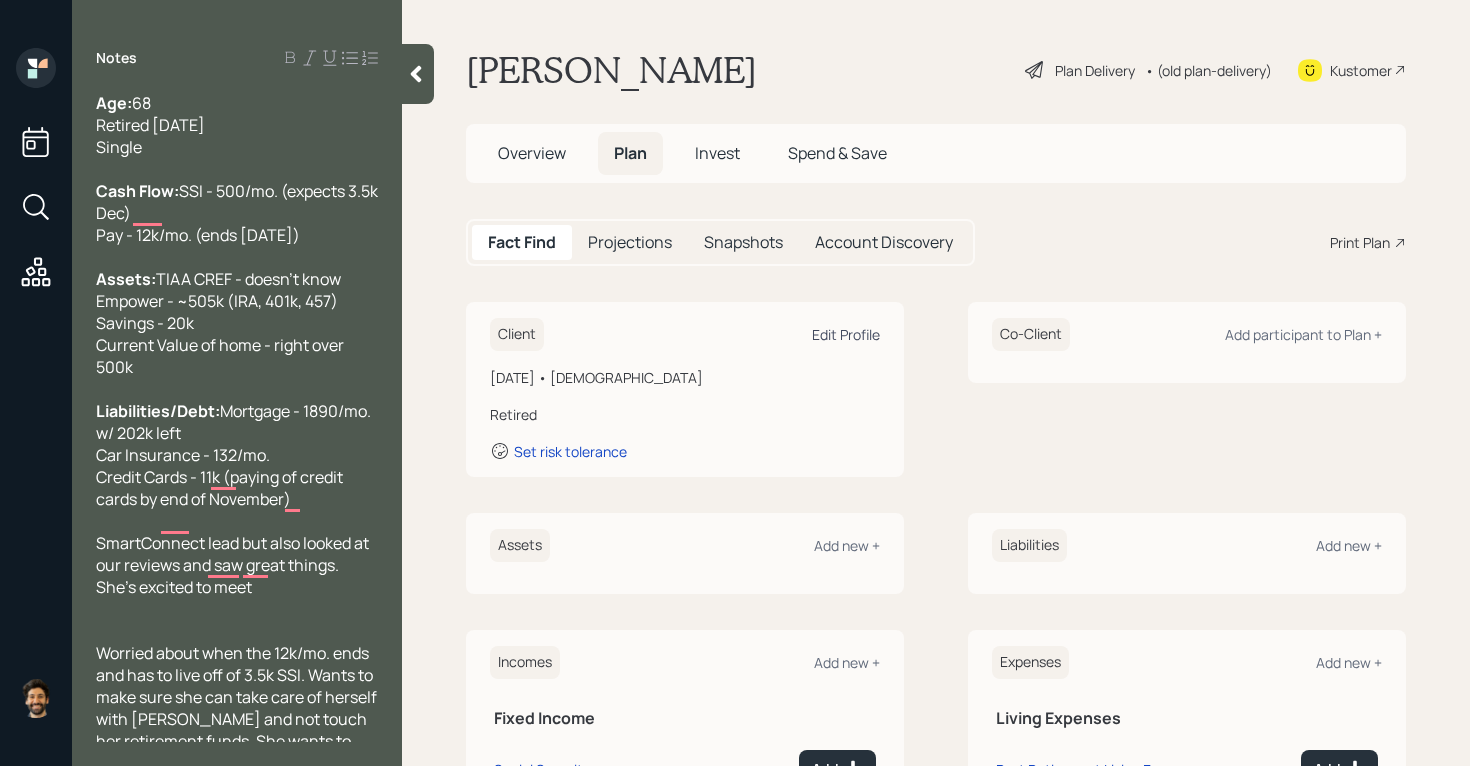 click on "Edit Profile" at bounding box center [846, 334] 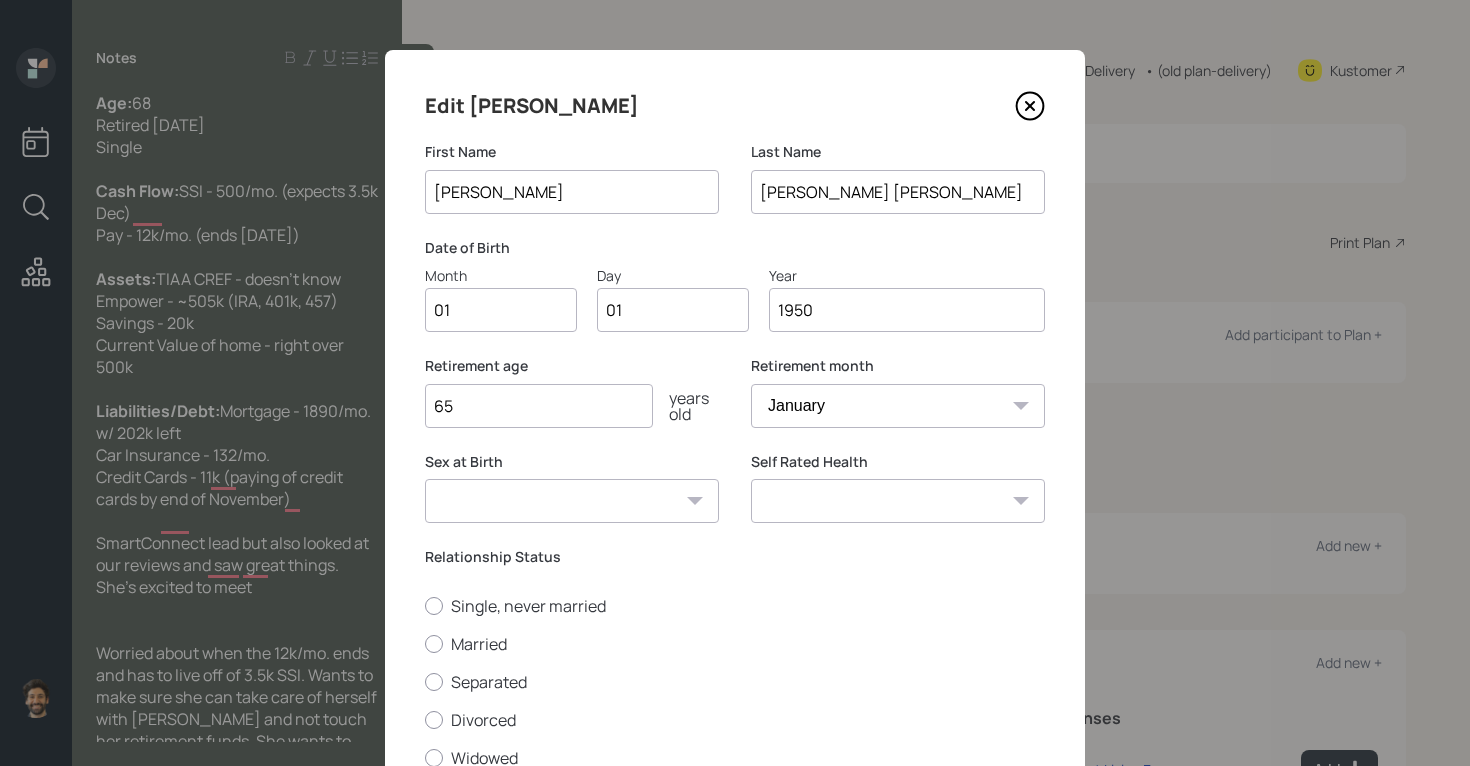 click on "1950" at bounding box center [907, 310] 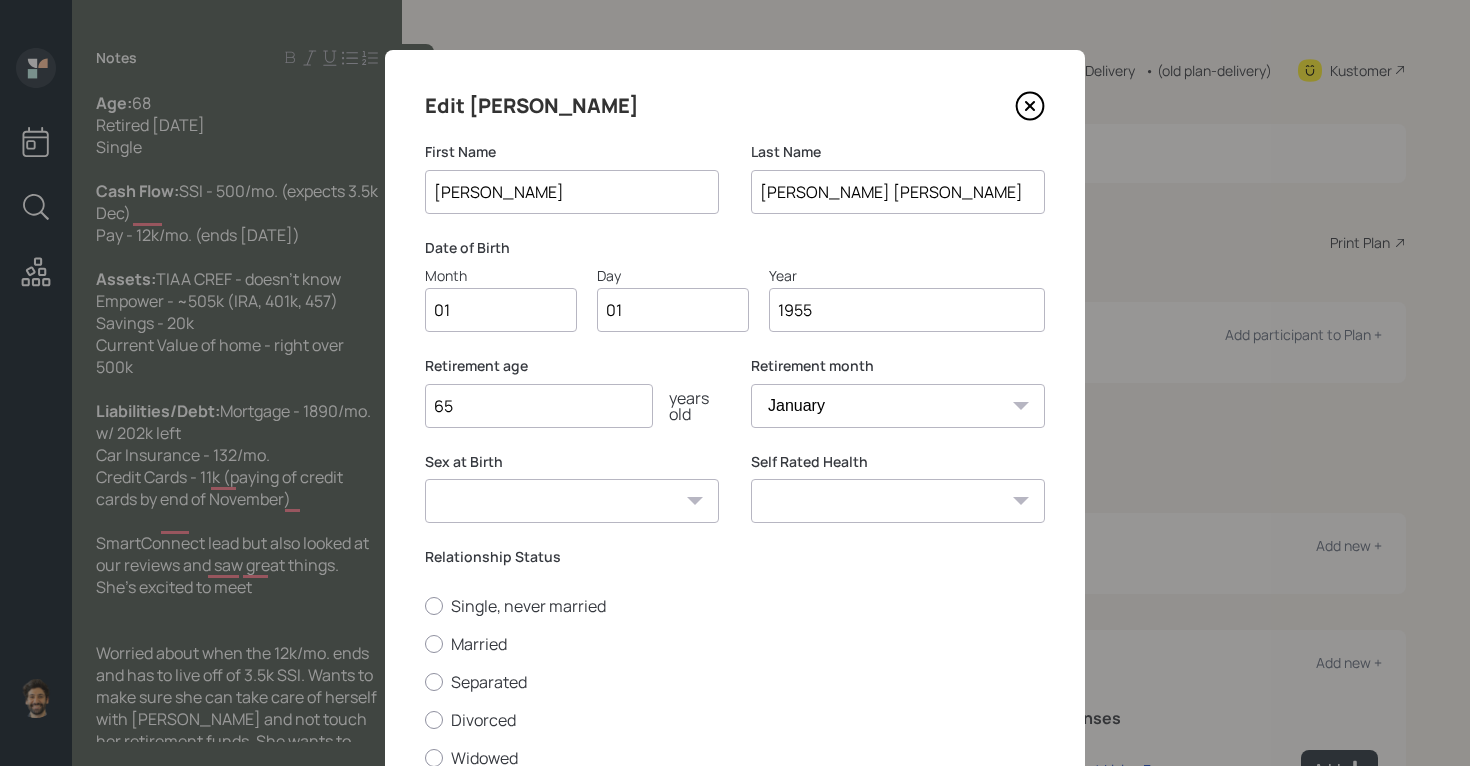scroll, scrollTop: 161, scrollLeft: 0, axis: vertical 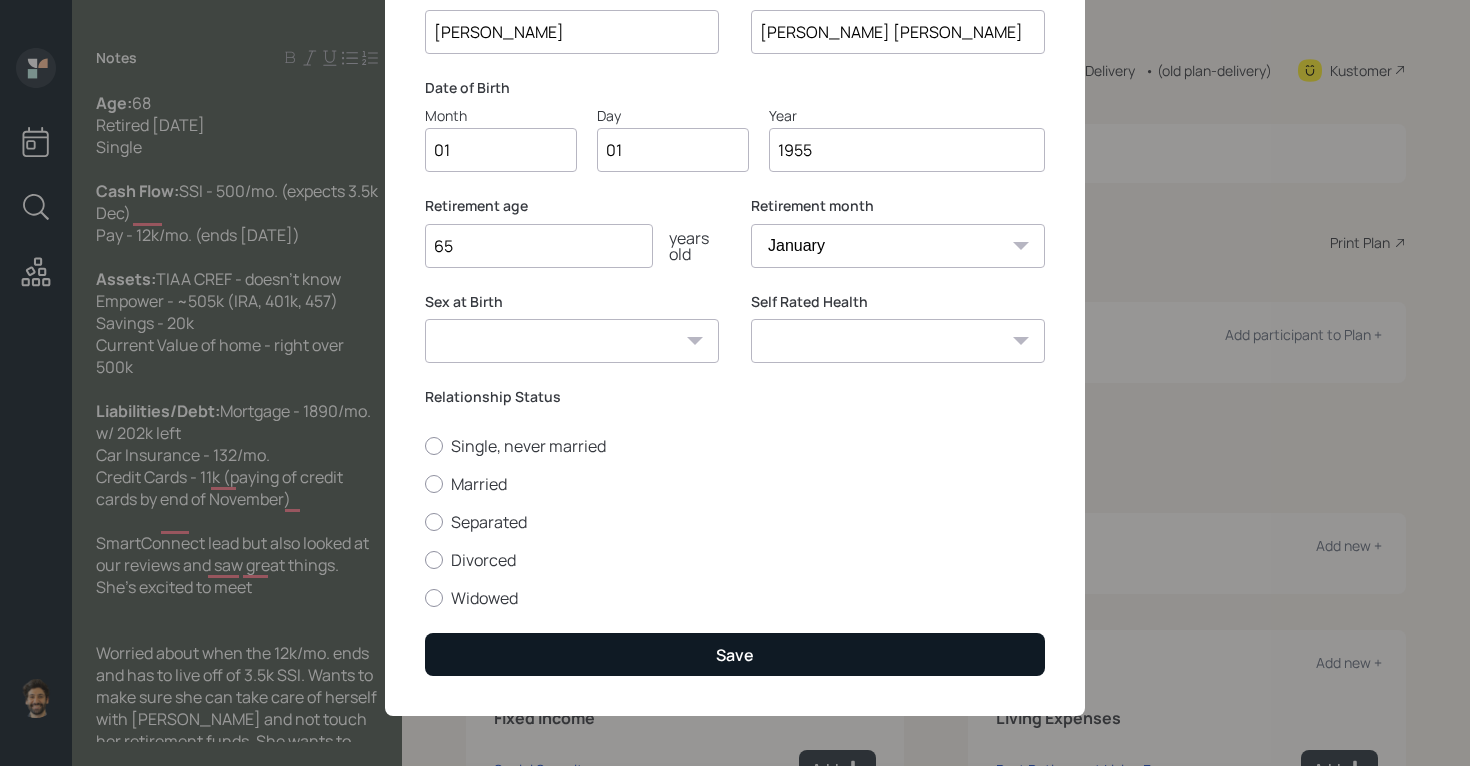 type on "1955" 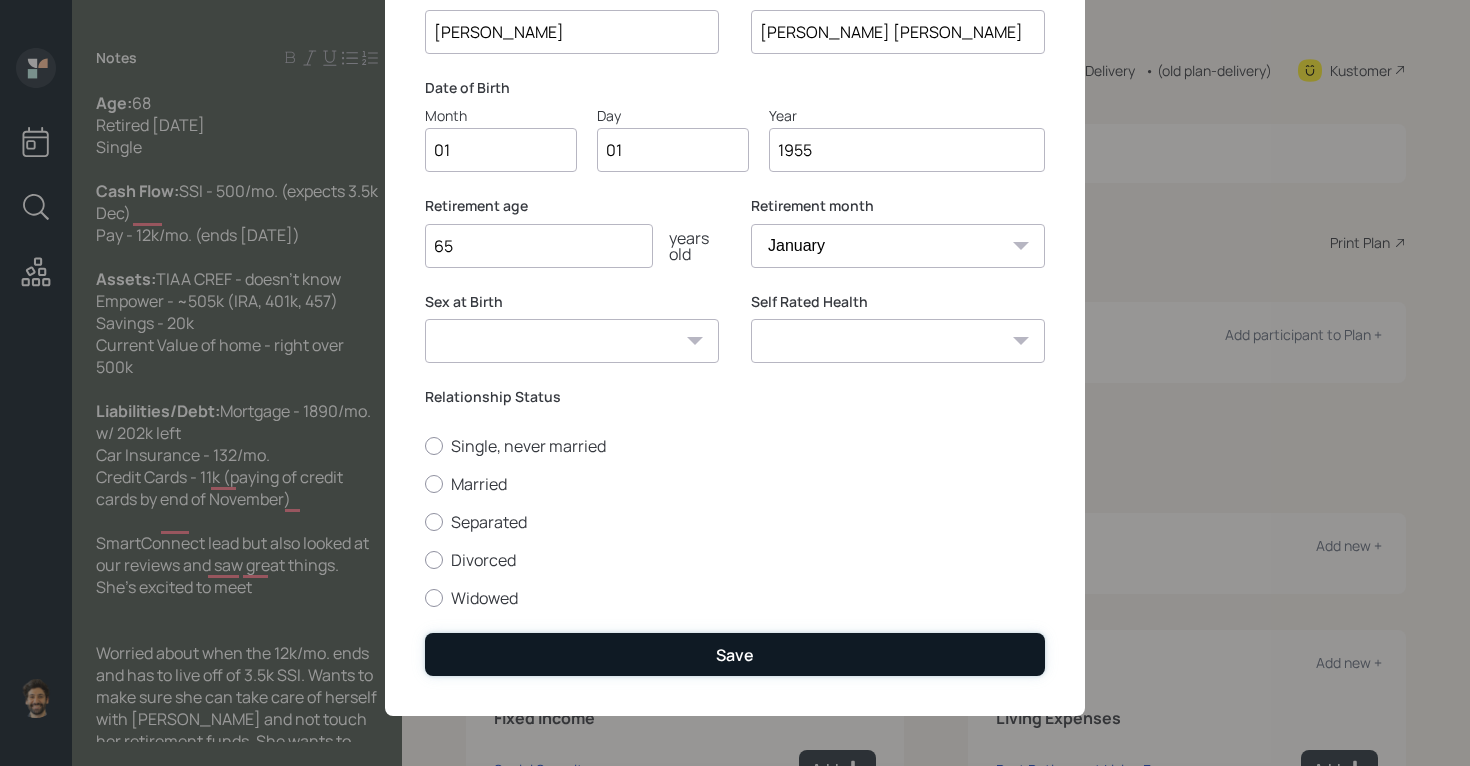 click on "Save" at bounding box center (735, 654) 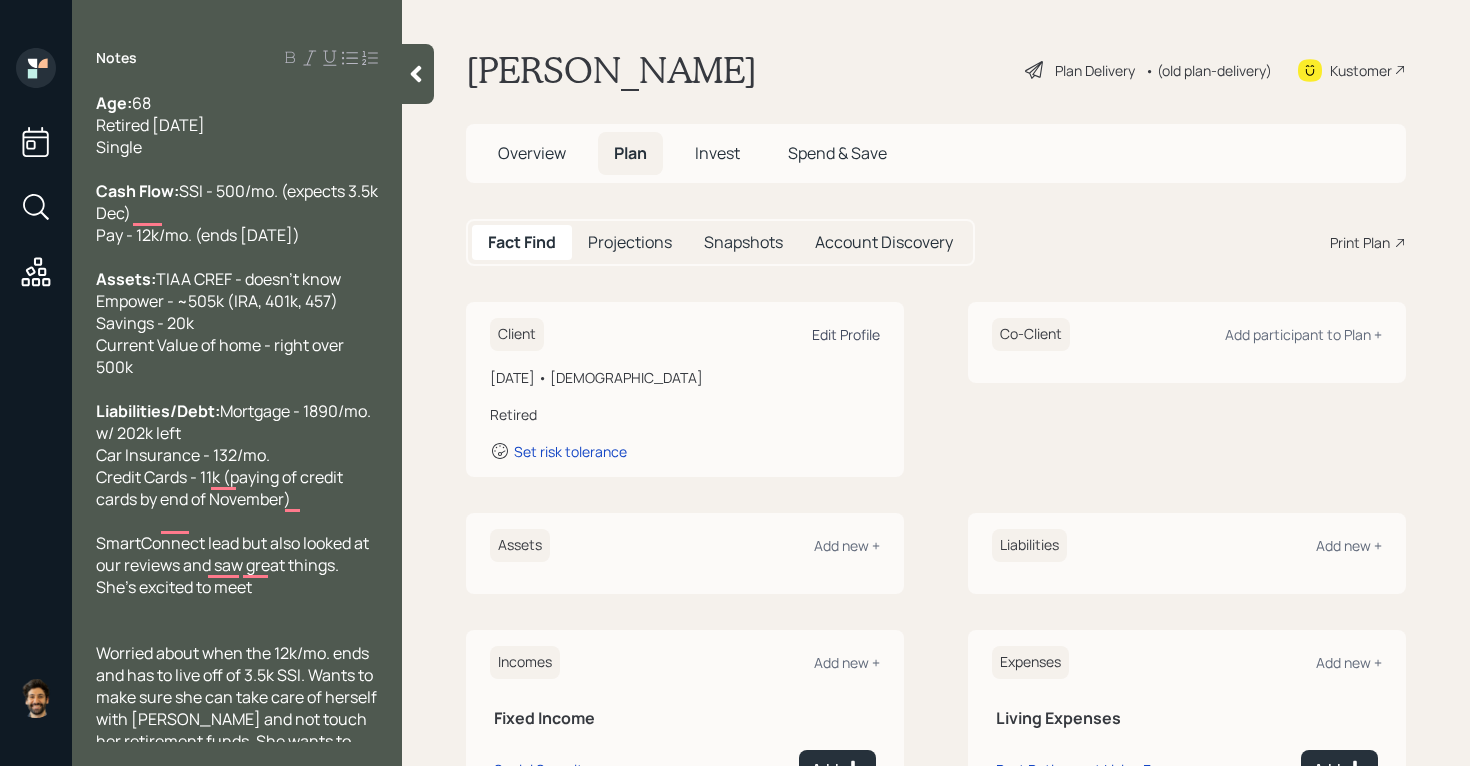 click on "Edit Profile" at bounding box center (846, 334) 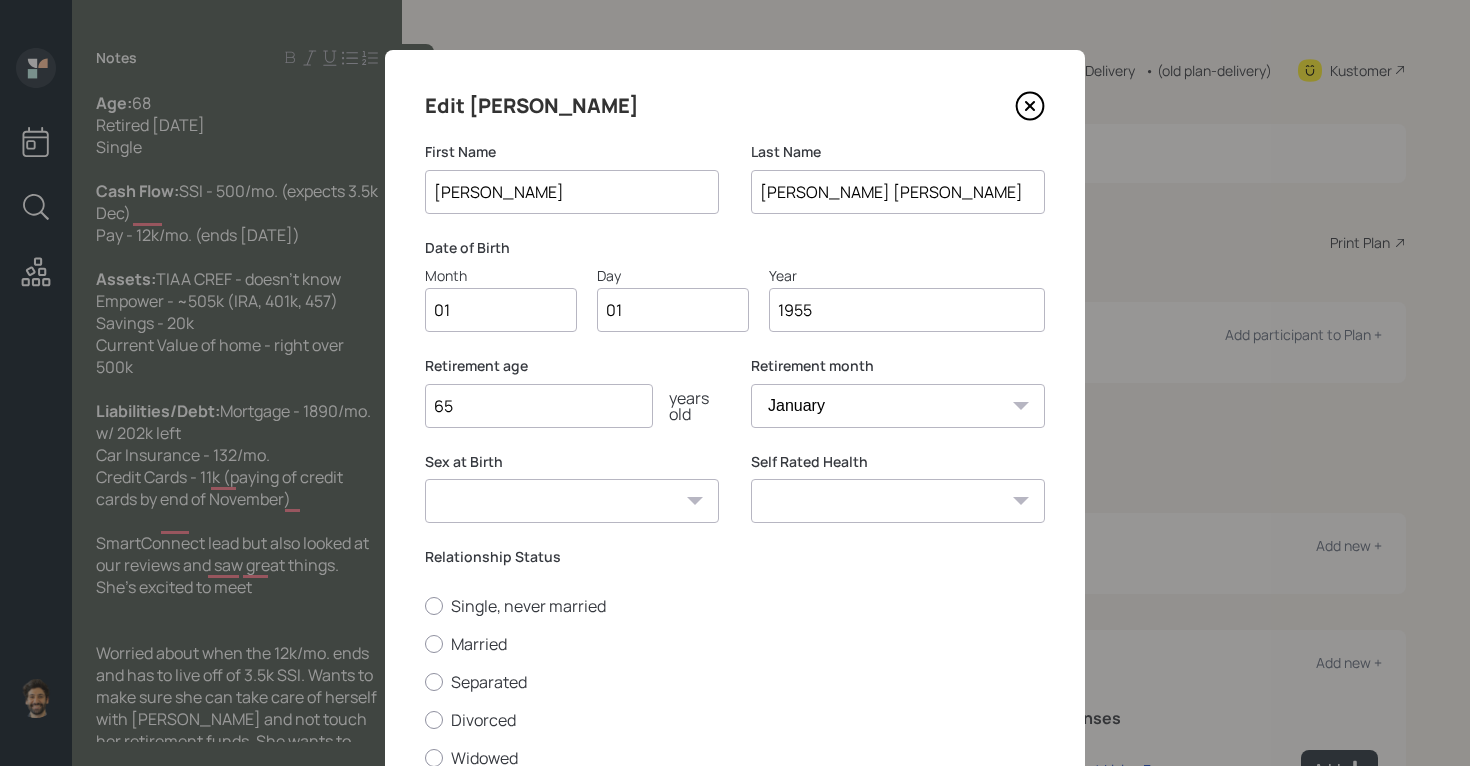 click on "1955" at bounding box center (907, 310) 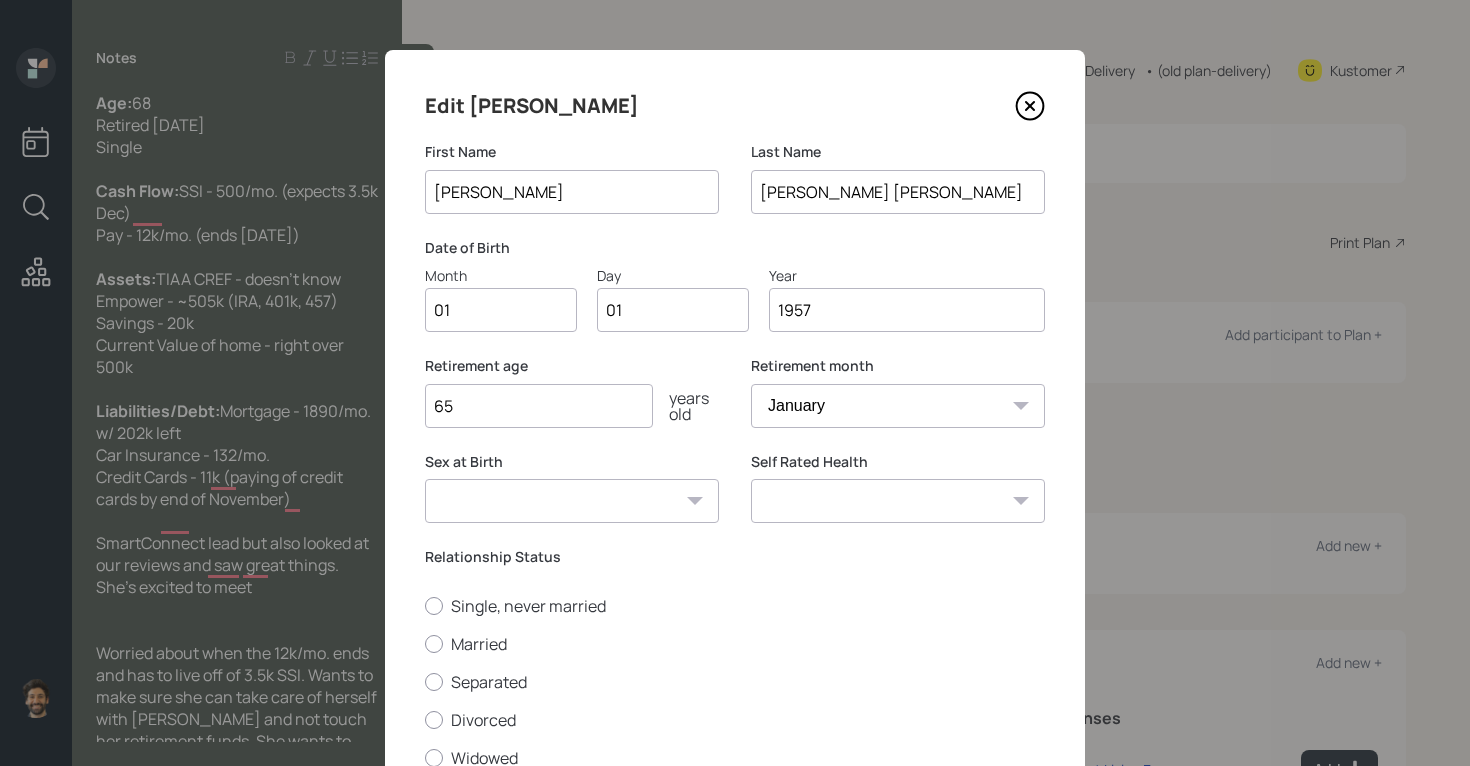 scroll, scrollTop: 161, scrollLeft: 0, axis: vertical 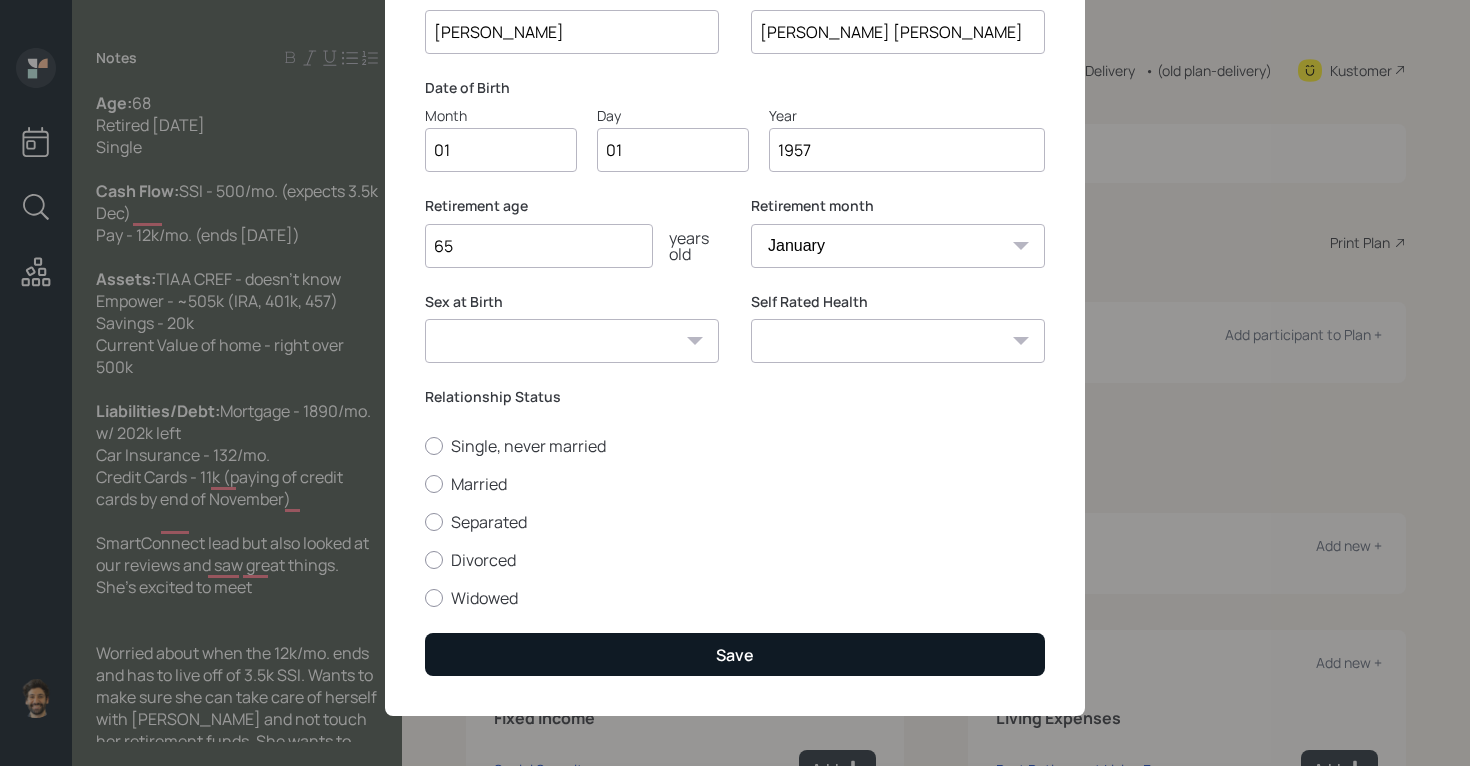 type on "1957" 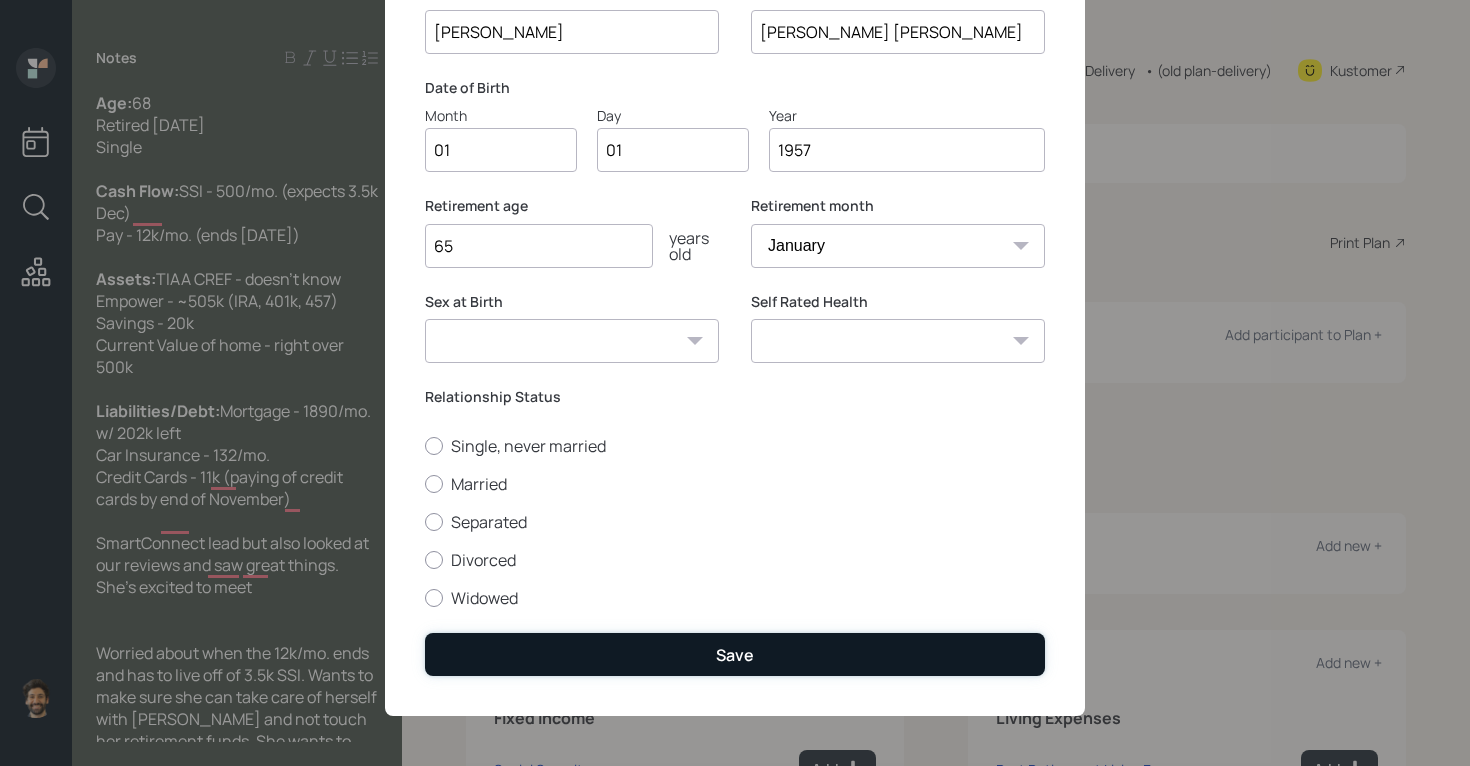 click on "Save" at bounding box center (735, 654) 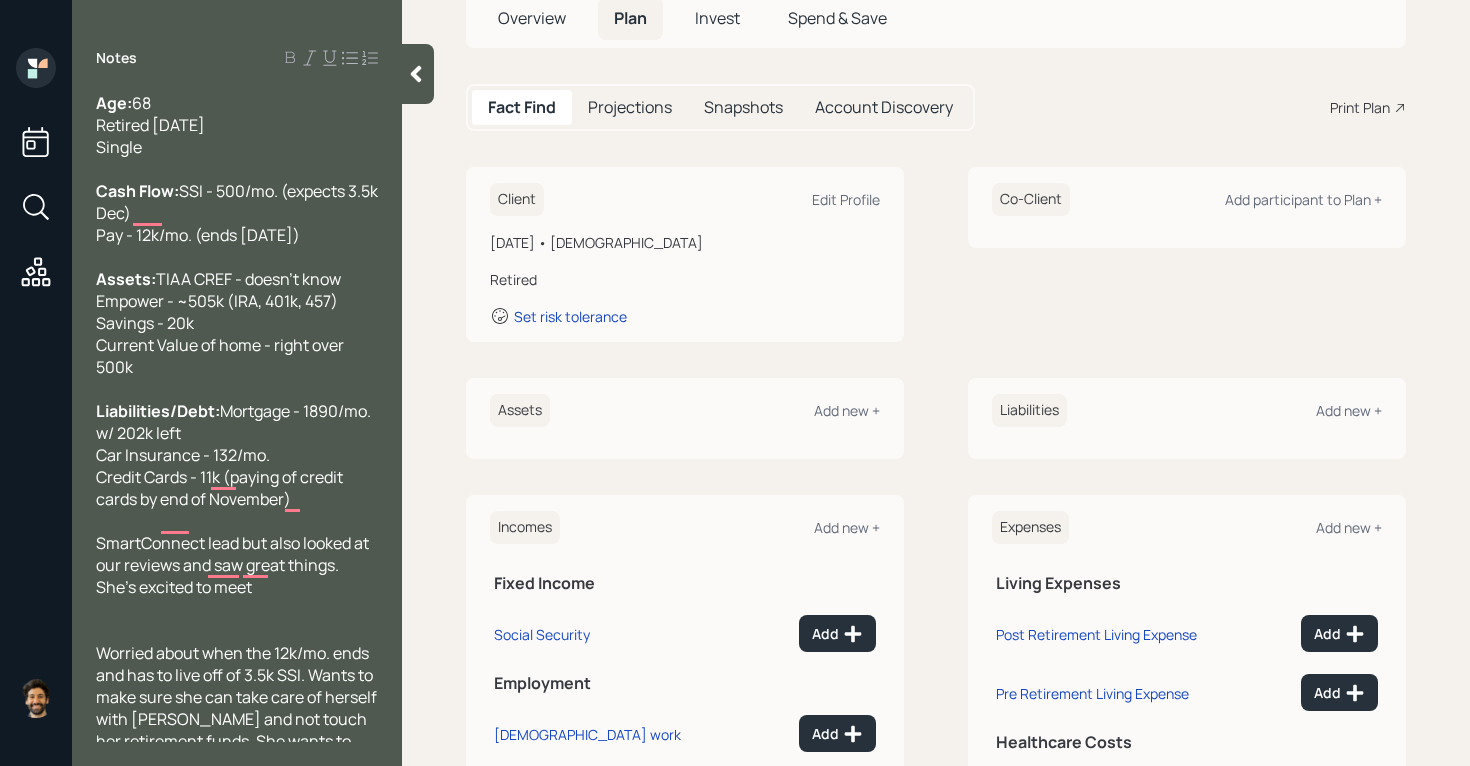 scroll, scrollTop: 252, scrollLeft: 0, axis: vertical 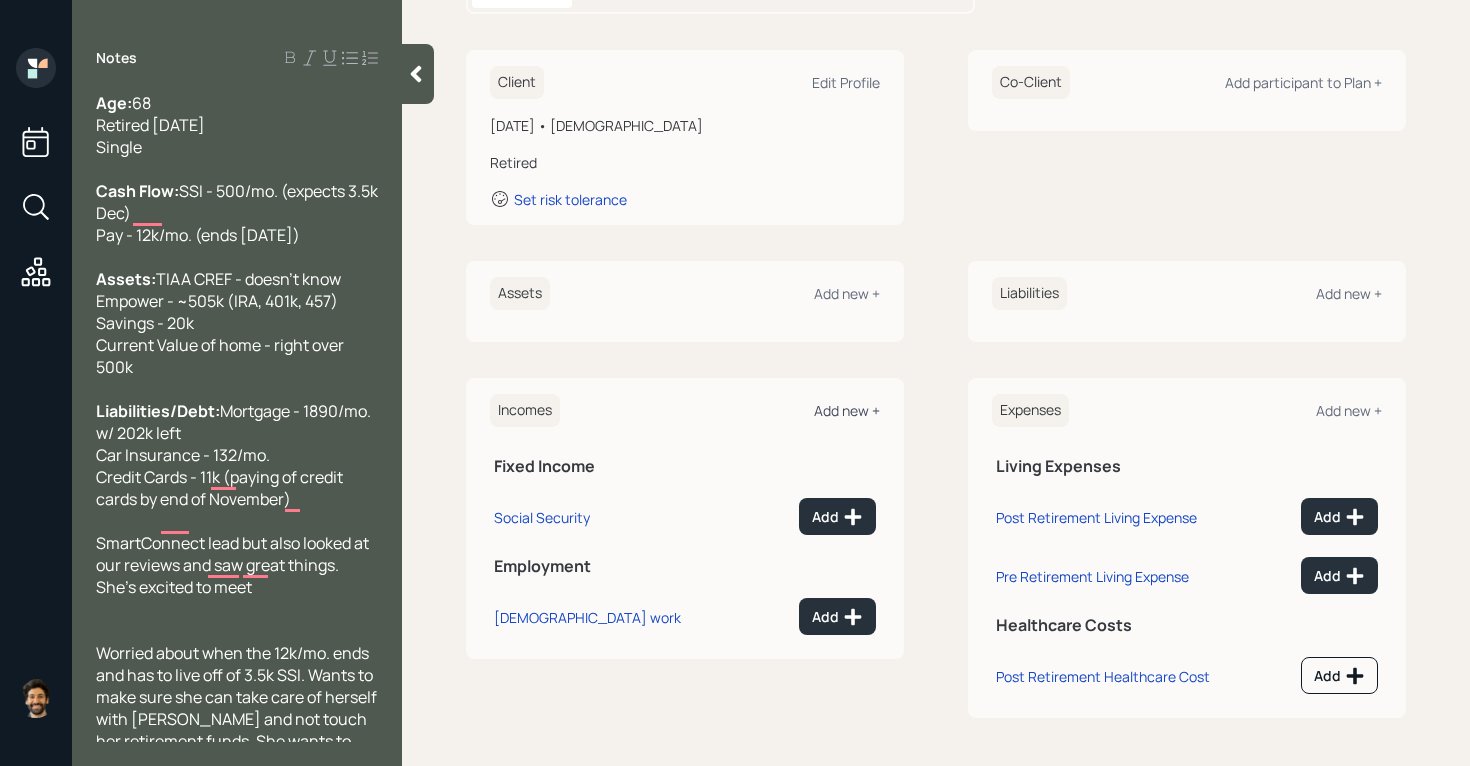 click on "Add new +" at bounding box center [847, 410] 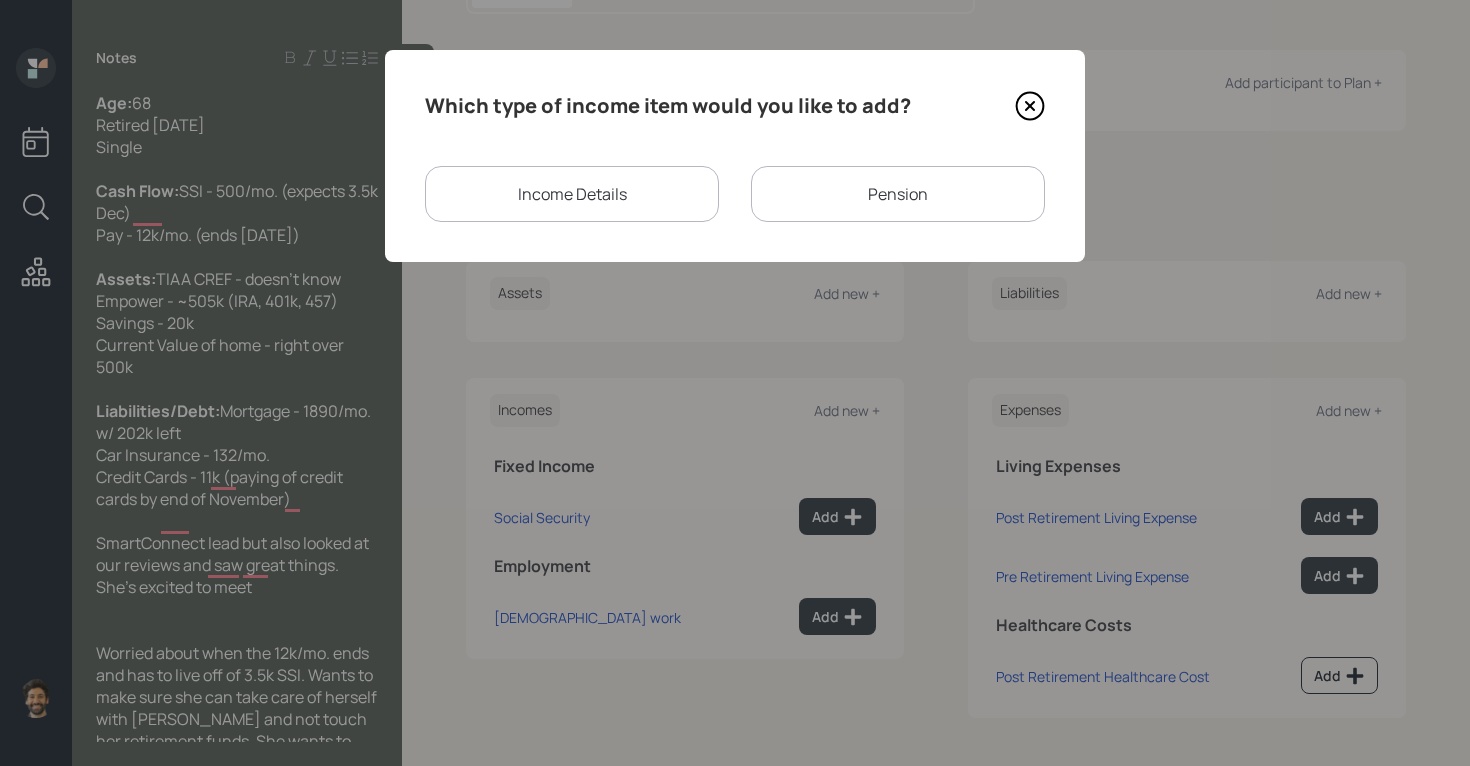 click on "Income Details" at bounding box center [572, 194] 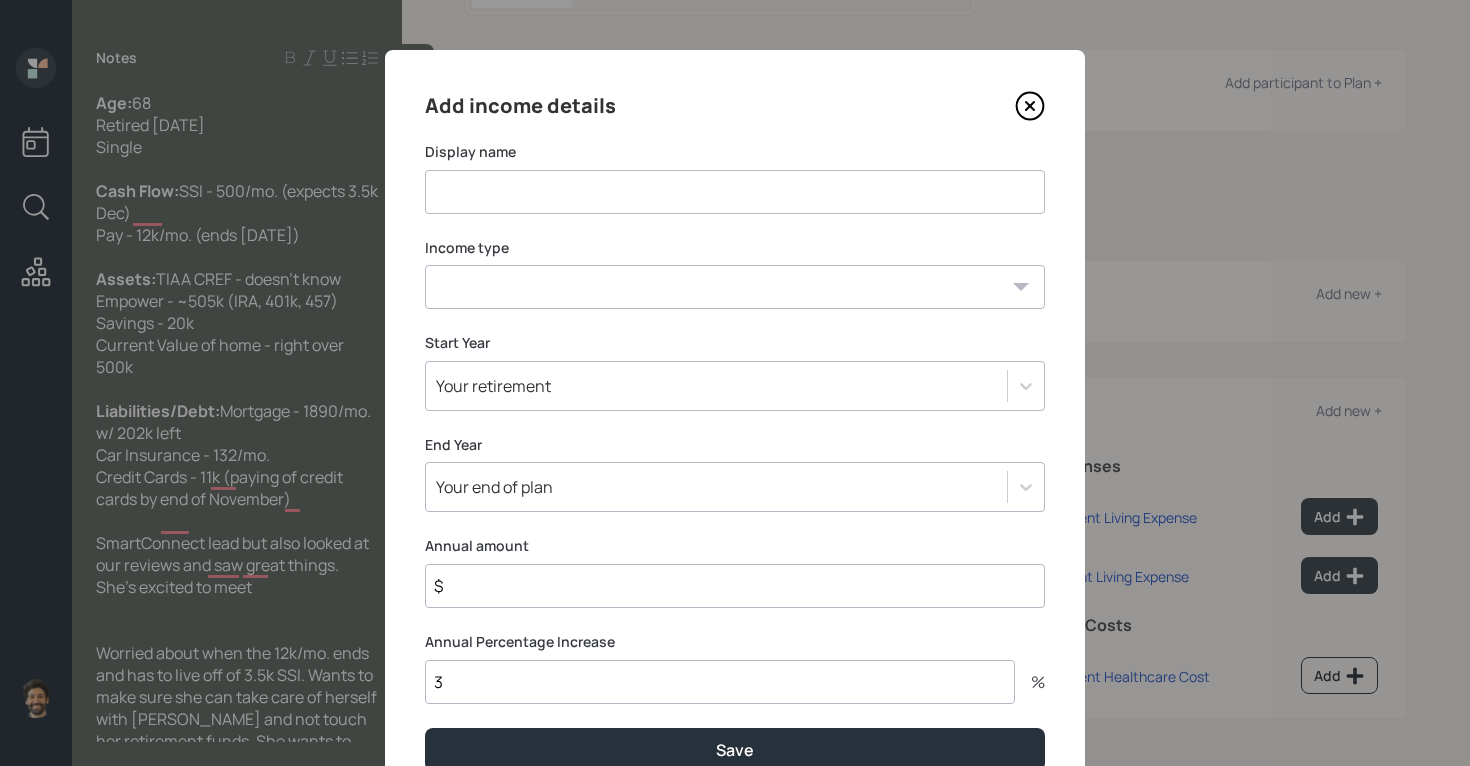 click at bounding box center [735, 192] 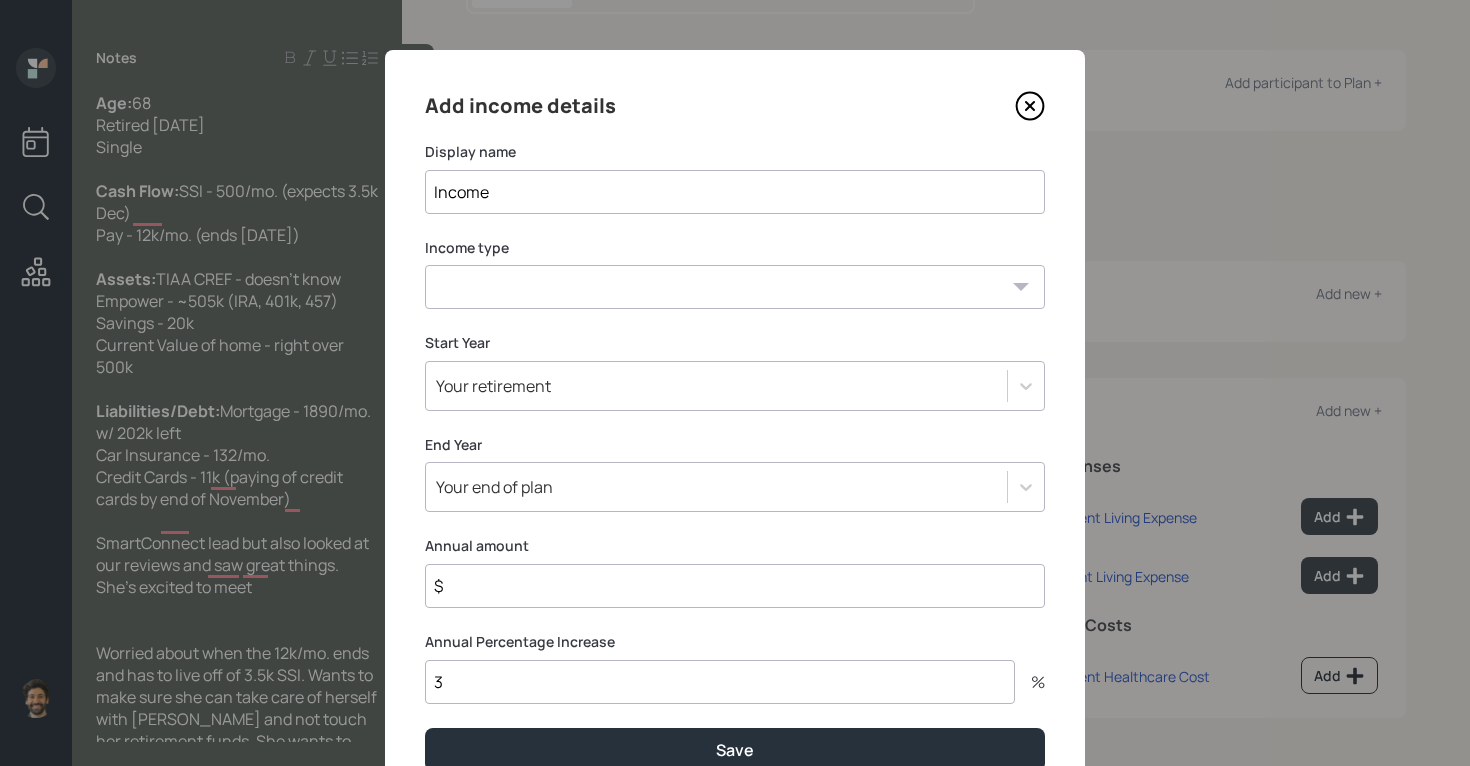 type on "Income" 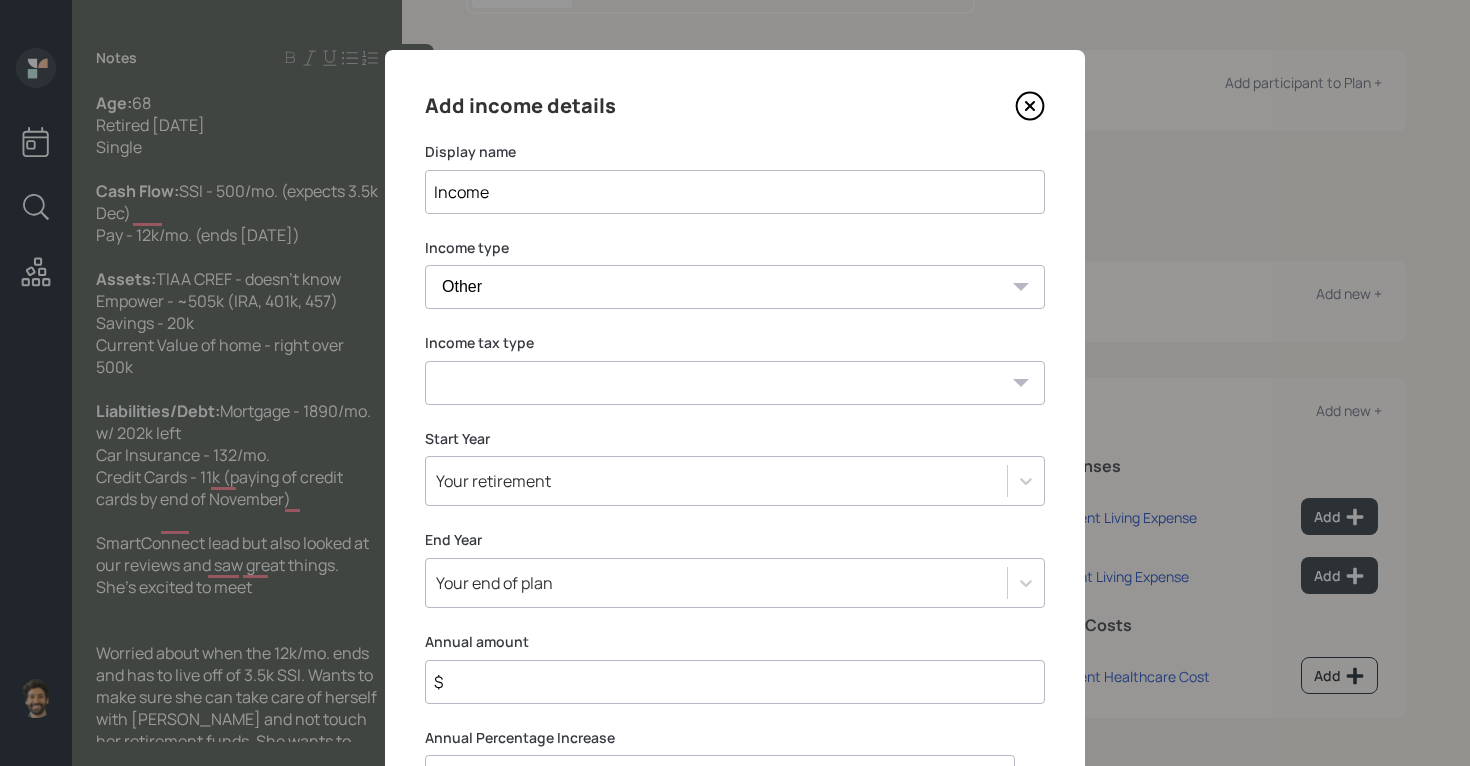 click on "Tax-free Earned Self Employment Alimony Royalties Pension / Annuity Interest Dividend Short-Term Gain Long-Term Gain Social Security" at bounding box center (735, 383) 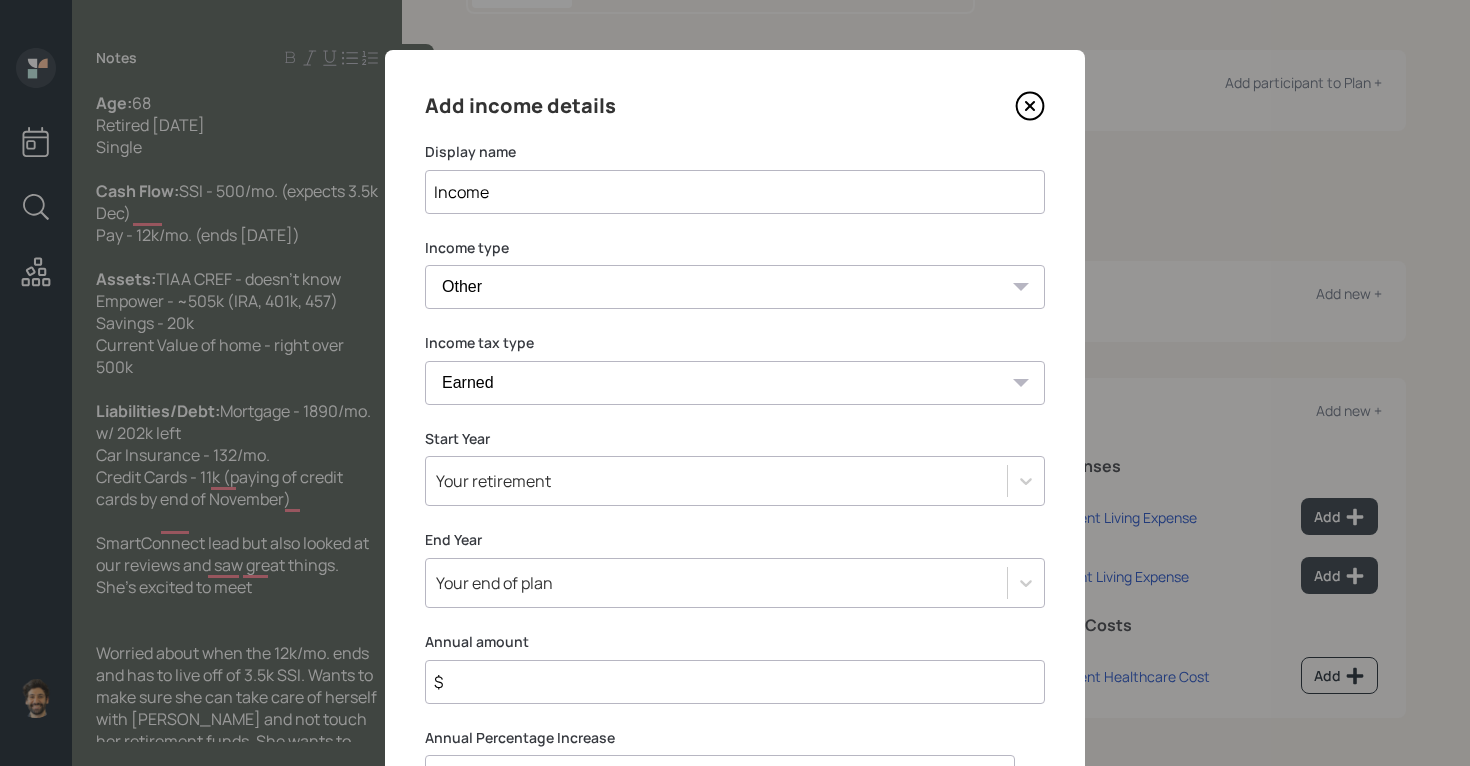 click on "Your retirement" at bounding box center [735, 481] 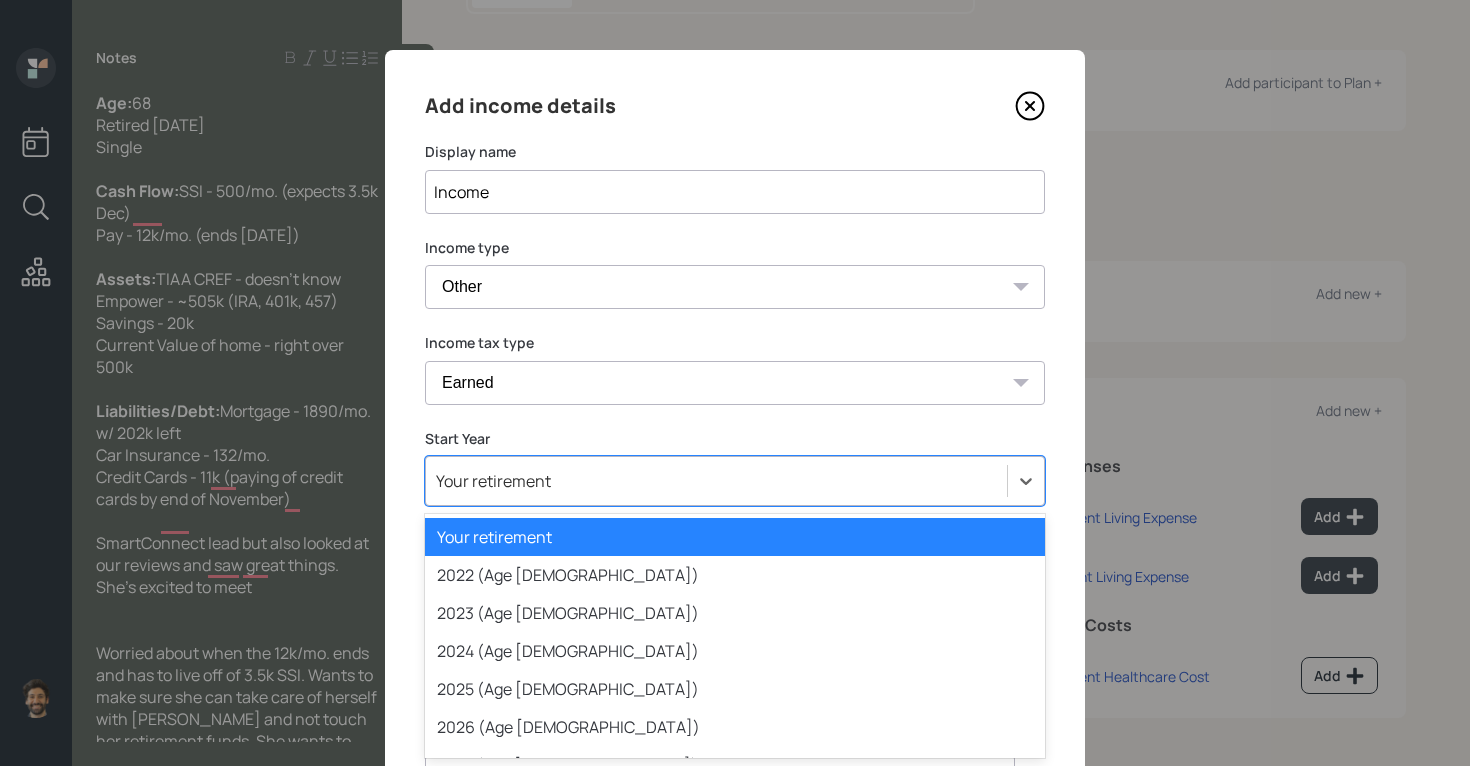 scroll, scrollTop: 56, scrollLeft: 0, axis: vertical 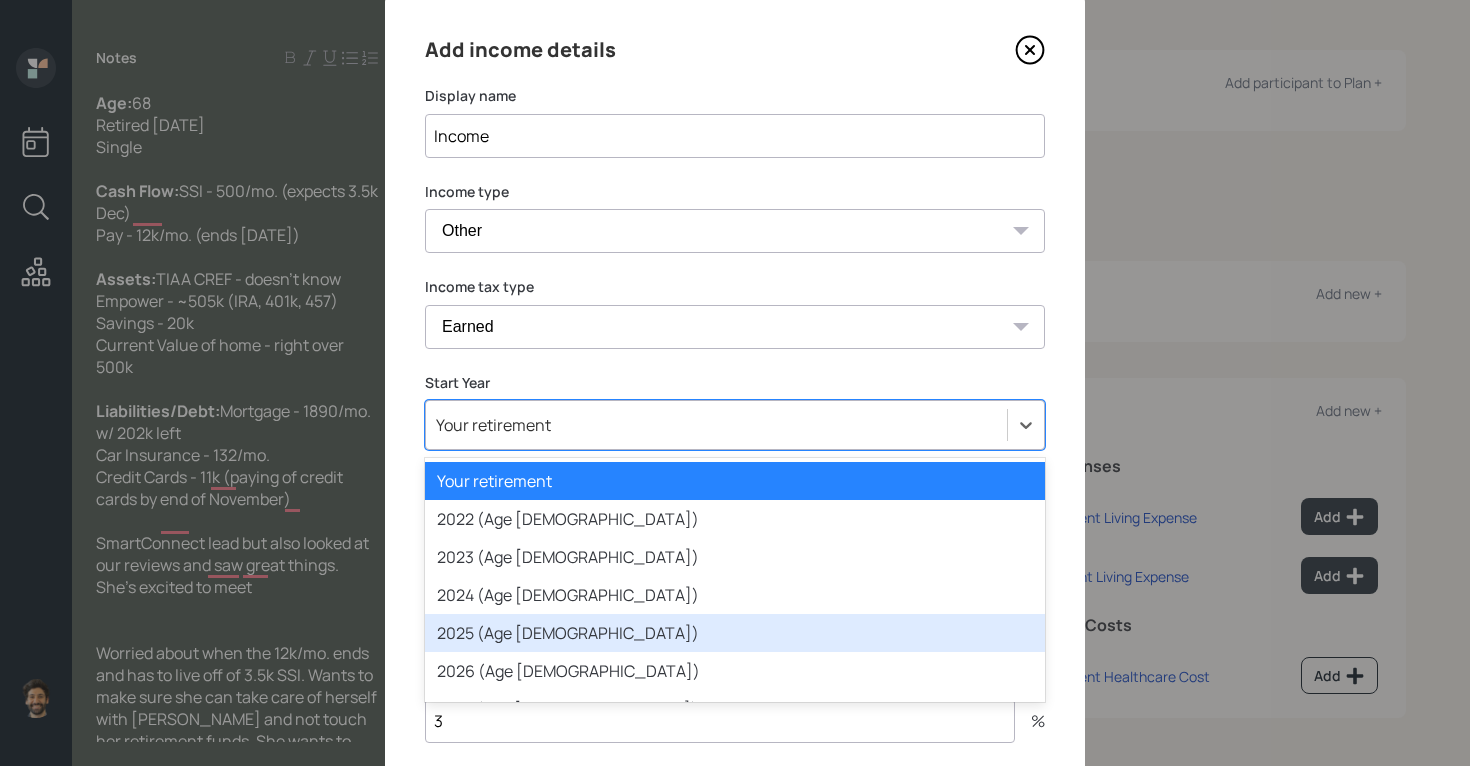 click on "2025 (Age 68)" at bounding box center (735, 633) 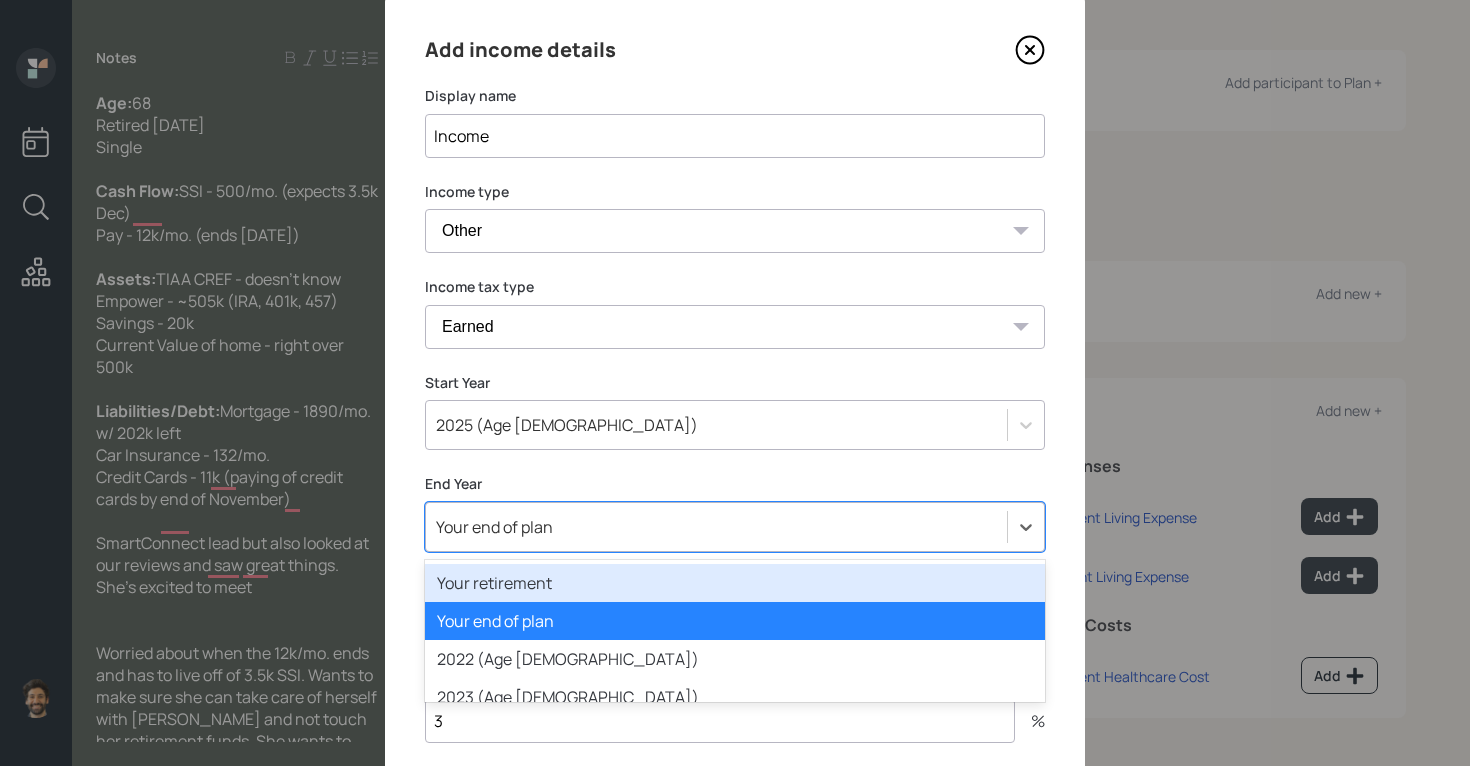 click on "option Your retirement focused, 1 of 80. 80 results available. Use Up and Down to choose options, press Enter to select the currently focused option, press Escape to exit the menu, press Tab to select the option and exit the menu. Your end of plan Your retirement Your end of plan 2022 (Age 65) 2023 (Age 66) 2024 (Age 67) 2025 (Age 68) 2026 (Age 69) 2027 (Age 70) 2028 (Age 71) 2029 (Age 72) 2030 (Age 73) 2031 (Age 74) 2032 (Age 75) 2033 (Age 76) 2034 (Age 77) 2035 (Age 78) 2036 (Age 79) 2037 (Age 80) 2038 (Age 81) 2039 (Age 82) 2040 (Age 83) 2041 (Age 84) 2042 (Age 85) 2043 (Age 86) 2044 (Age 87) 2045 (Age 88) 2046 (Age 89) 2047 (Age 90) 2048 (Age 91) 2049 (Age 92) 2050 (Age 93) 2051 (Age 94) 2052 (Age 95) 2053 (Age 96) 2054 (Age 97) 2055 (Age 98) 2056 (Age 99) 2057 (Age 100) 2058 (Age 101) 2059 (Age 102) 2060 (Age 103) 2061 (Age 104) 2062 (Age 105) 2063 (Age 106) 2064 (Age 107) 2065 (Age 108) 2066 (Age 109) 2067 (Age 110) 2068 (Age 111) 2069 (Age 112) 2070 (Age 113) 2071 (Age 114) 2072 (Age 115)" at bounding box center [735, 527] 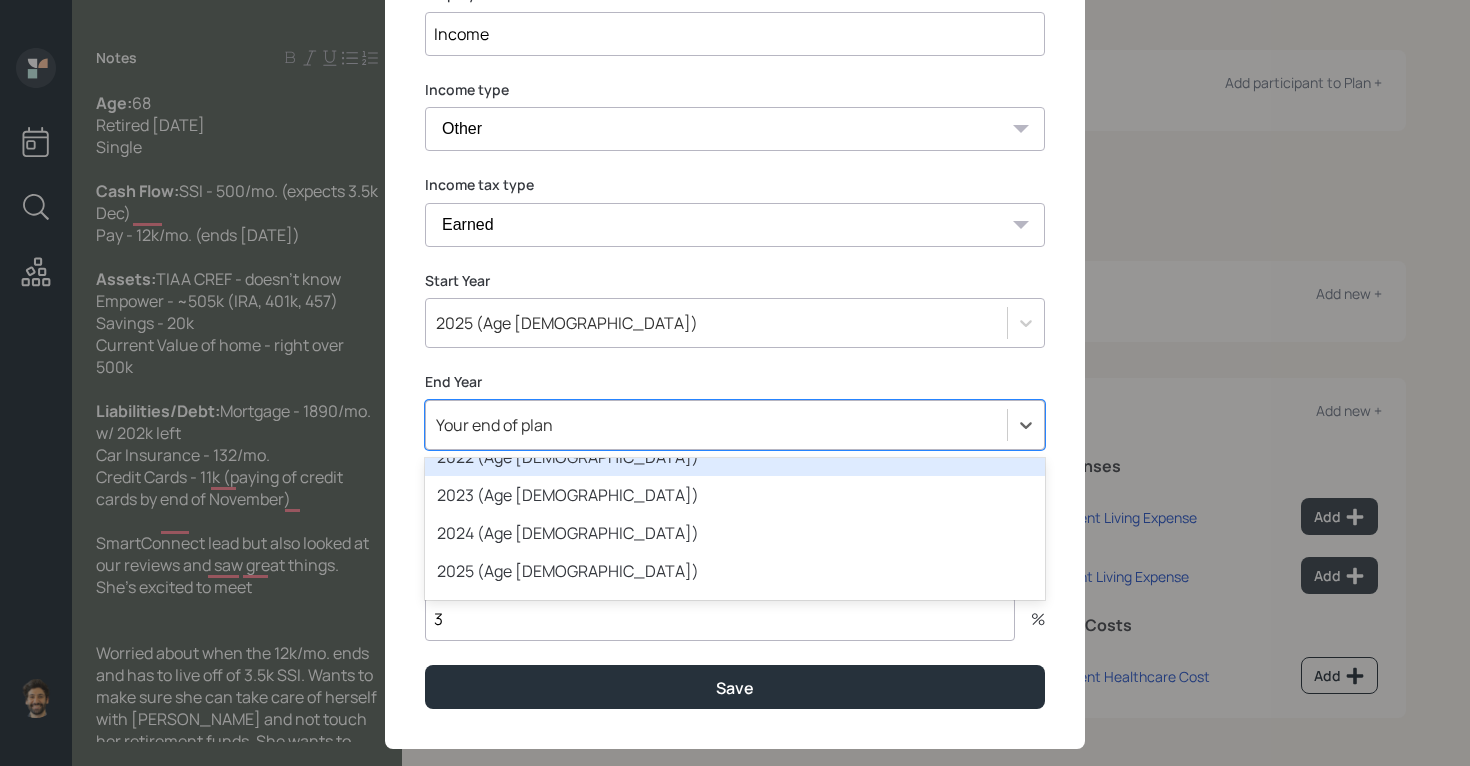 scroll, scrollTop: 150, scrollLeft: 0, axis: vertical 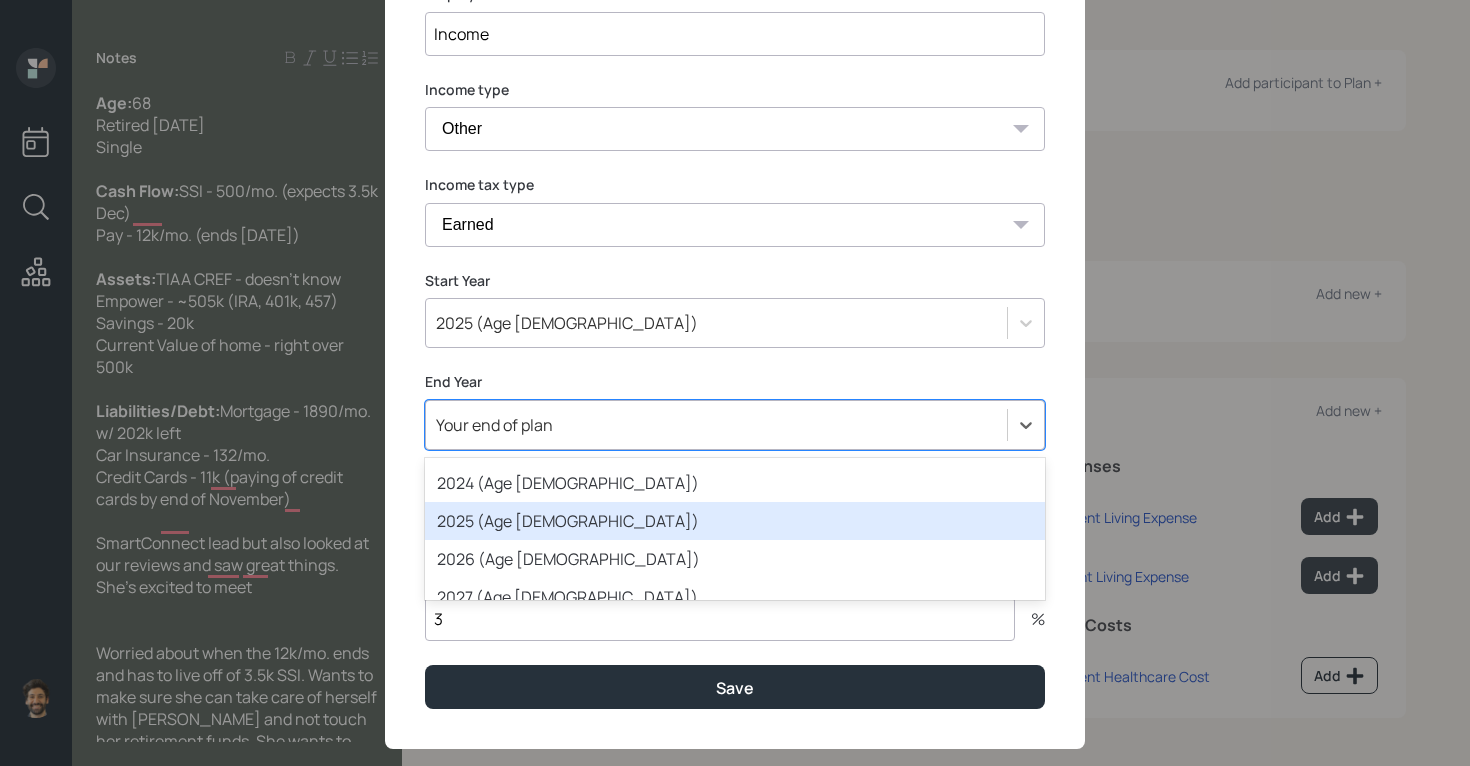 click on "2025 (Age 68)" at bounding box center [735, 521] 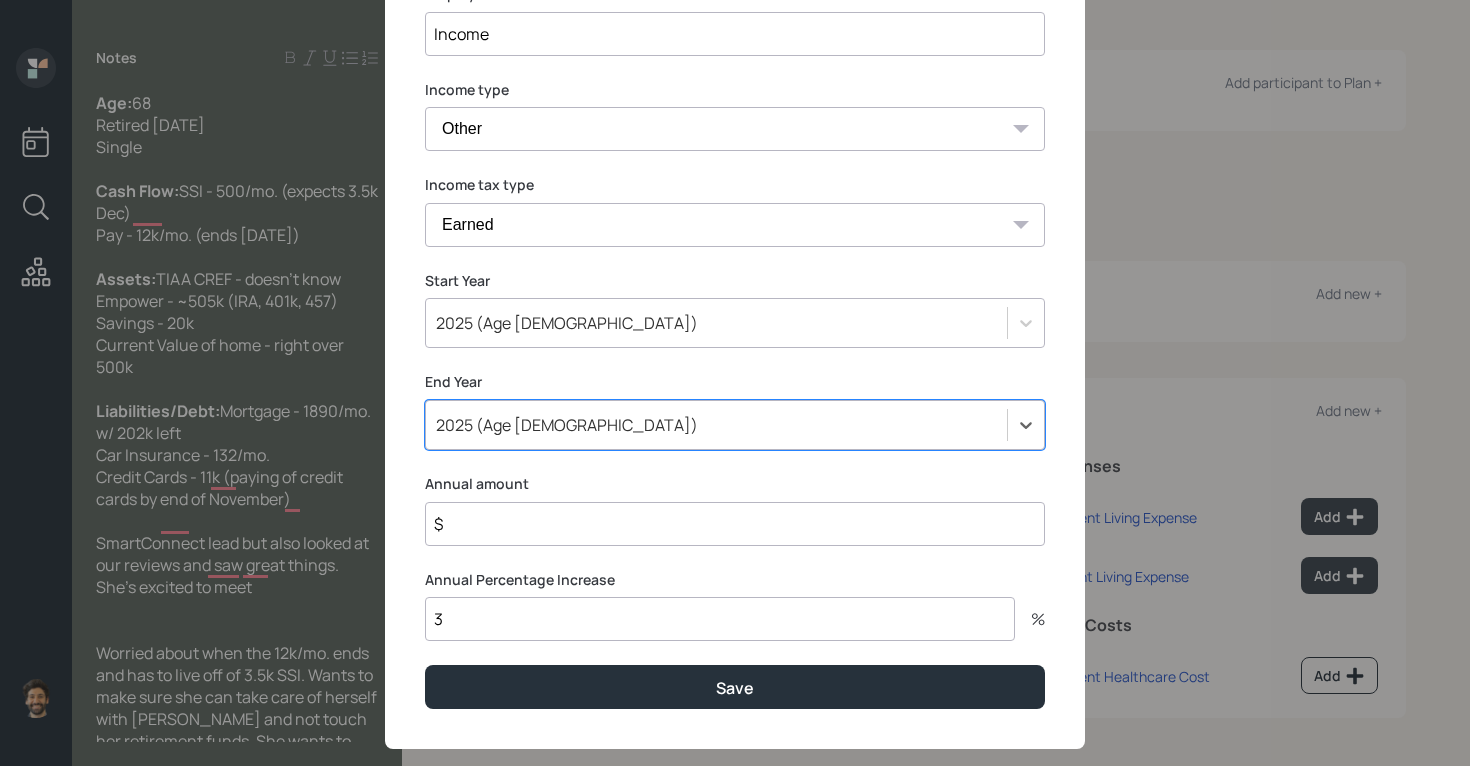 click on "$" at bounding box center (735, 524) 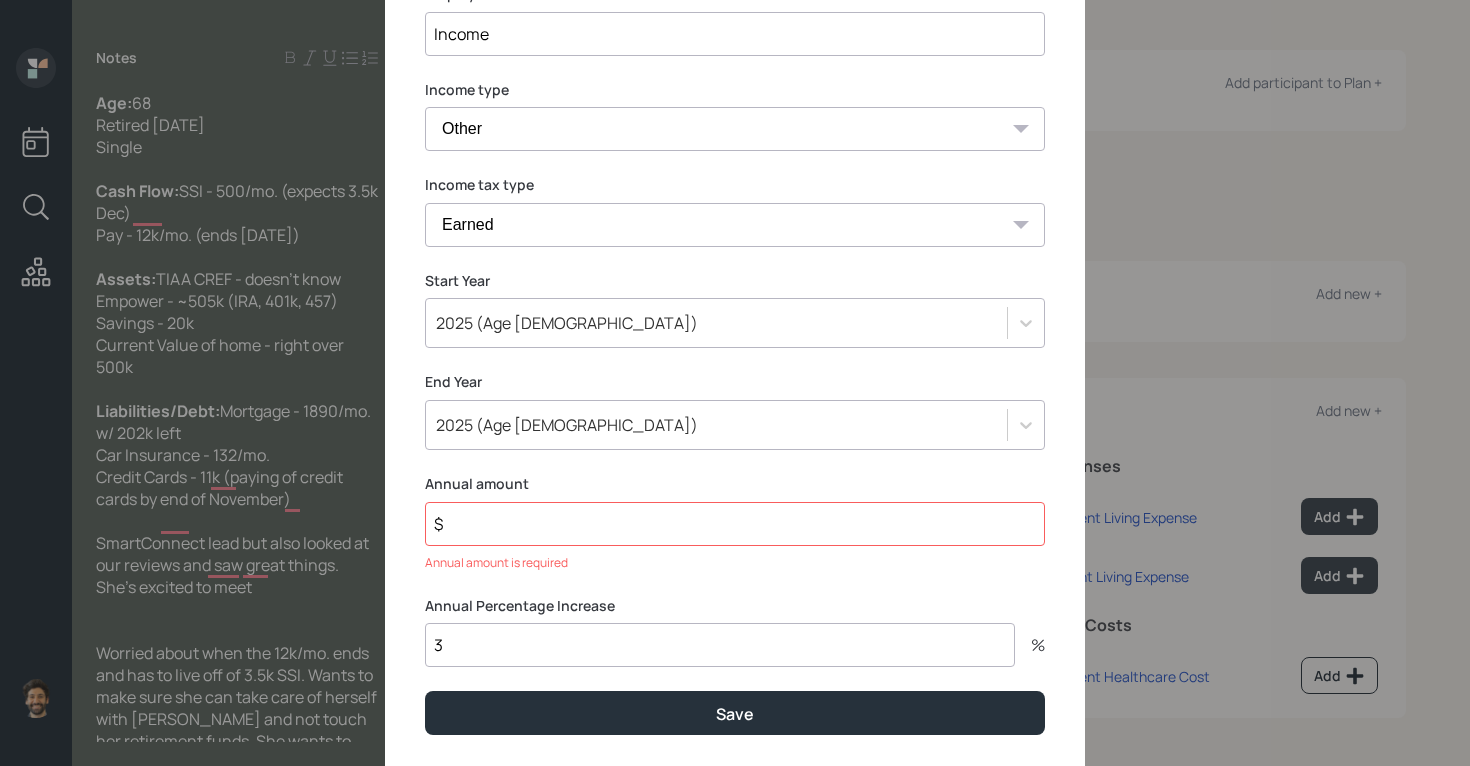 click on "$" at bounding box center (735, 524) 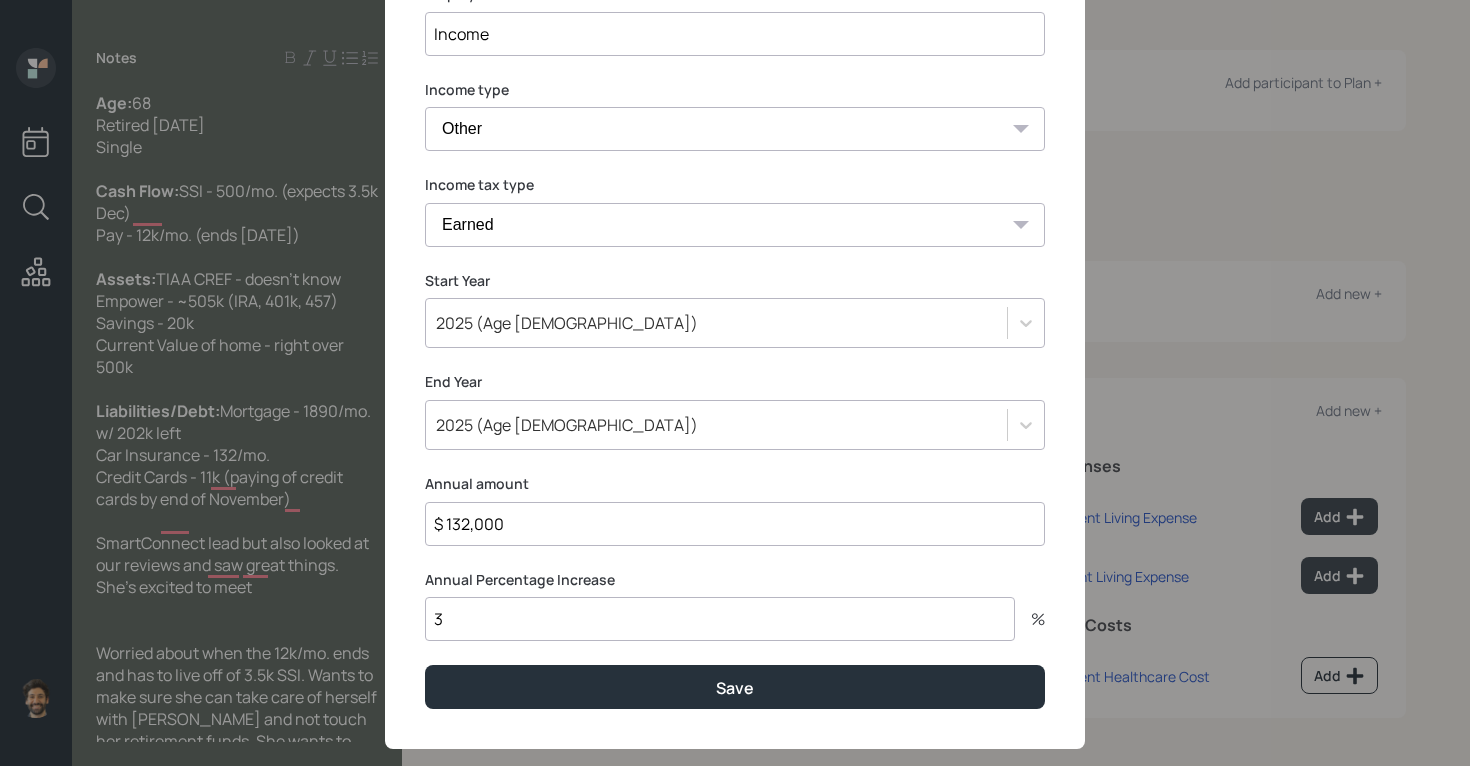 type on "$ 132,000" 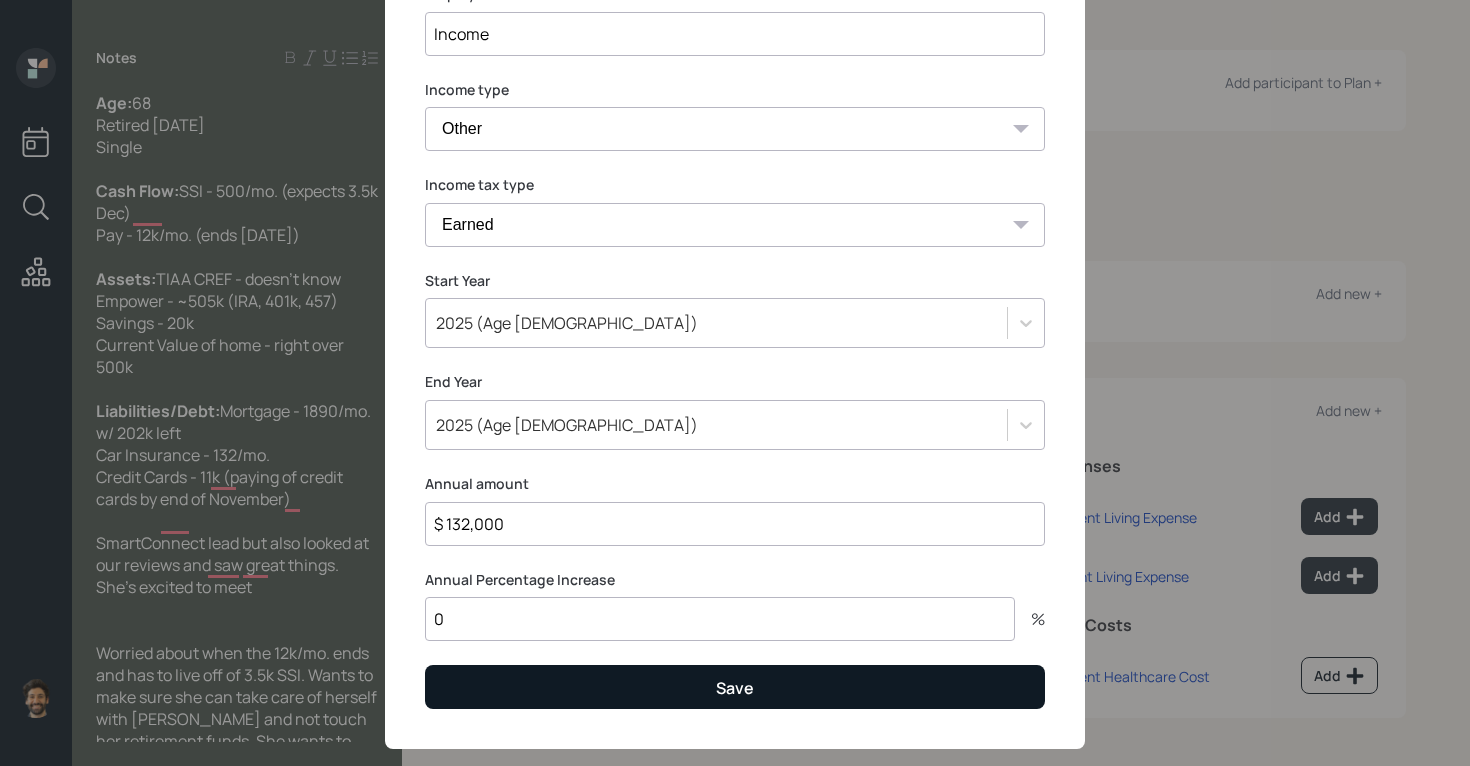 type on "0" 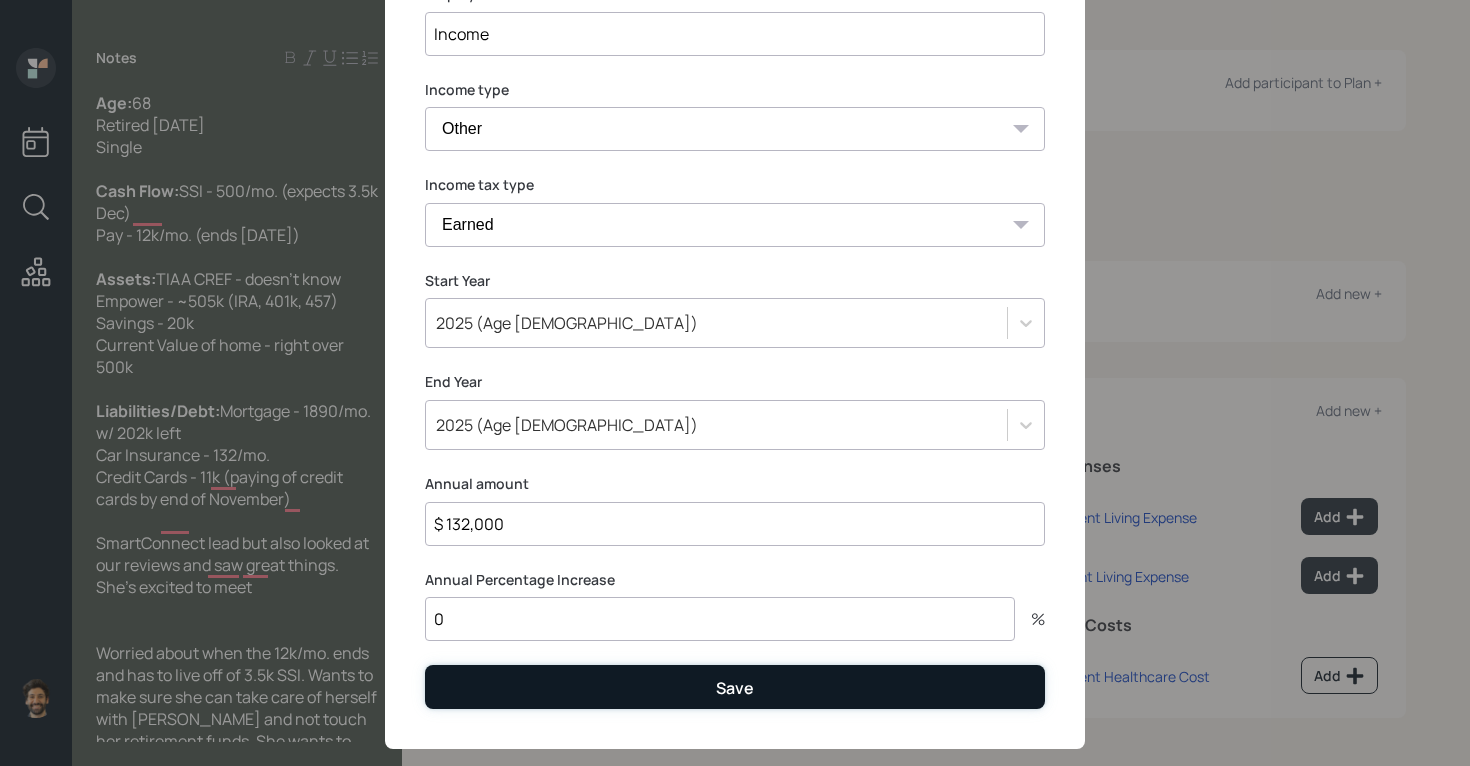 click on "Save" at bounding box center (735, 686) 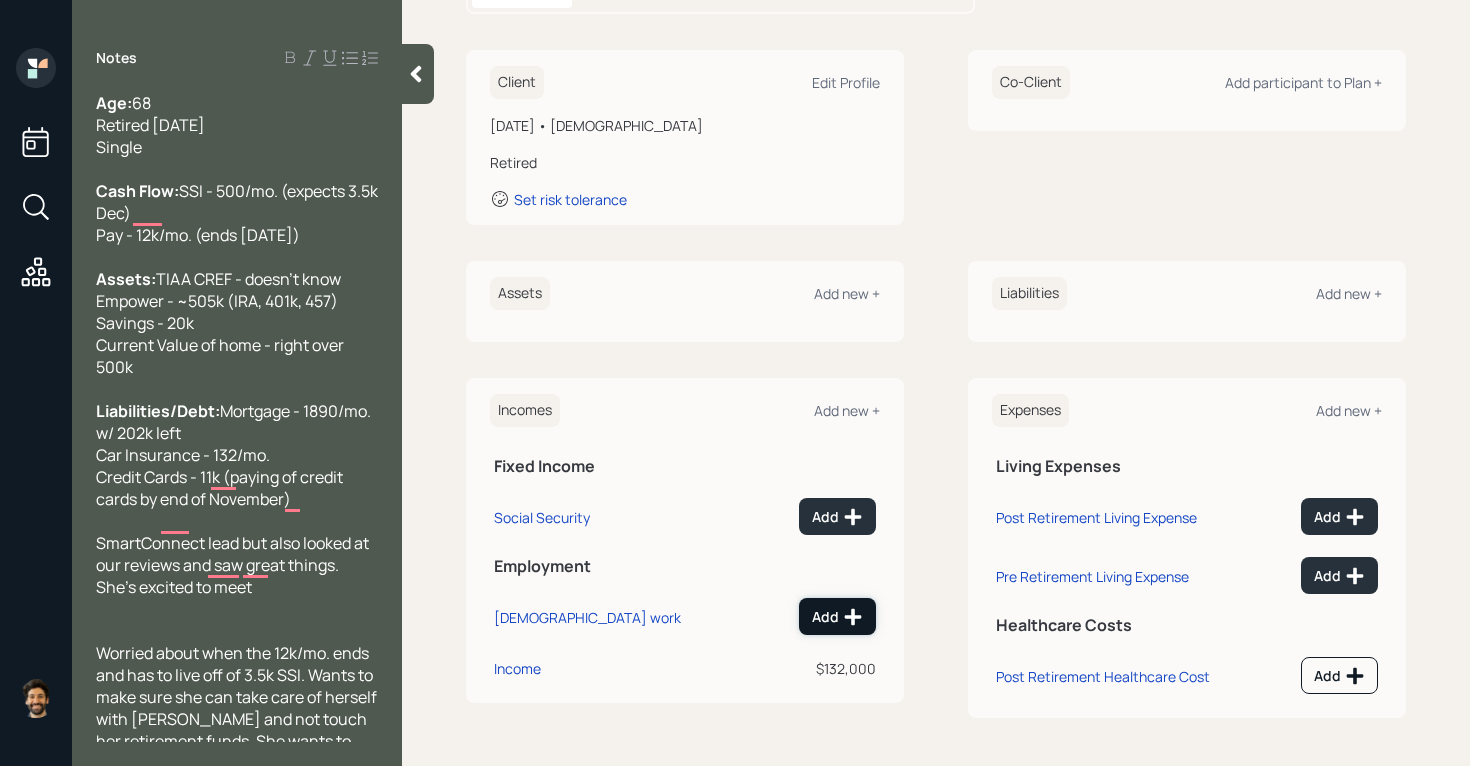click on "Add" at bounding box center [837, 617] 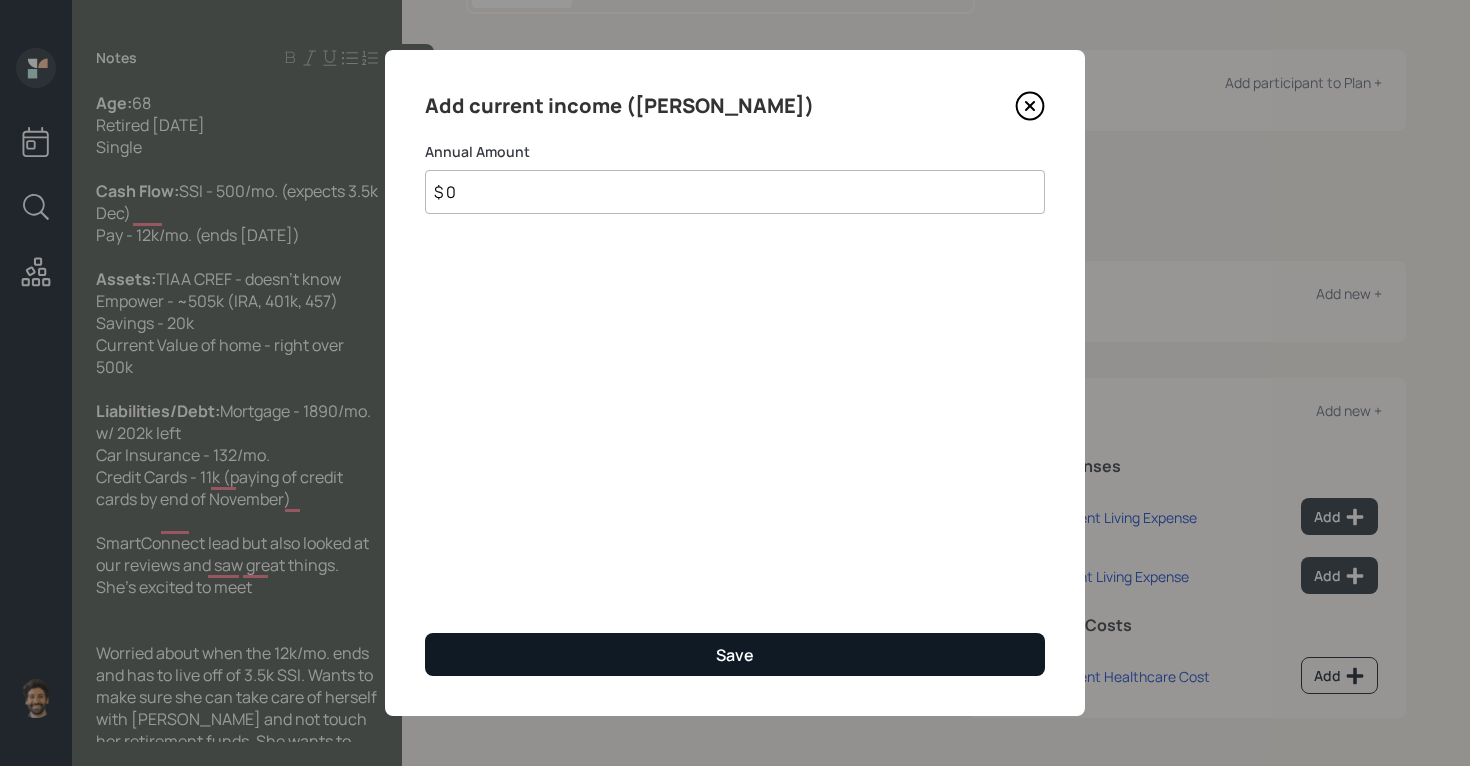 type on "$ 0" 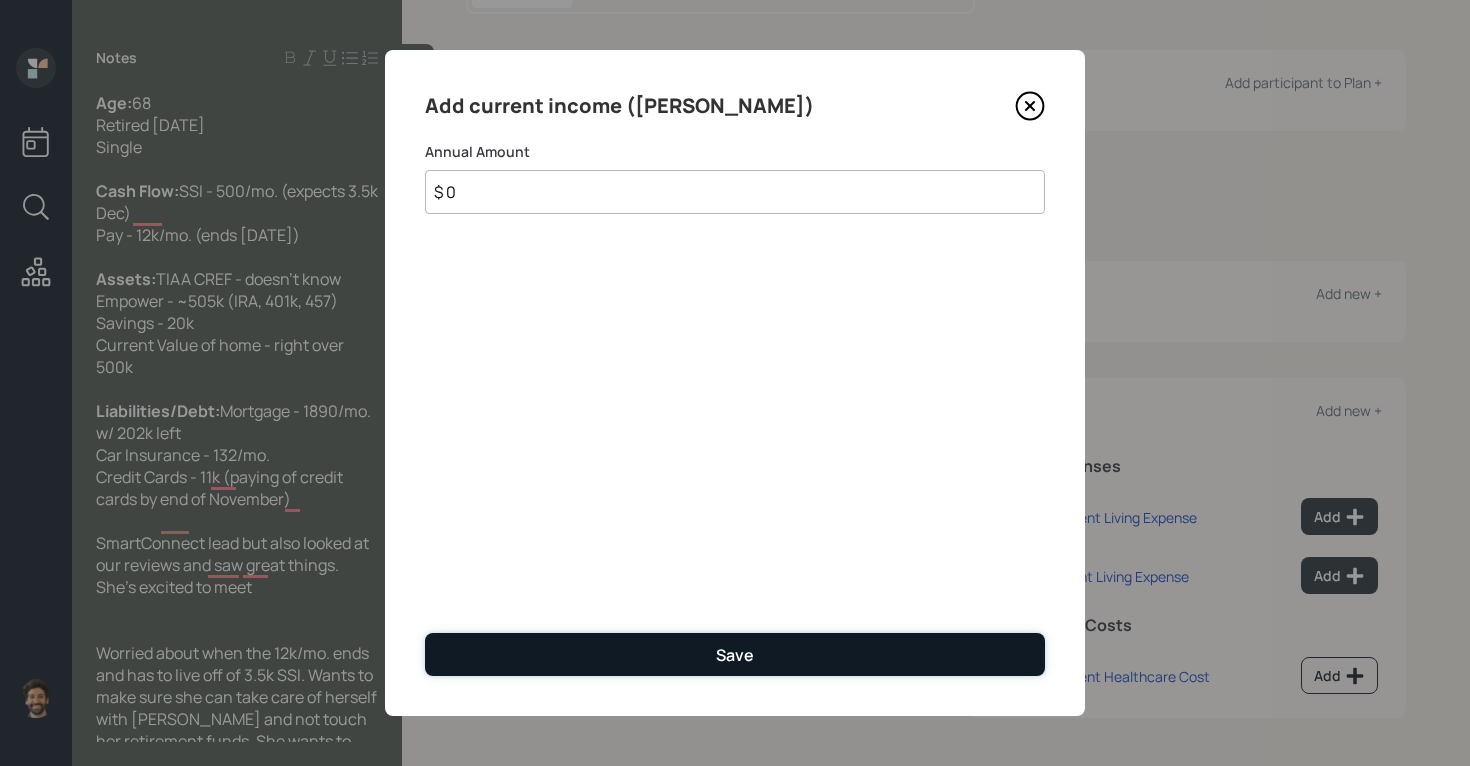 click on "Save" at bounding box center (735, 654) 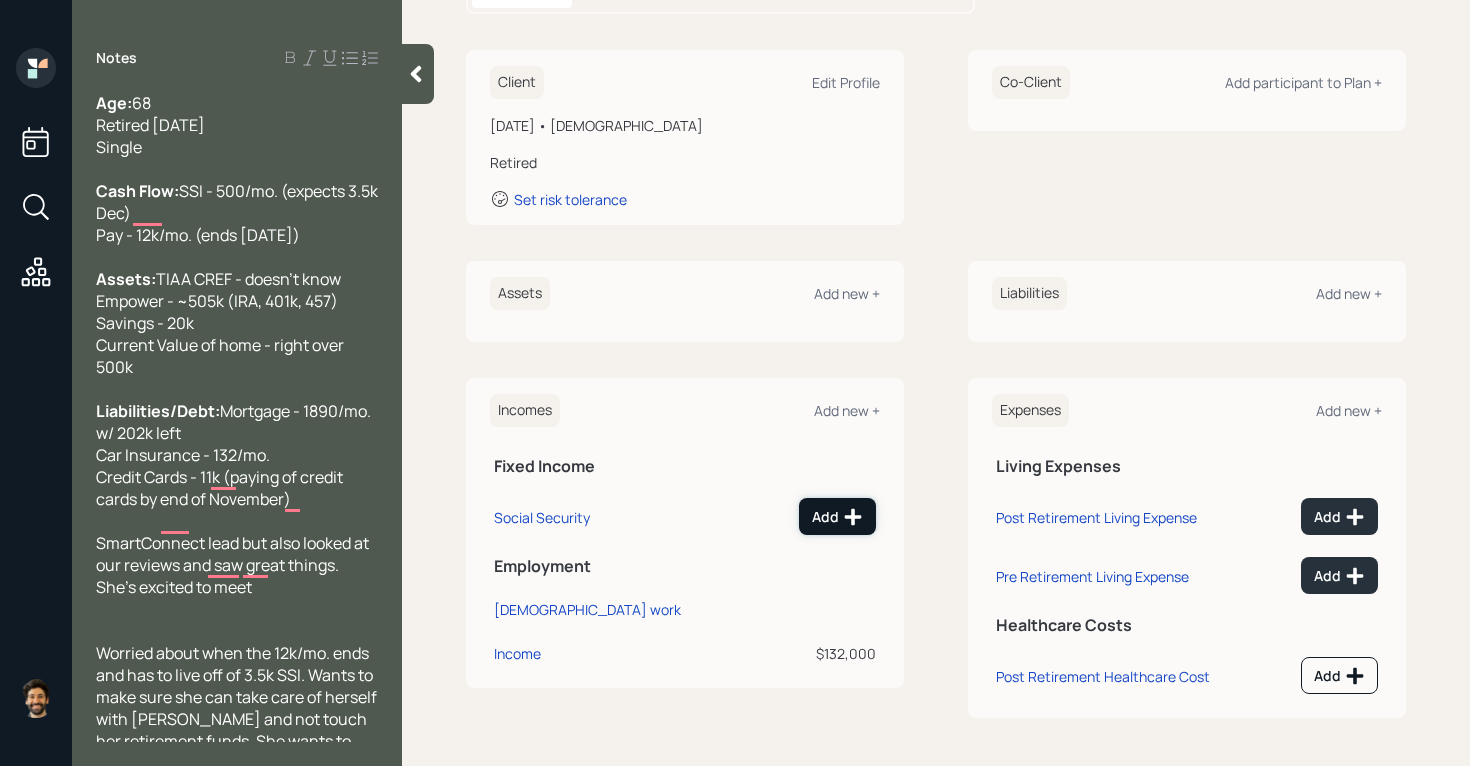 click on "Add" at bounding box center [837, 517] 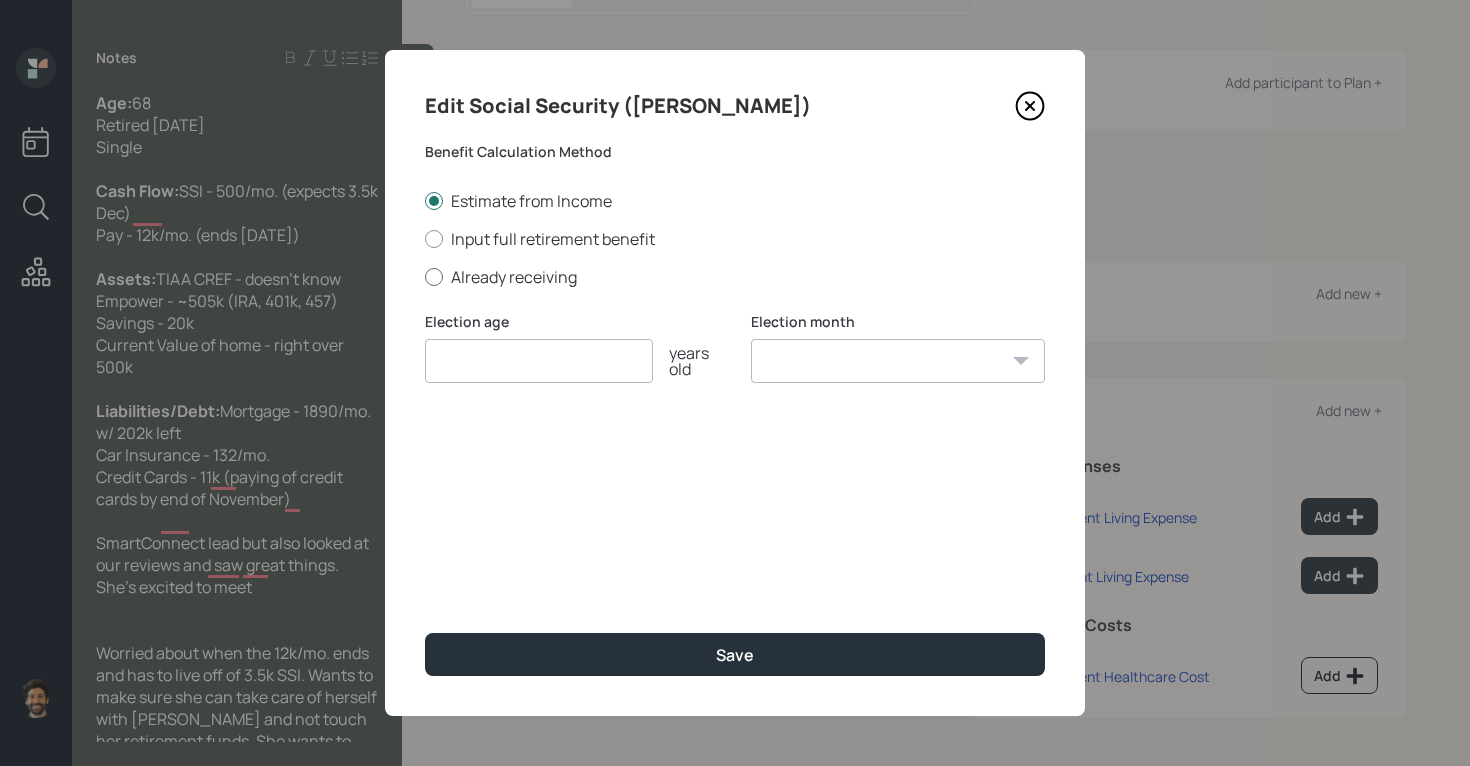 click on "Already receiving" at bounding box center [735, 277] 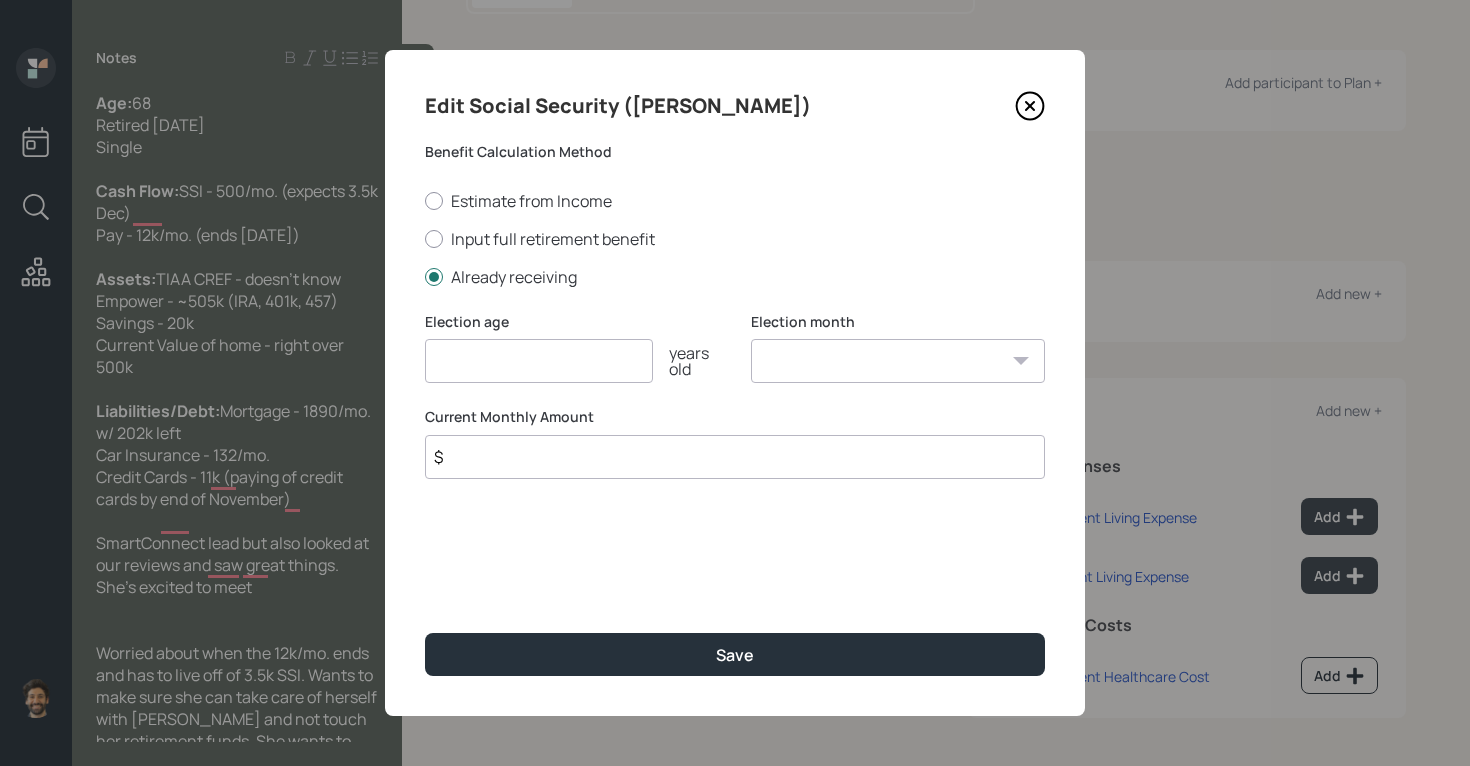 click on "$" at bounding box center [735, 457] 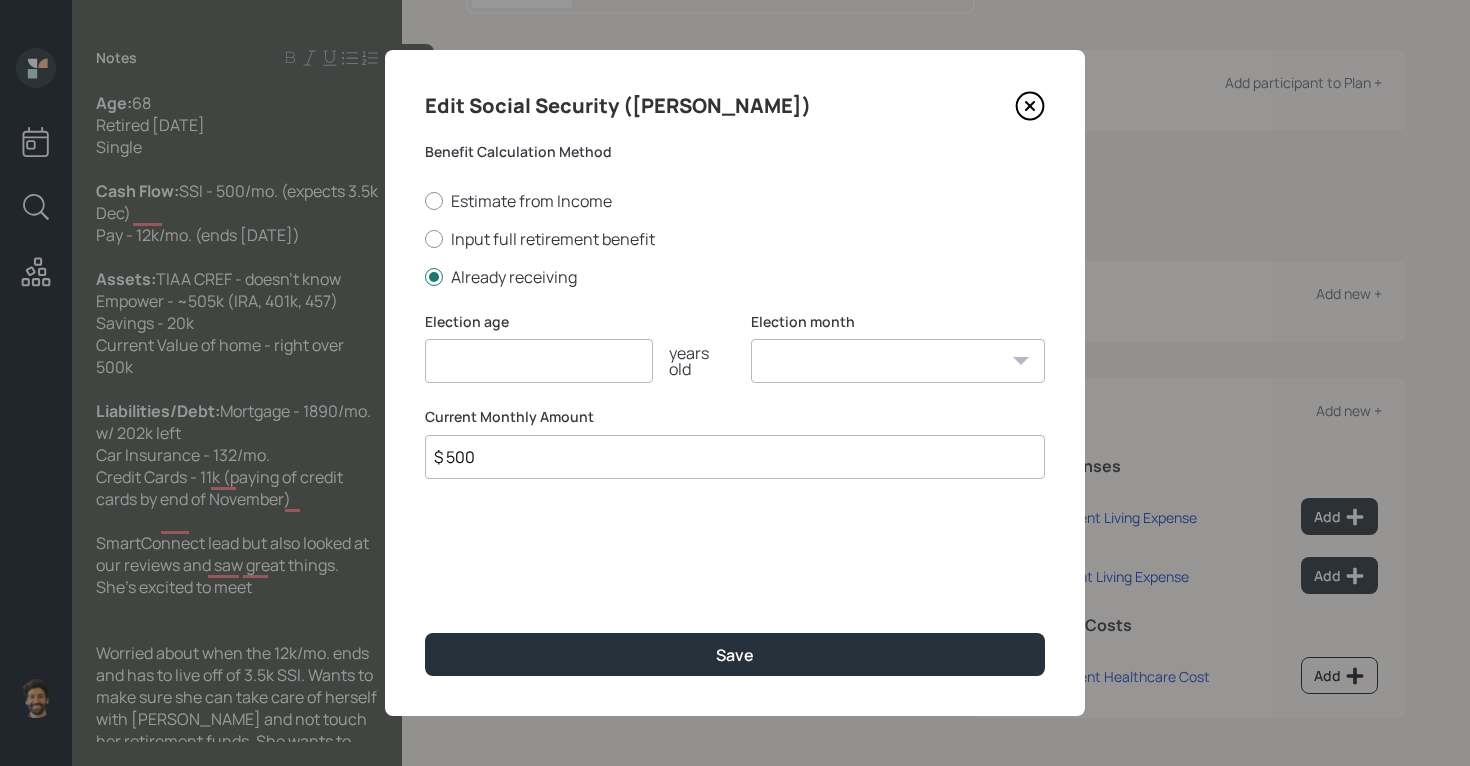 type on "$ 500" 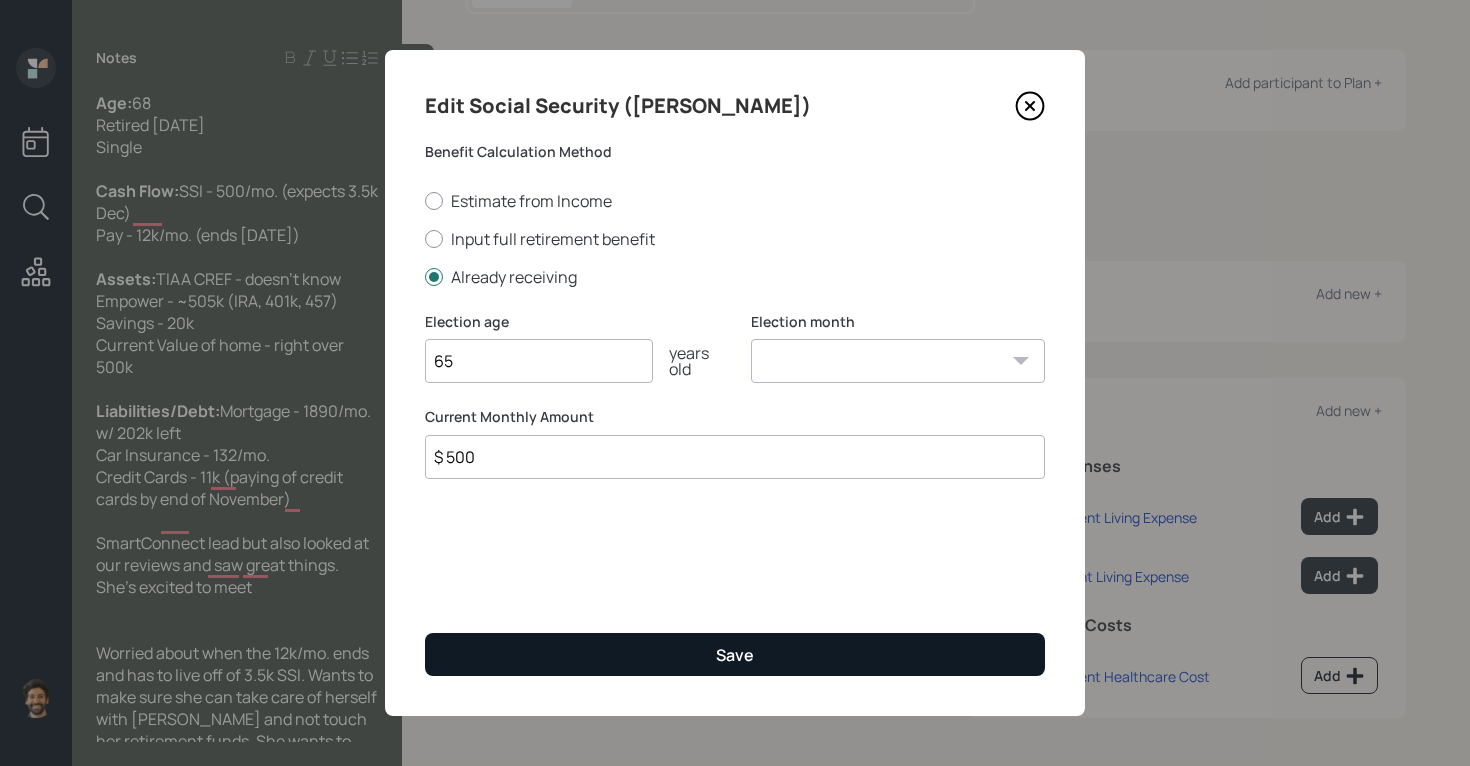 type on "65" 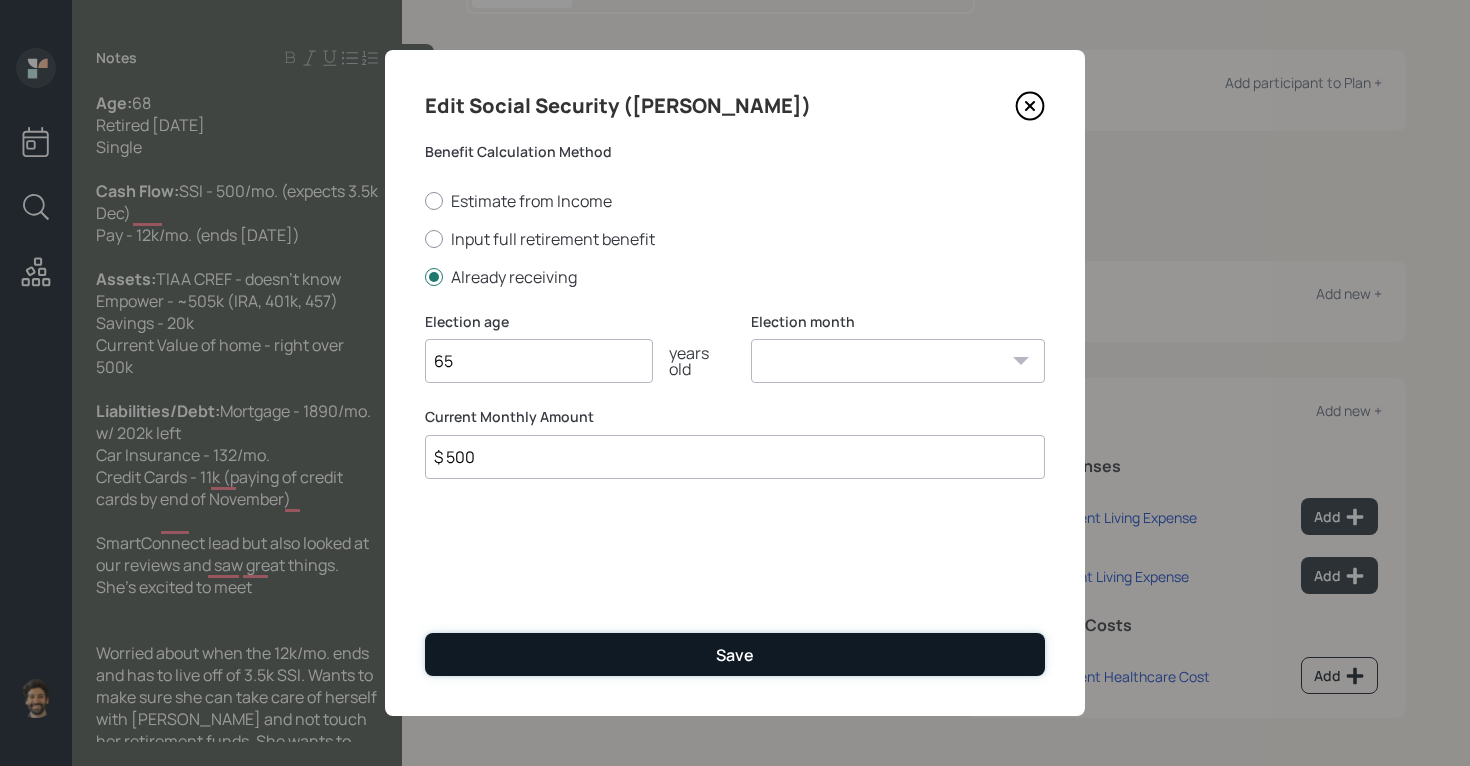 click on "Save" at bounding box center [735, 654] 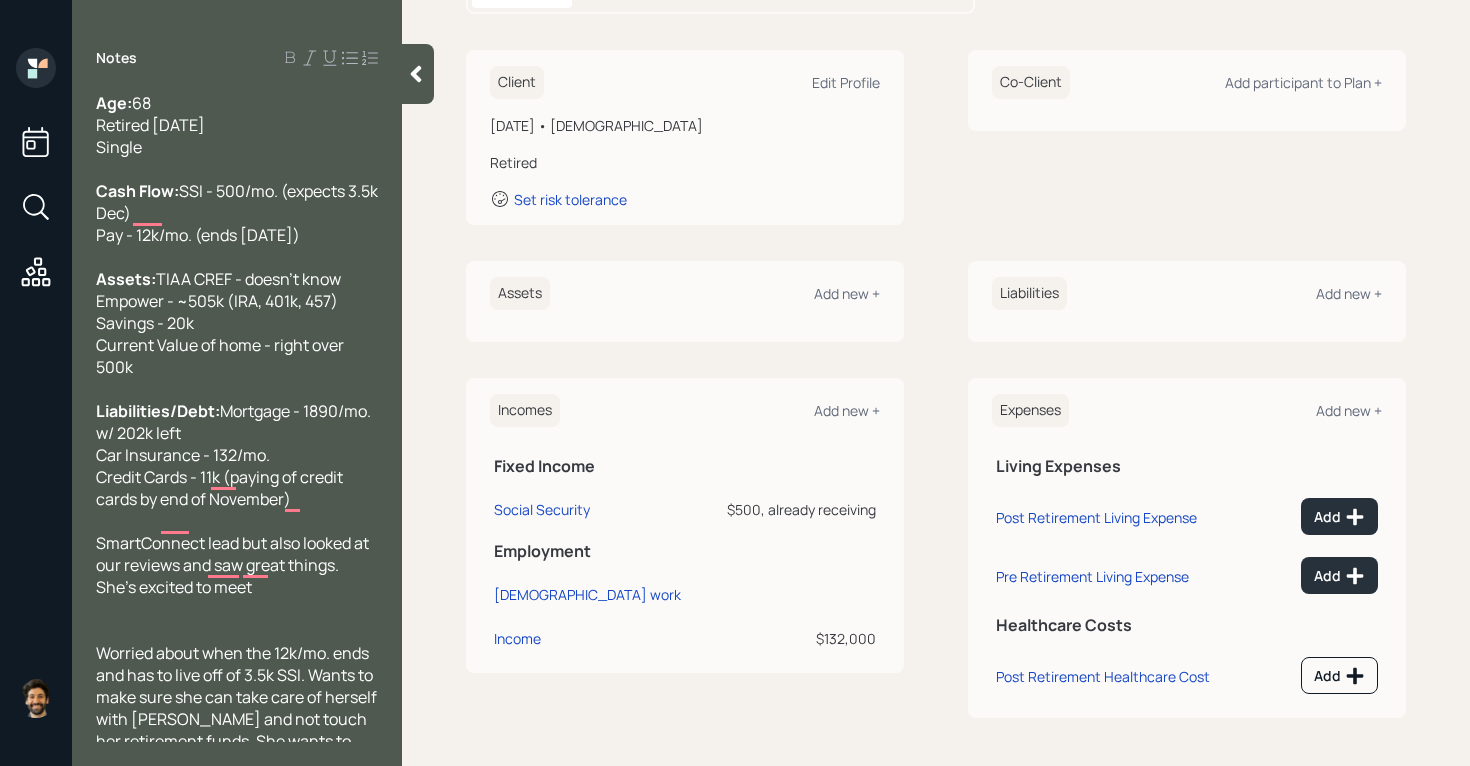 scroll, scrollTop: 19, scrollLeft: 0, axis: vertical 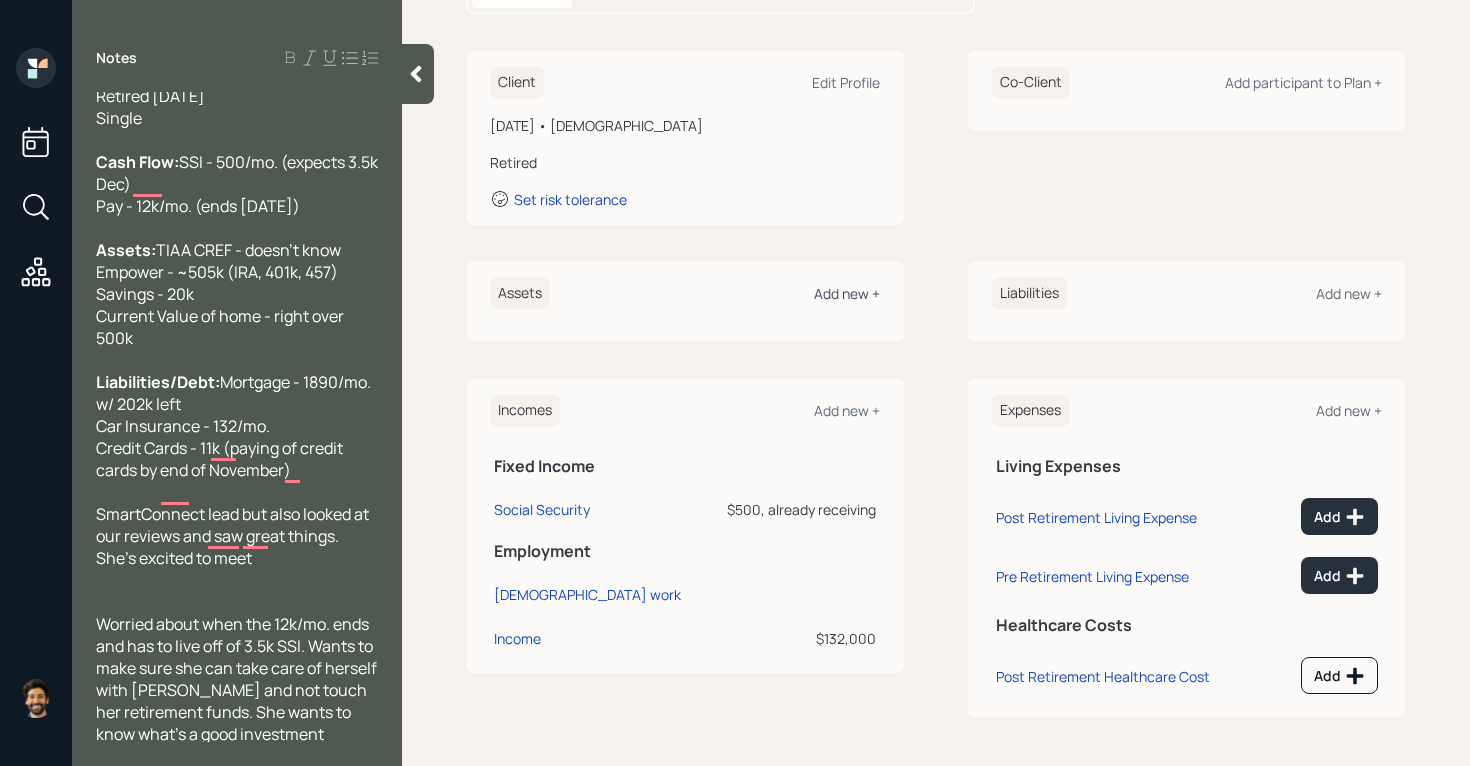 click on "Add new +" at bounding box center (847, 293) 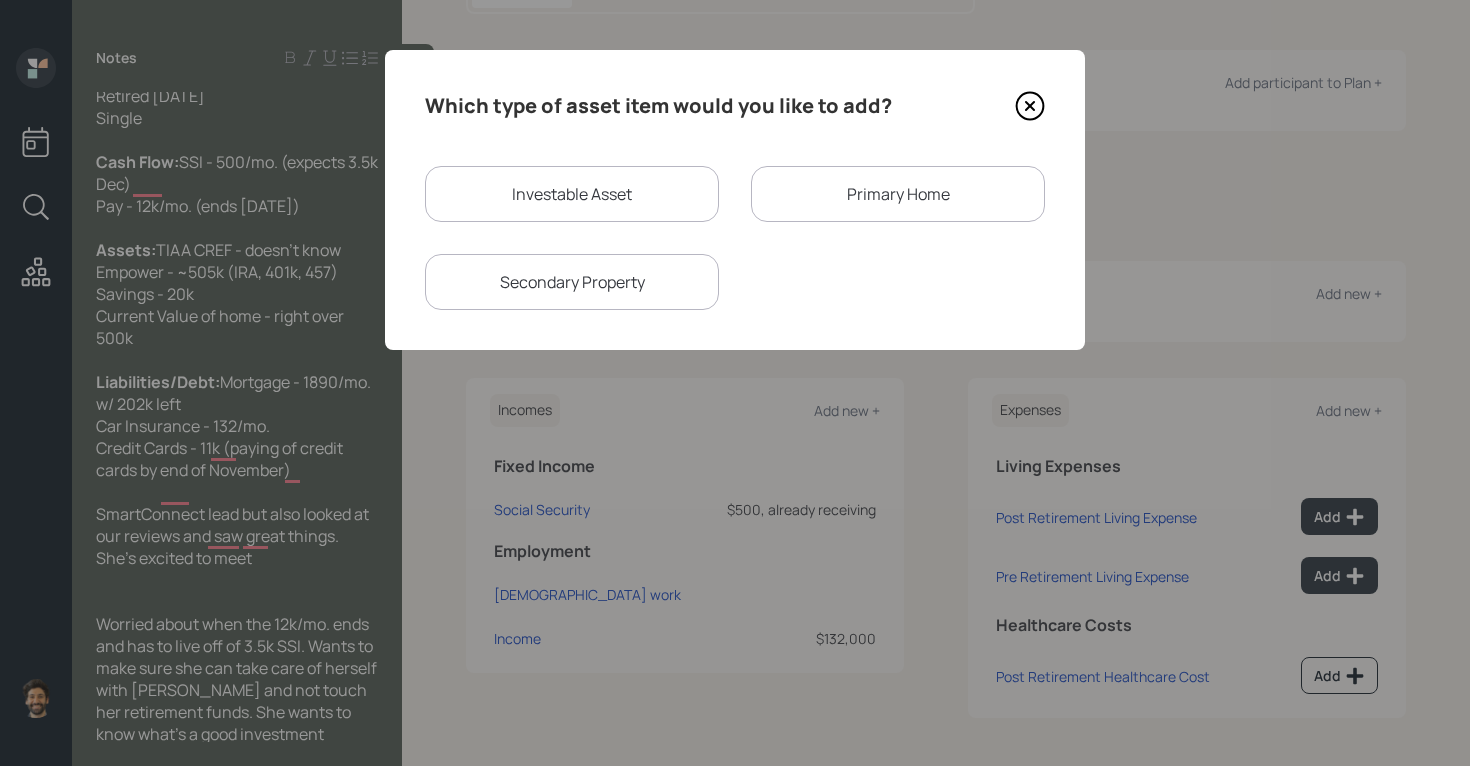 click on "Primary Home" at bounding box center (898, 194) 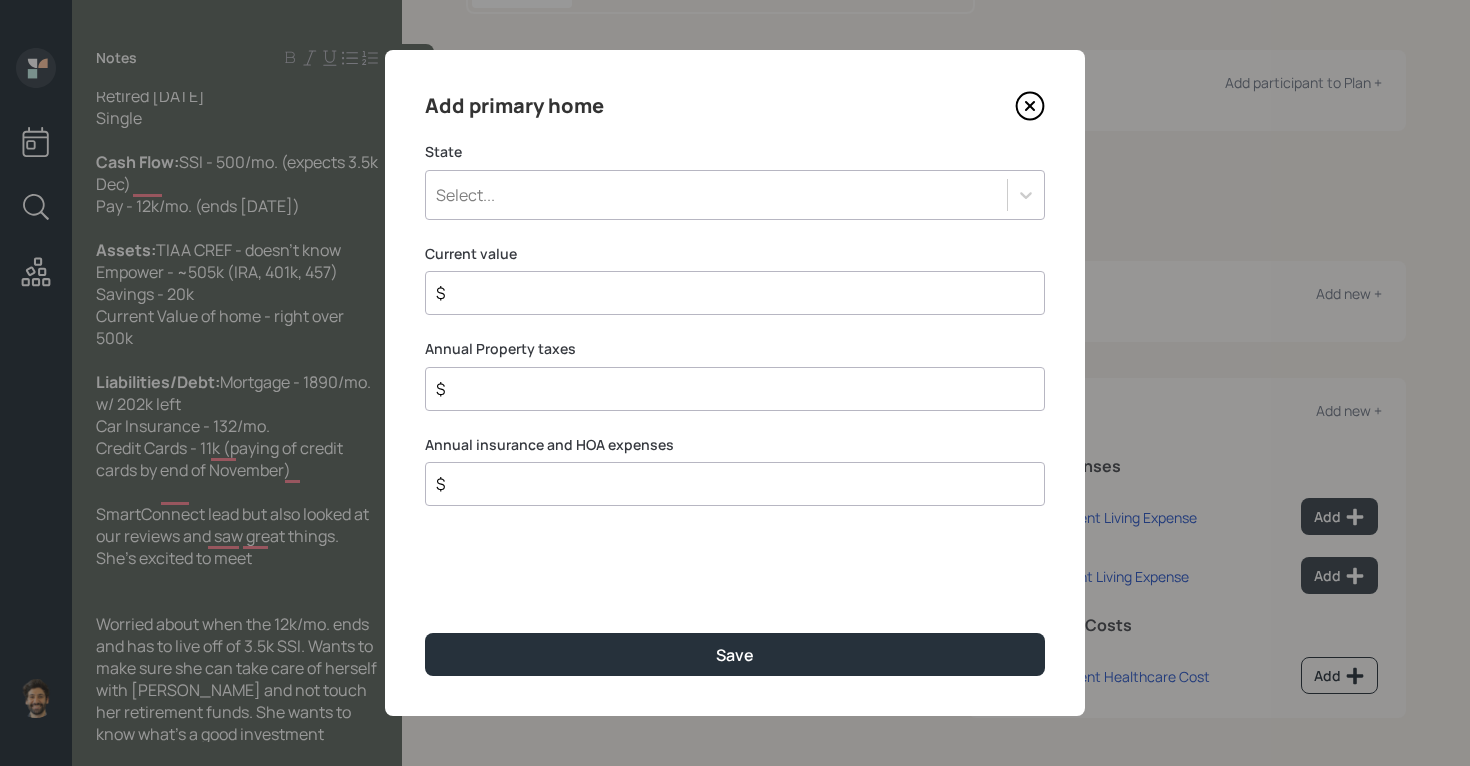 click on "Select..." at bounding box center (716, 195) 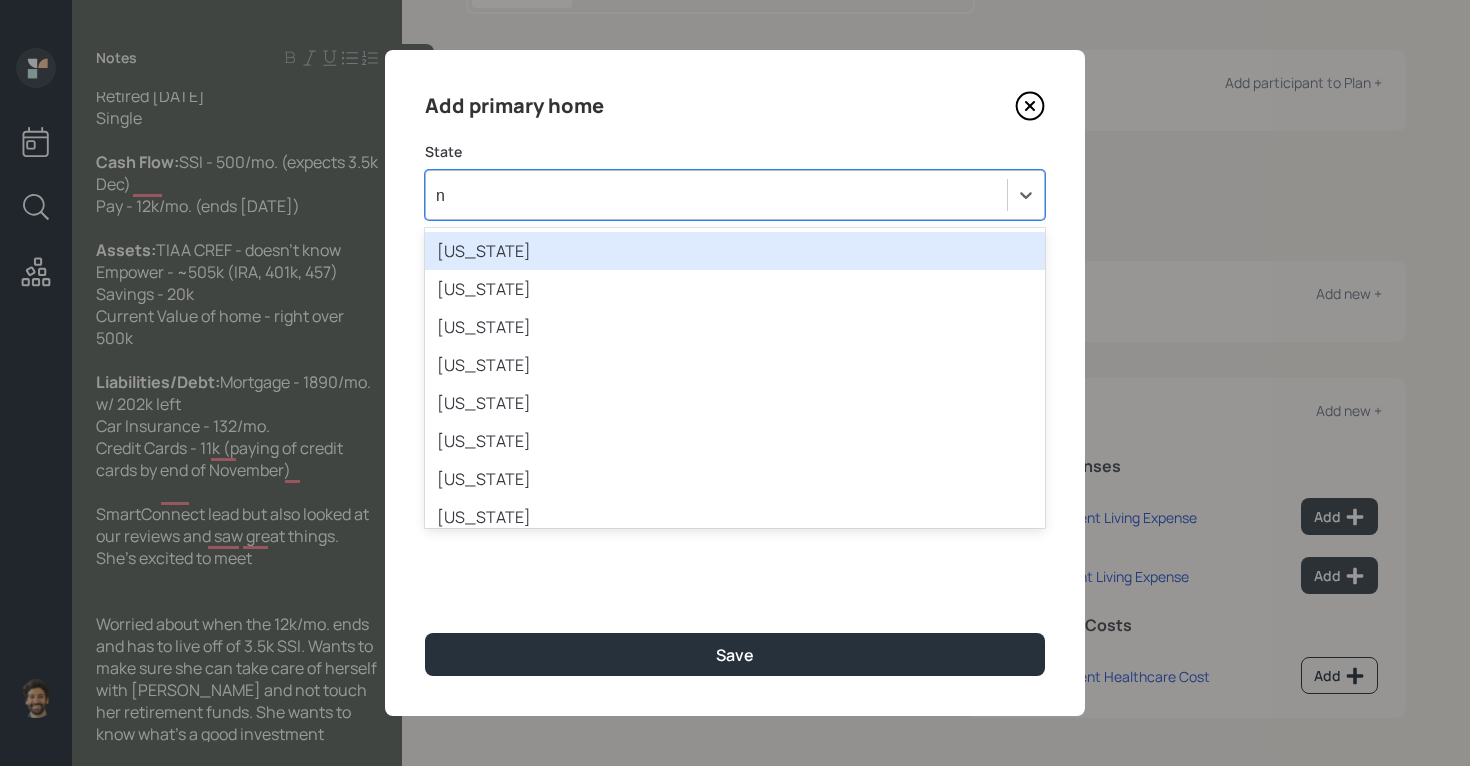 type on "ny" 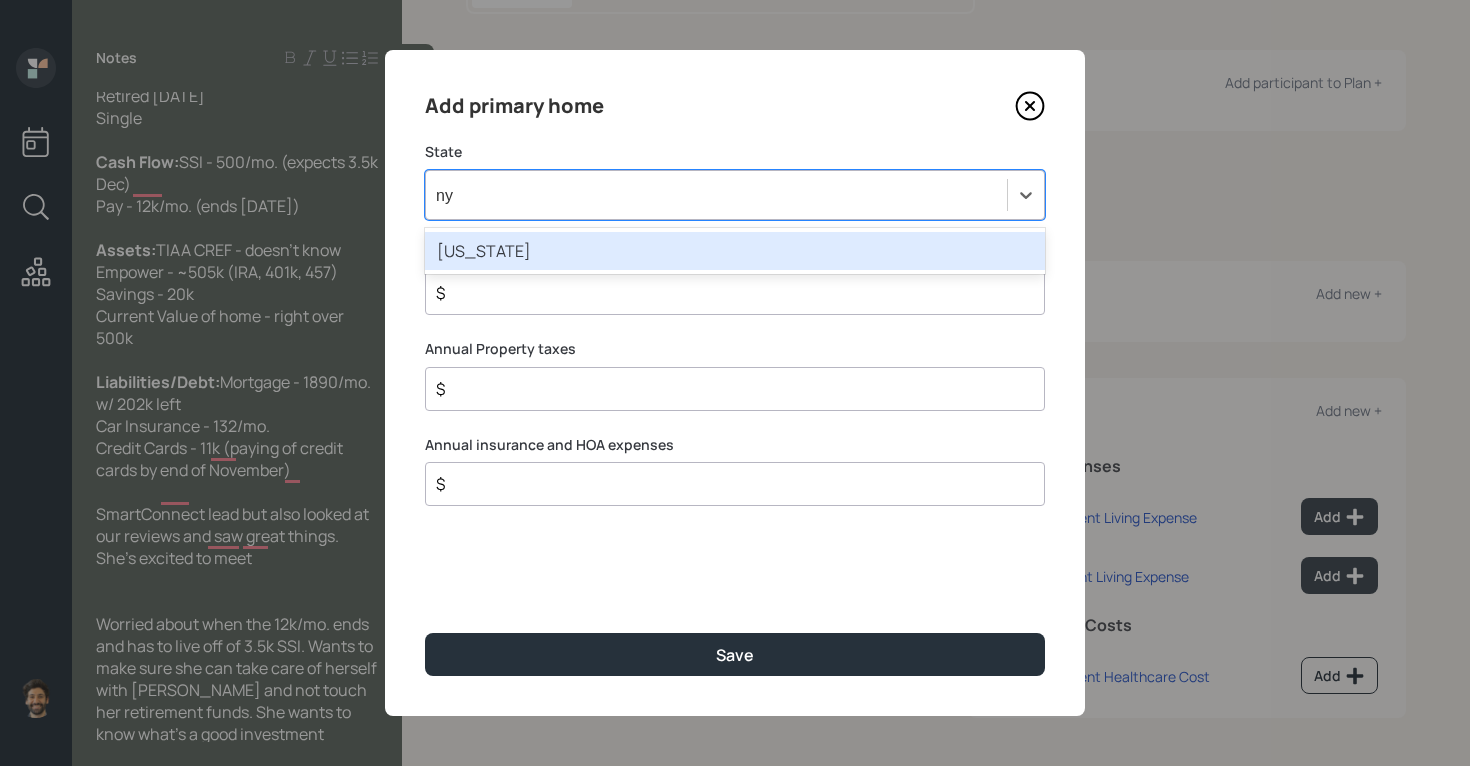 click on "New York" at bounding box center (735, 251) 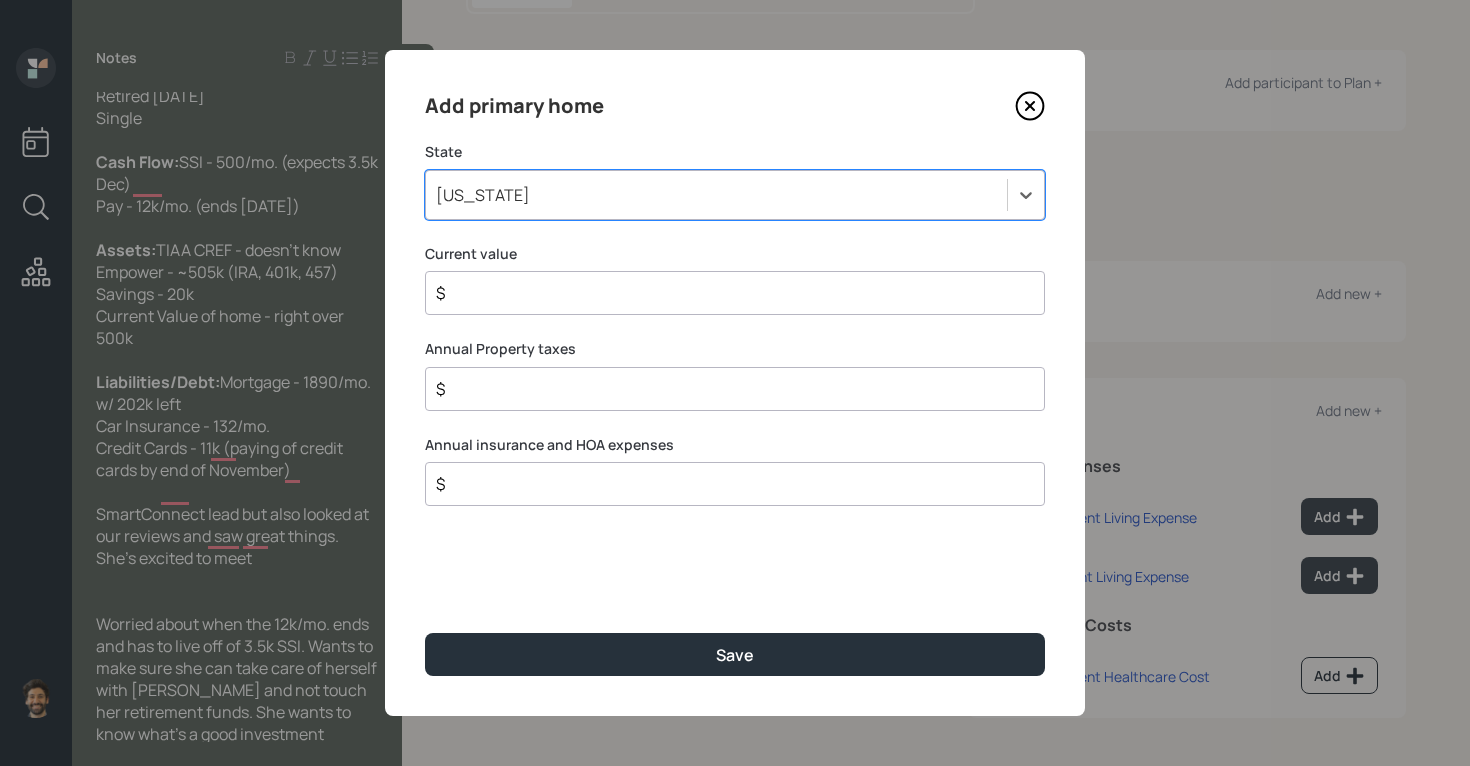 click on "$" at bounding box center [735, 293] 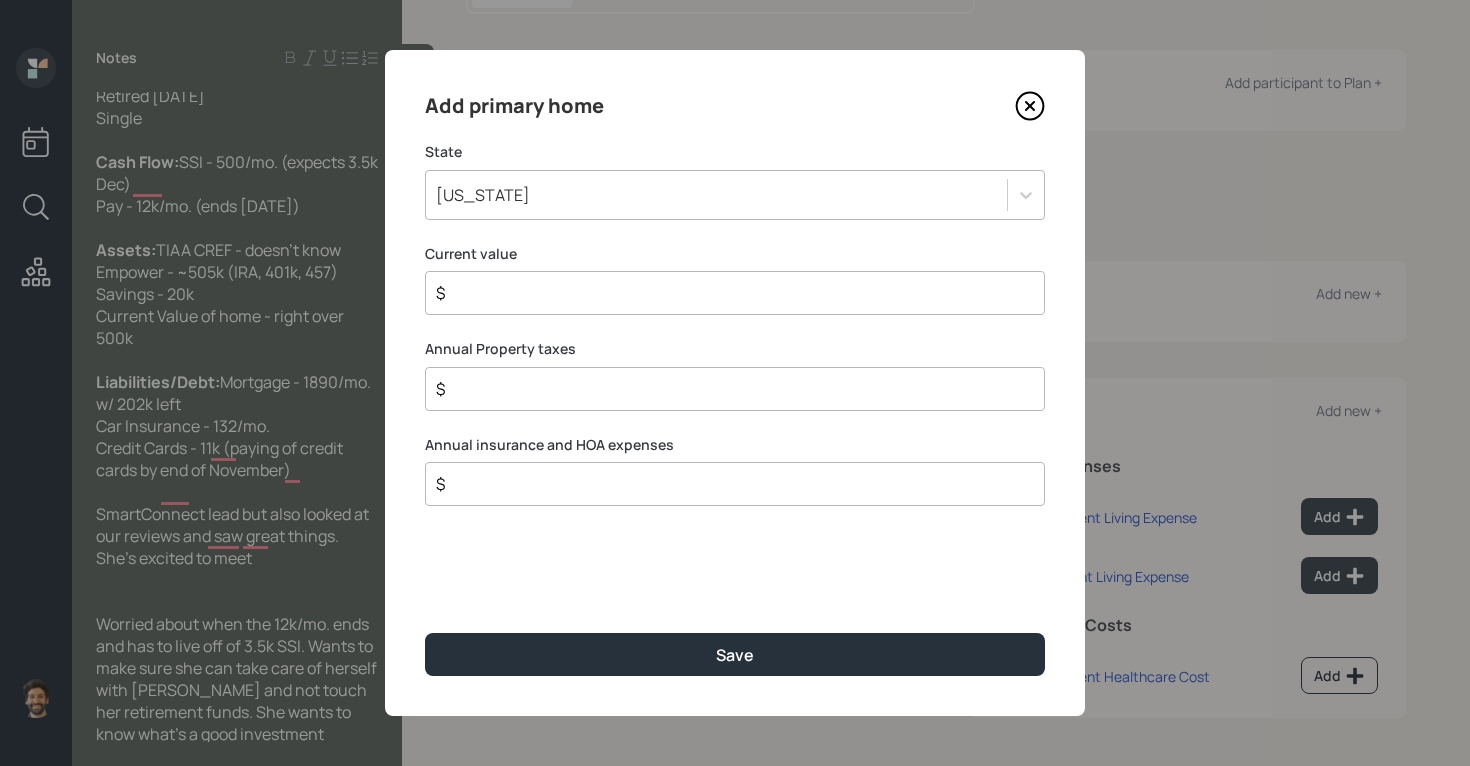 click on "$" at bounding box center [727, 293] 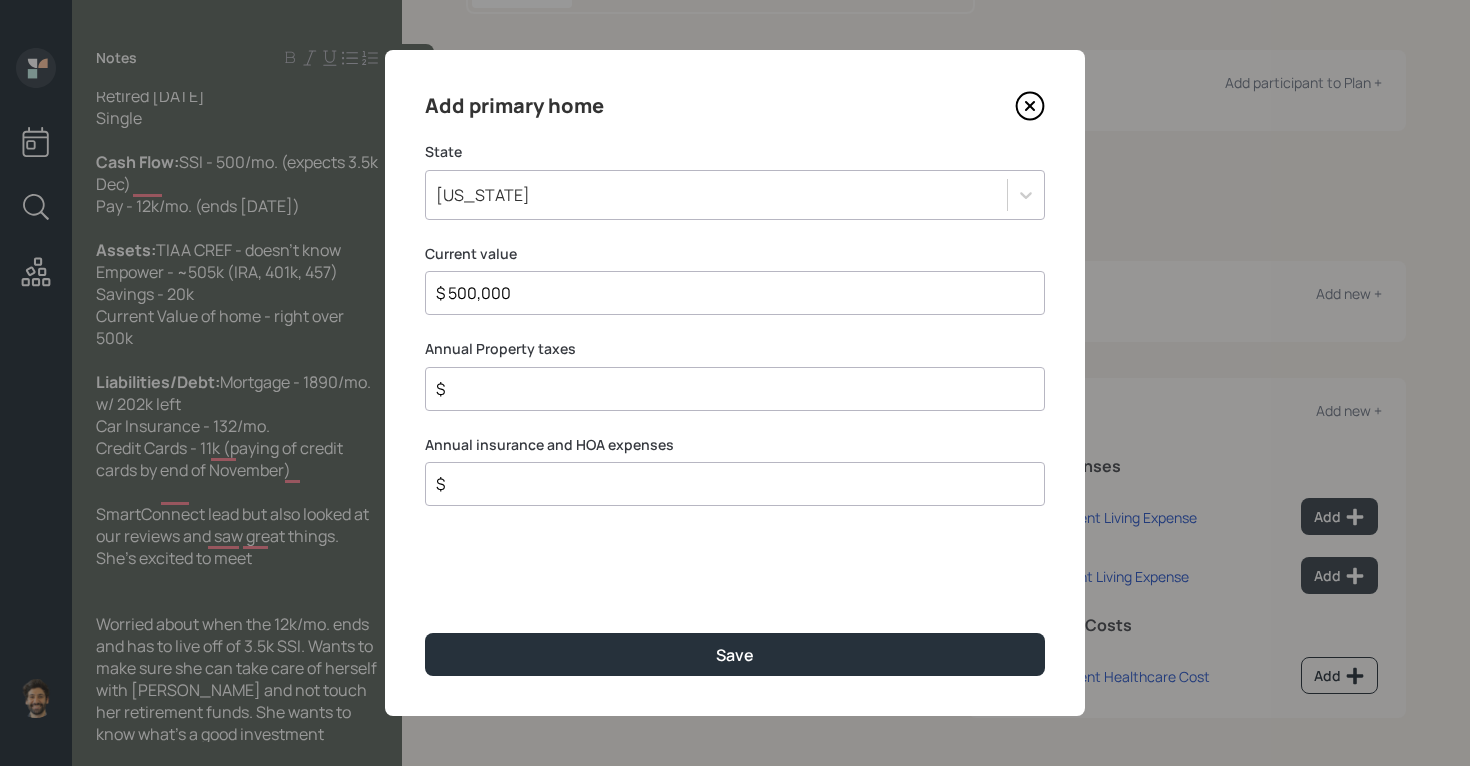 type on "$ 500,000" 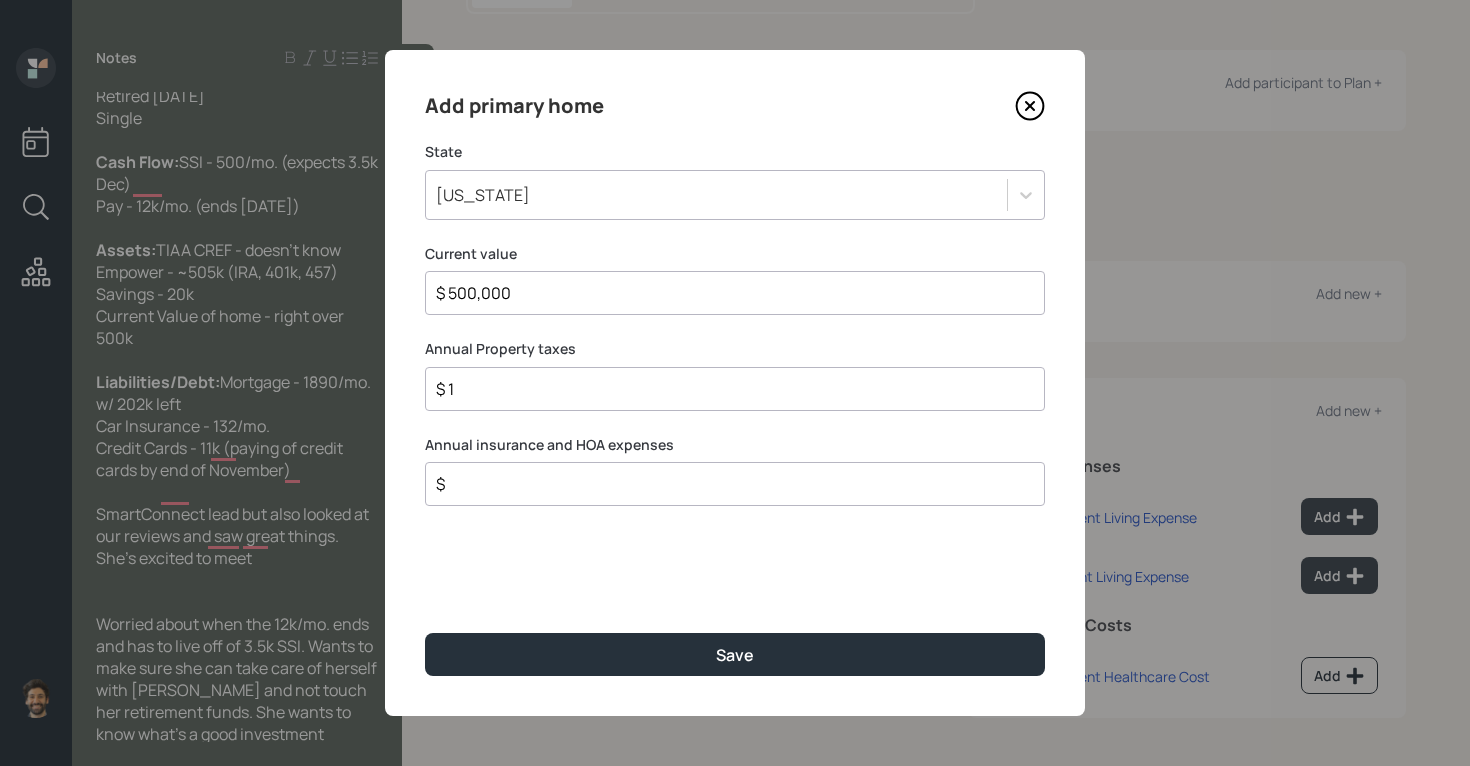 type on "$ 1" 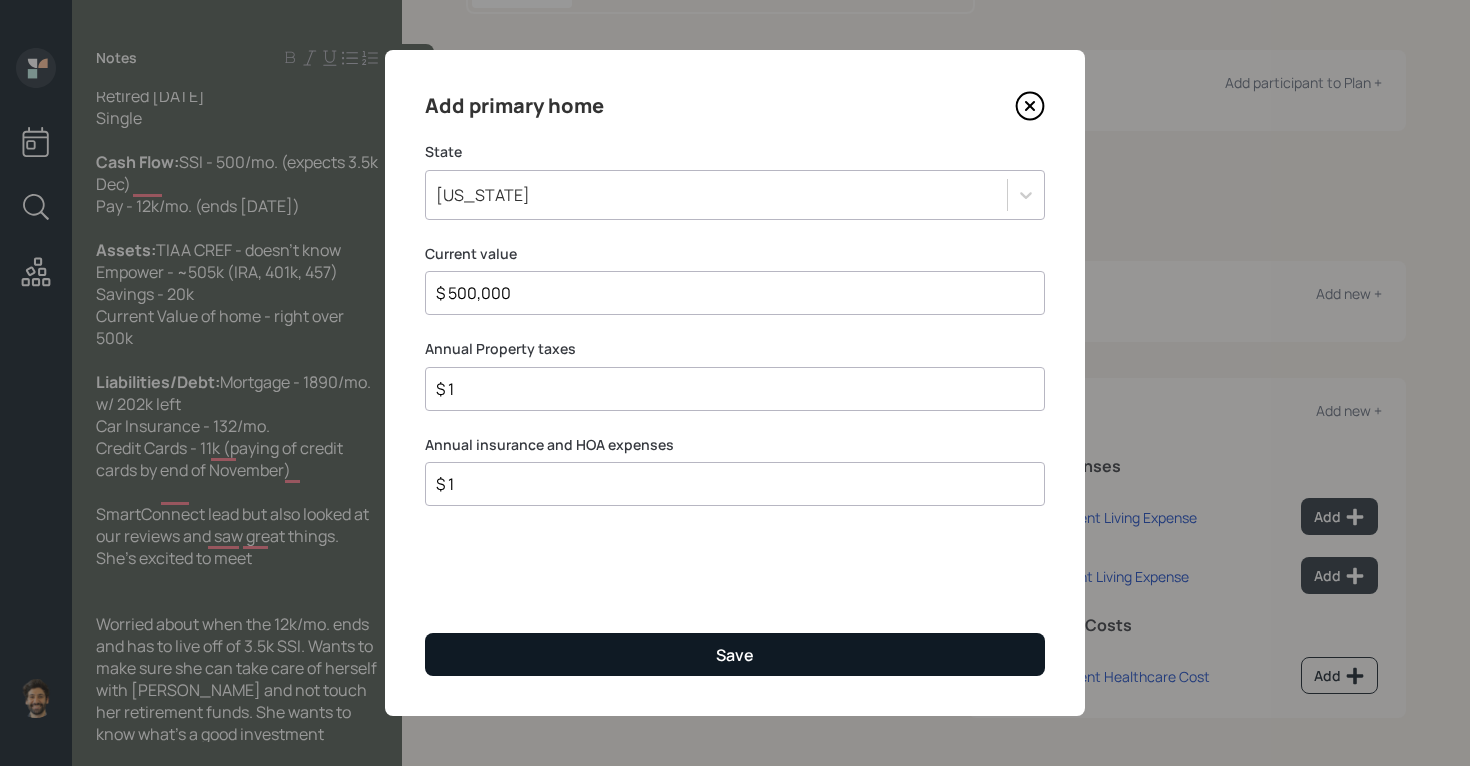 type on "$ 1" 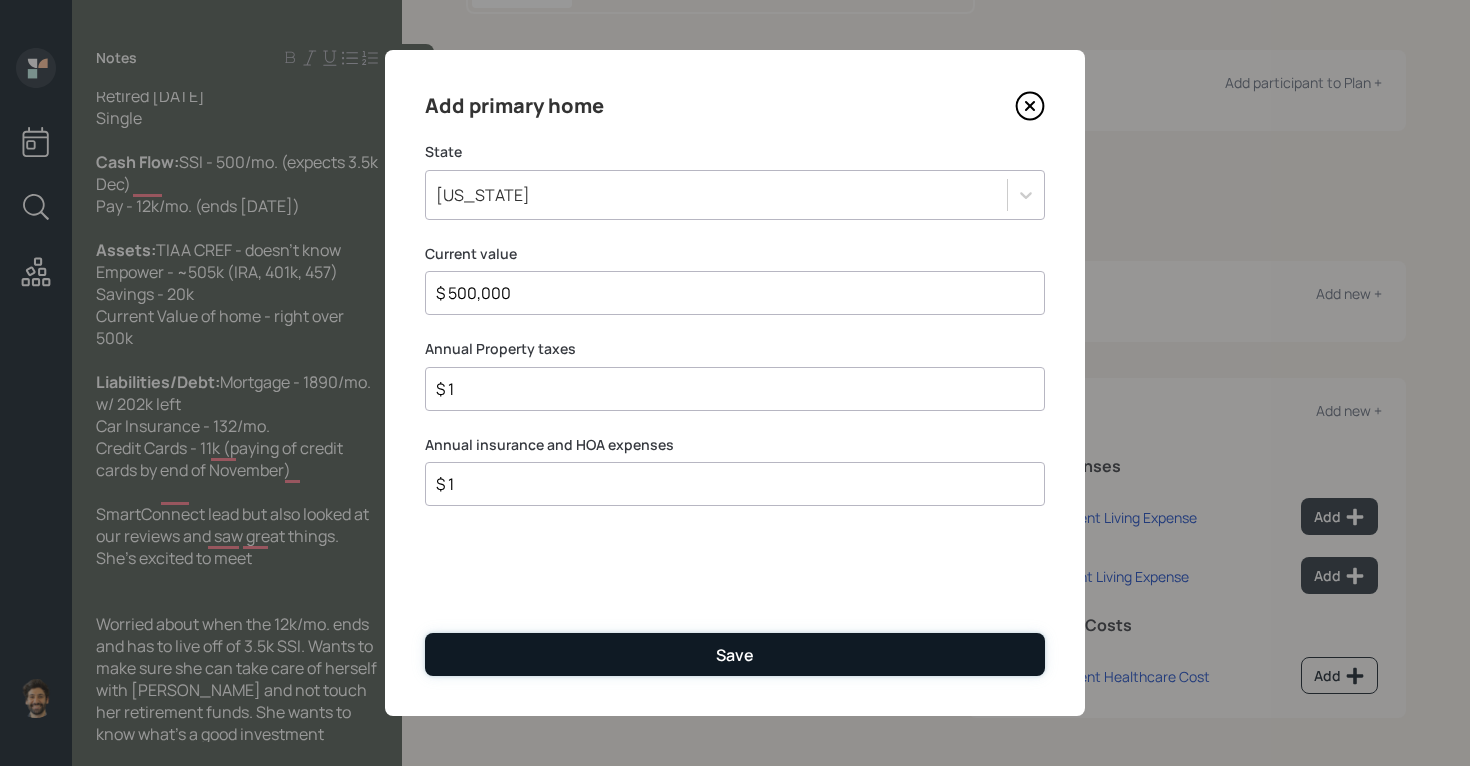click on "Save" at bounding box center [735, 654] 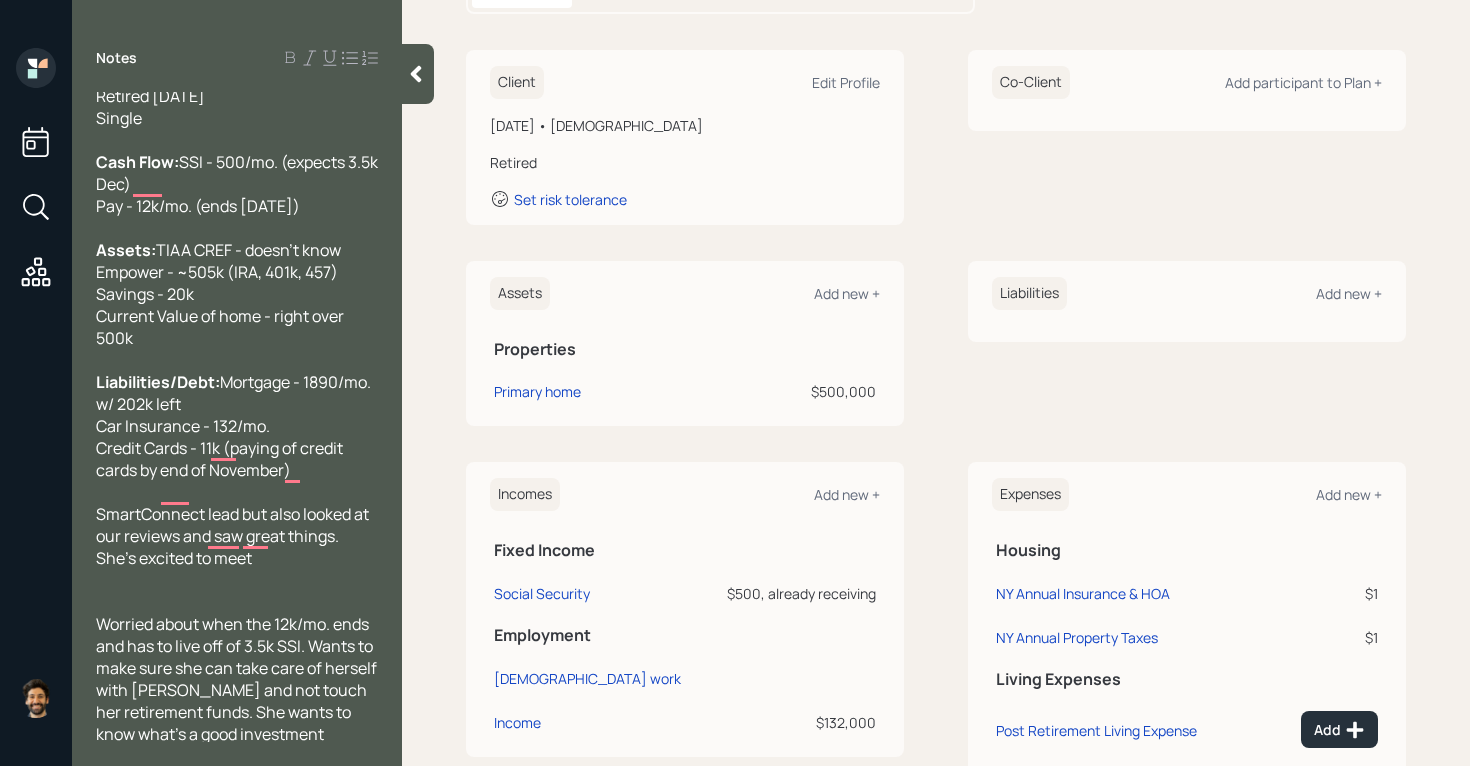 scroll, scrollTop: 63, scrollLeft: 0, axis: vertical 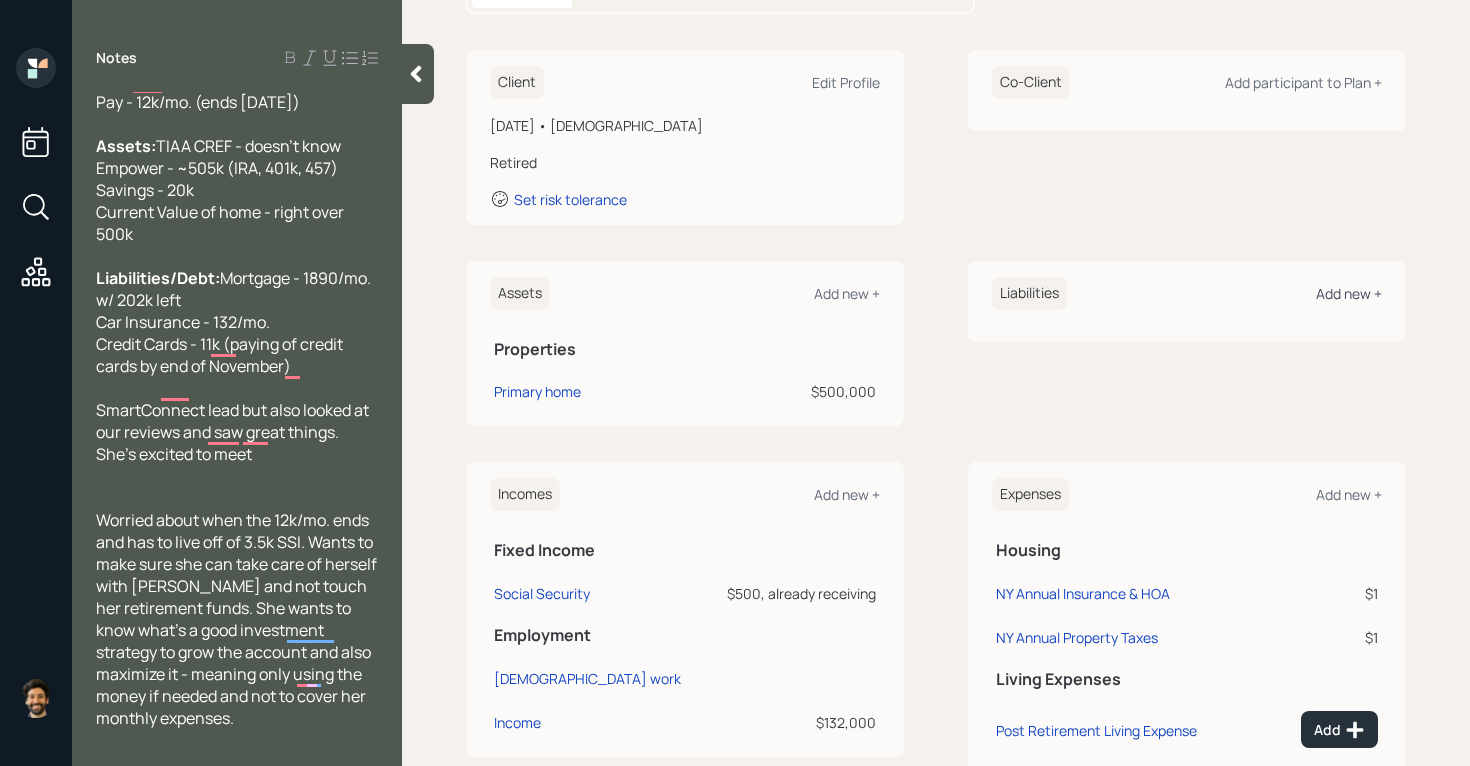 click on "Add new +" at bounding box center (1349, 293) 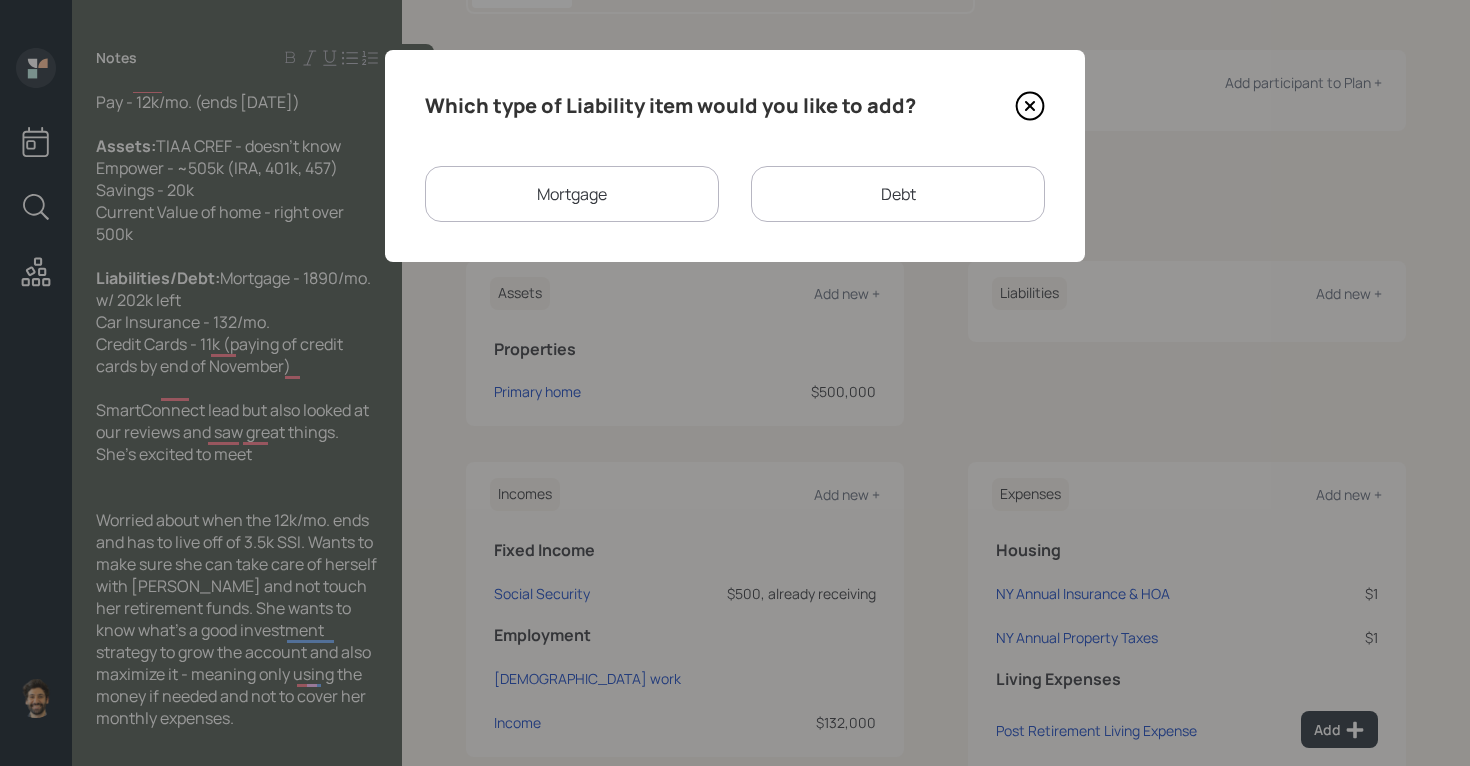 click on "Mortgage" at bounding box center (572, 194) 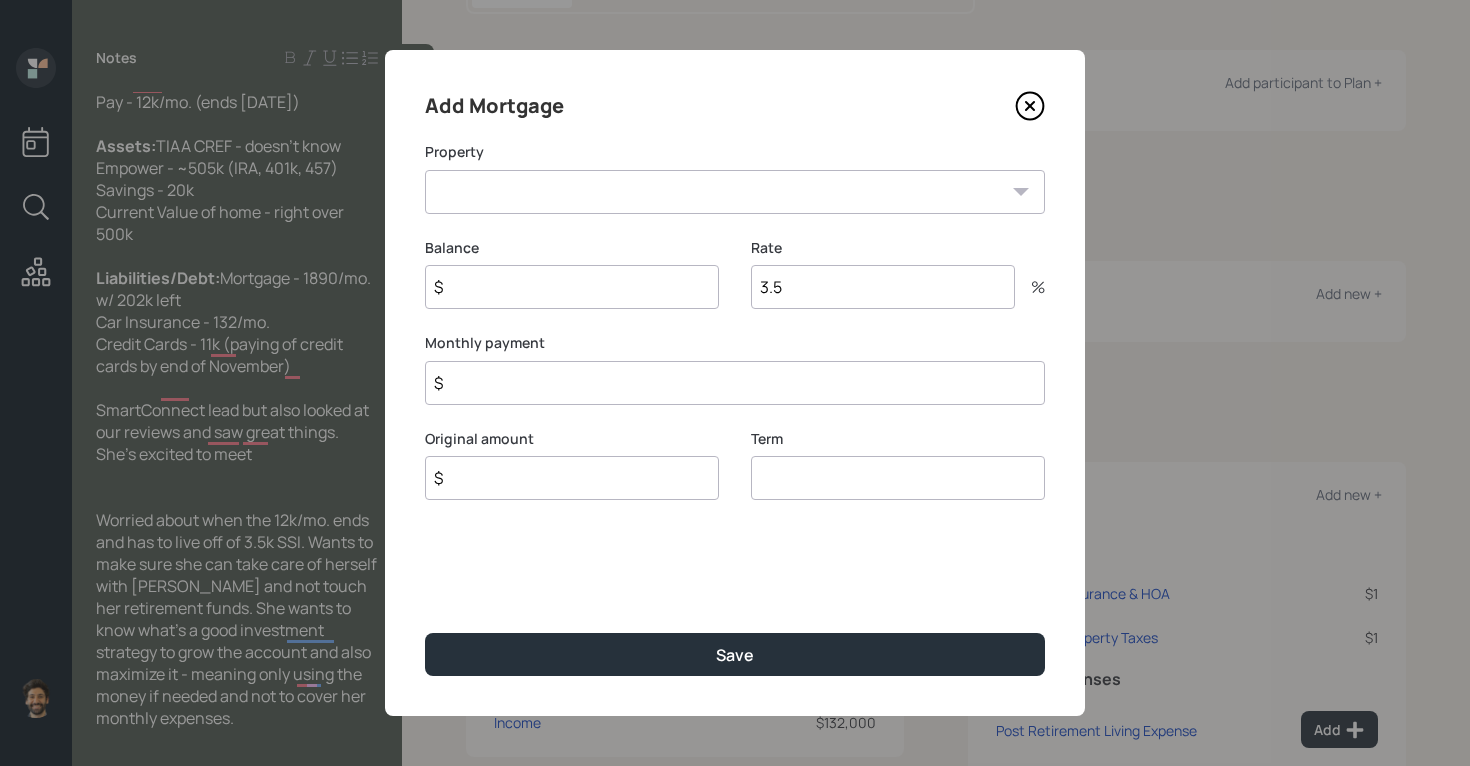 click on "NY Primary home" at bounding box center (735, 192) 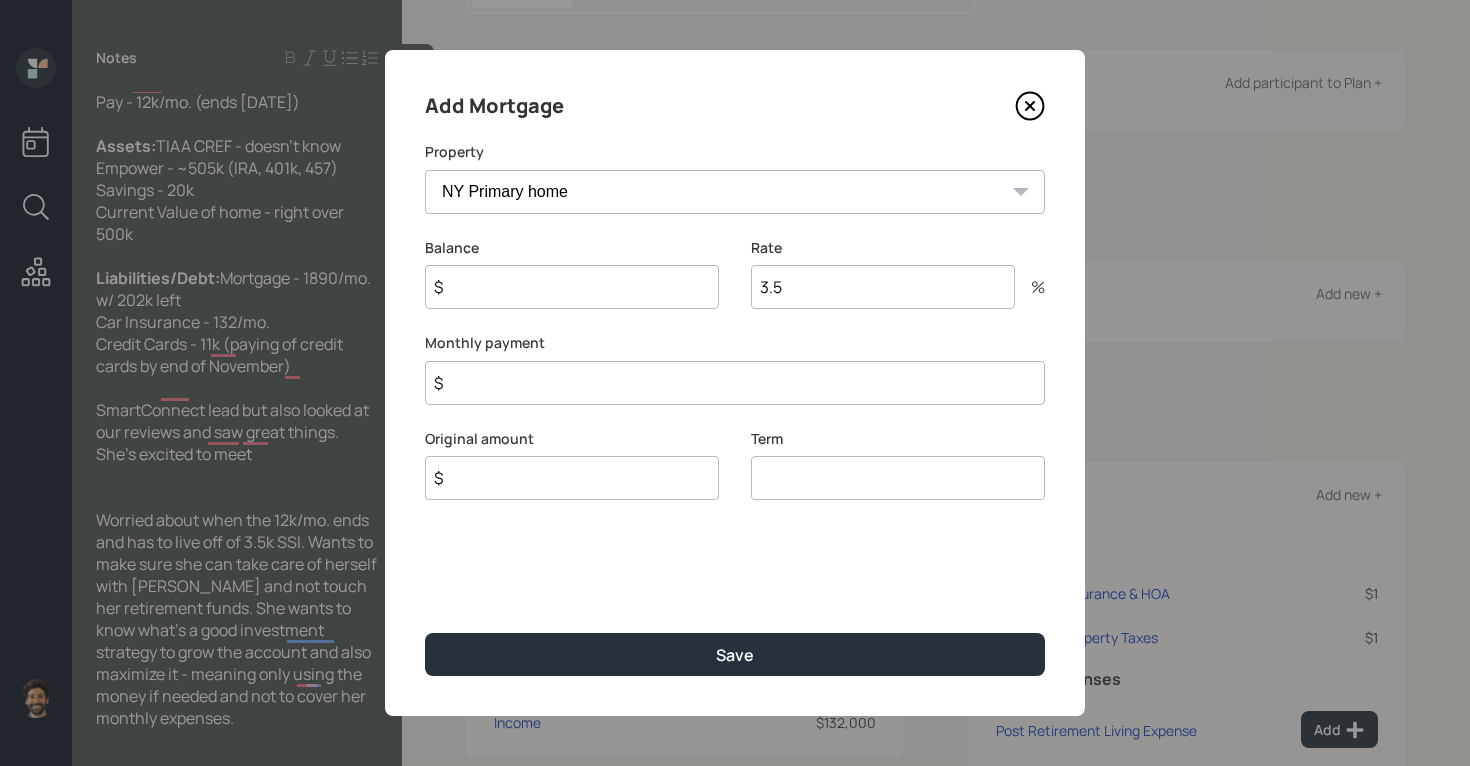 click on "$" at bounding box center [572, 287] 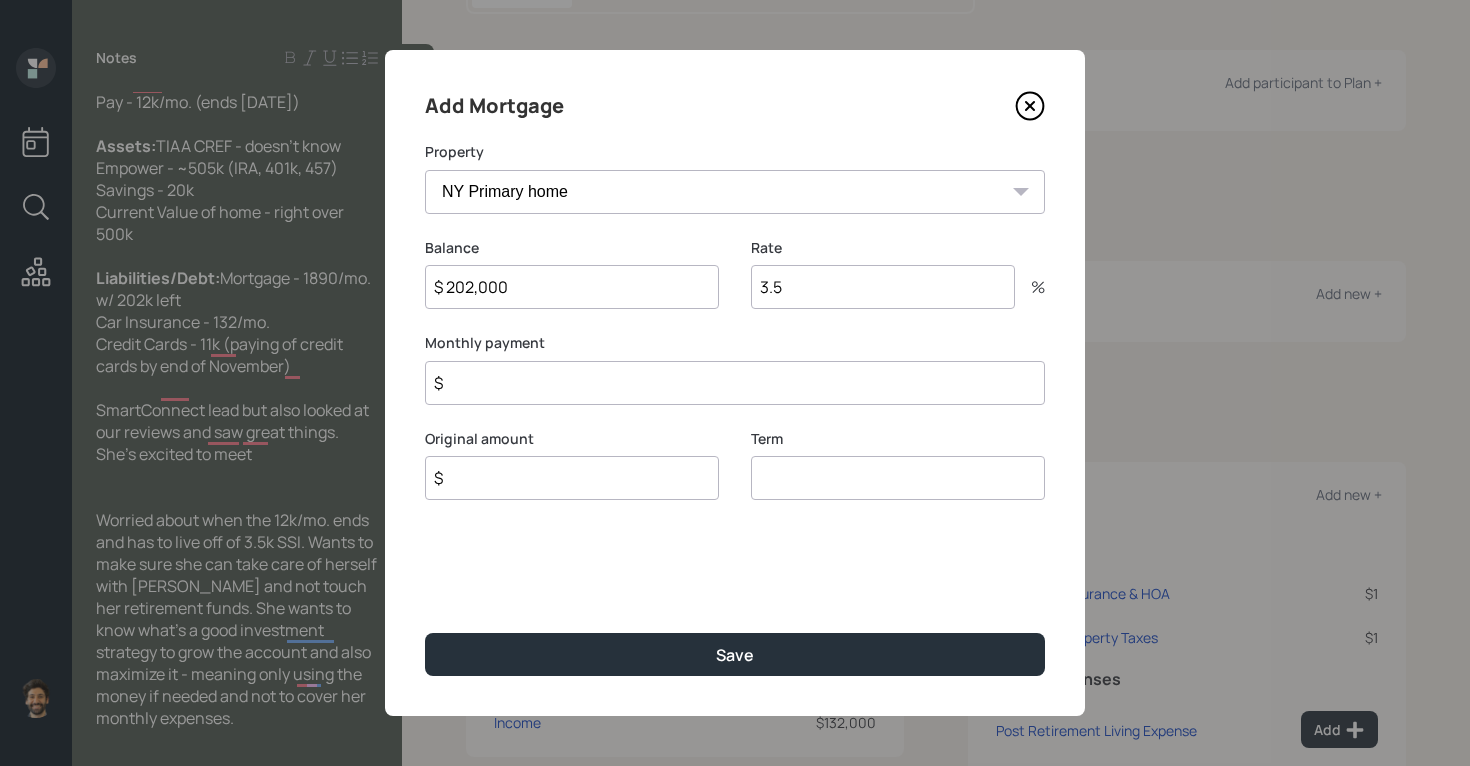 type on "$ 202,000" 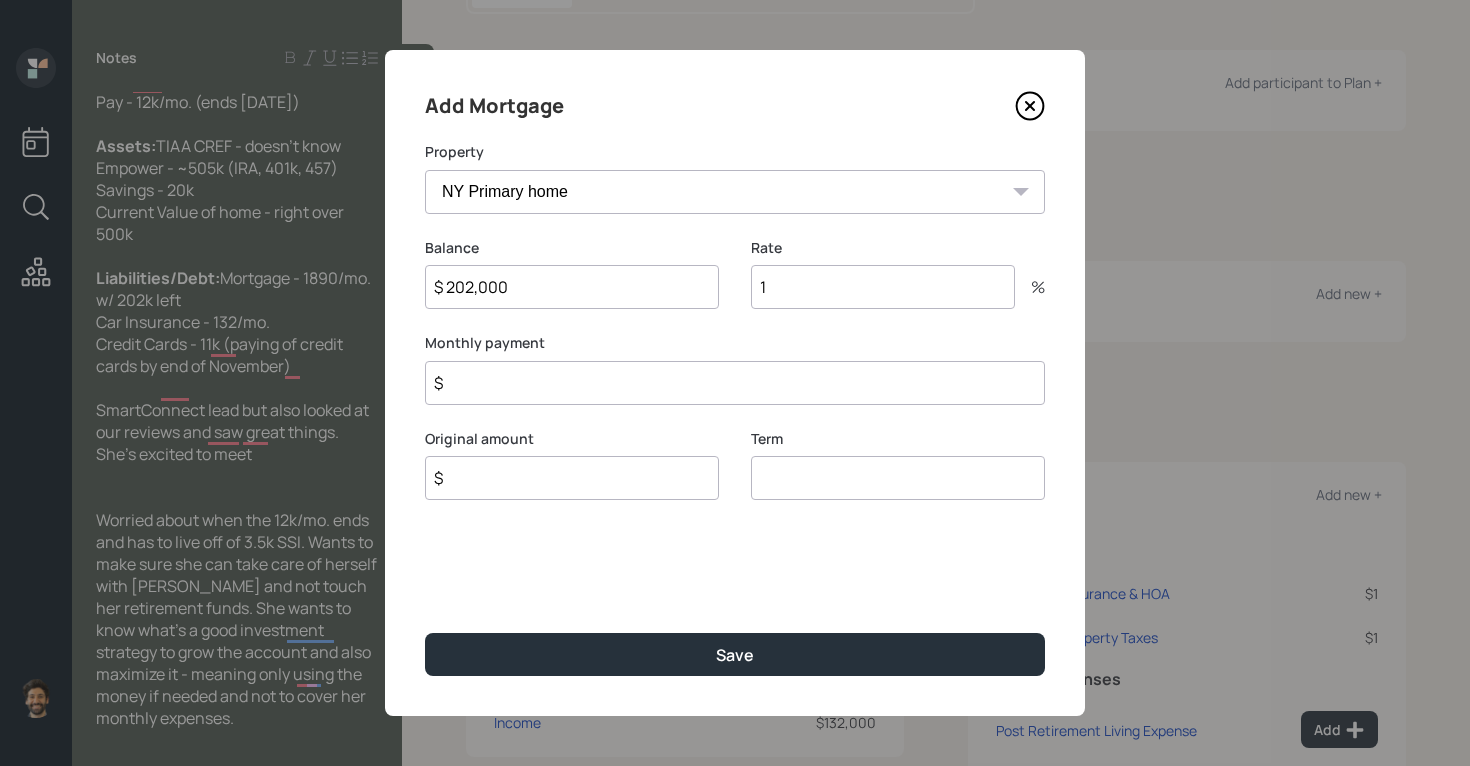 type on "1" 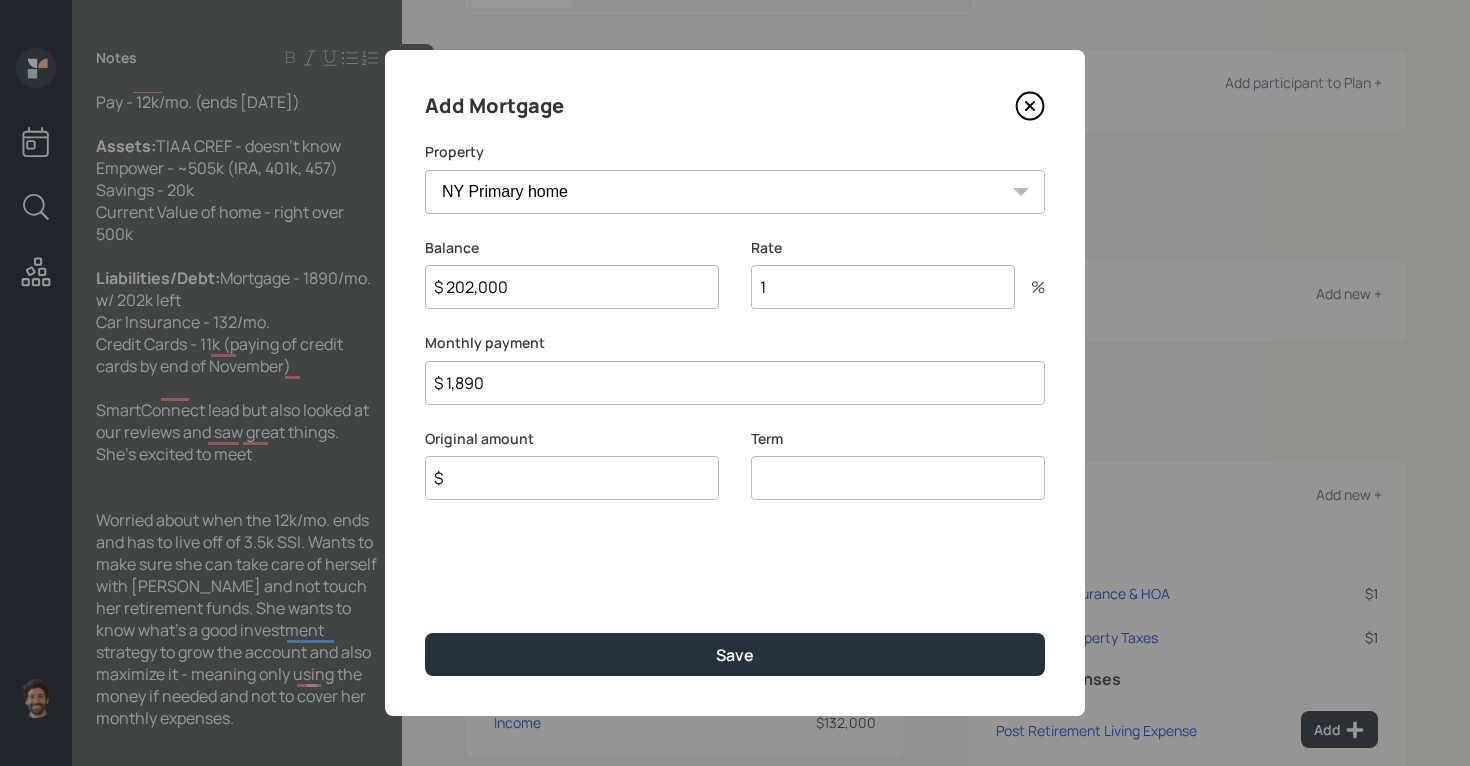 type on "$ 1,890" 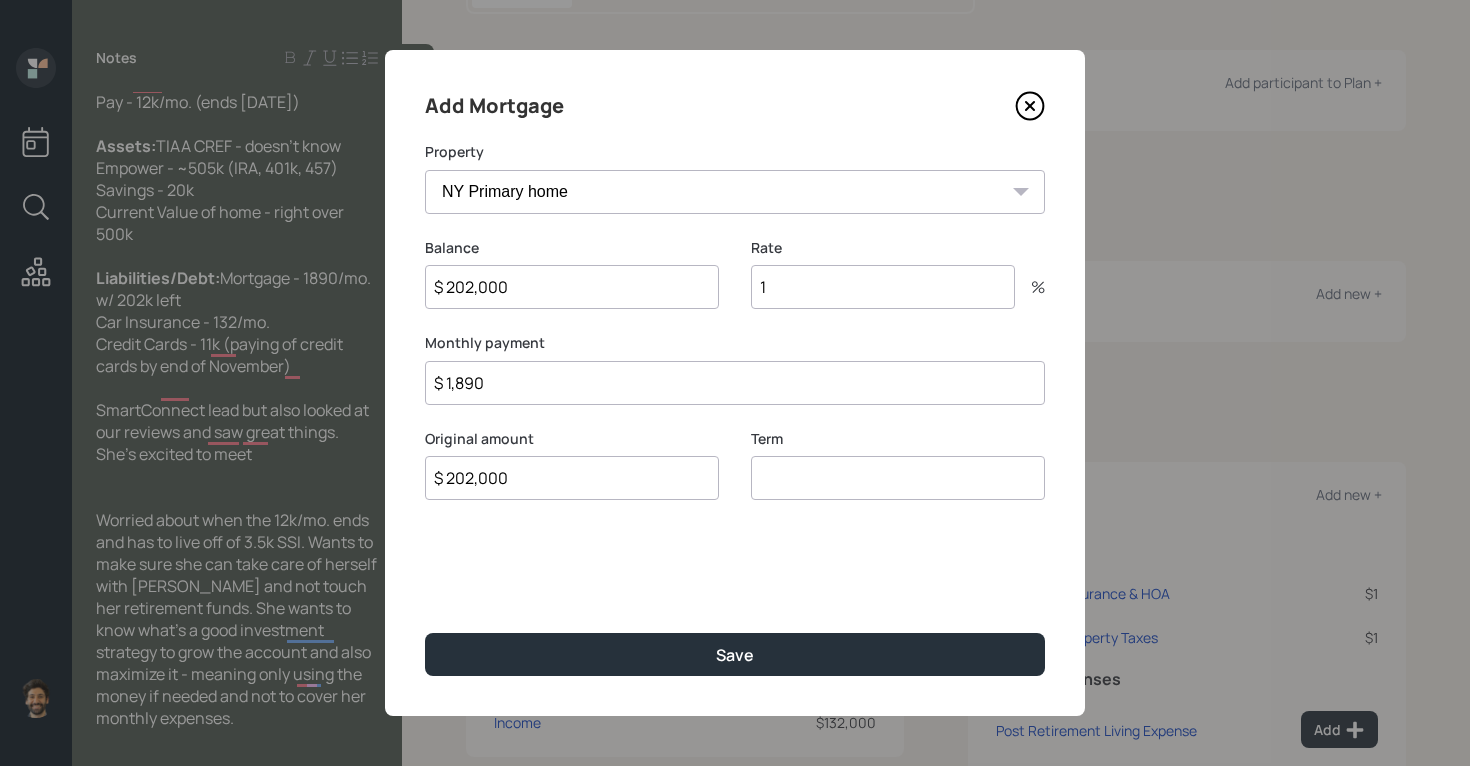 type on "$ 202,000" 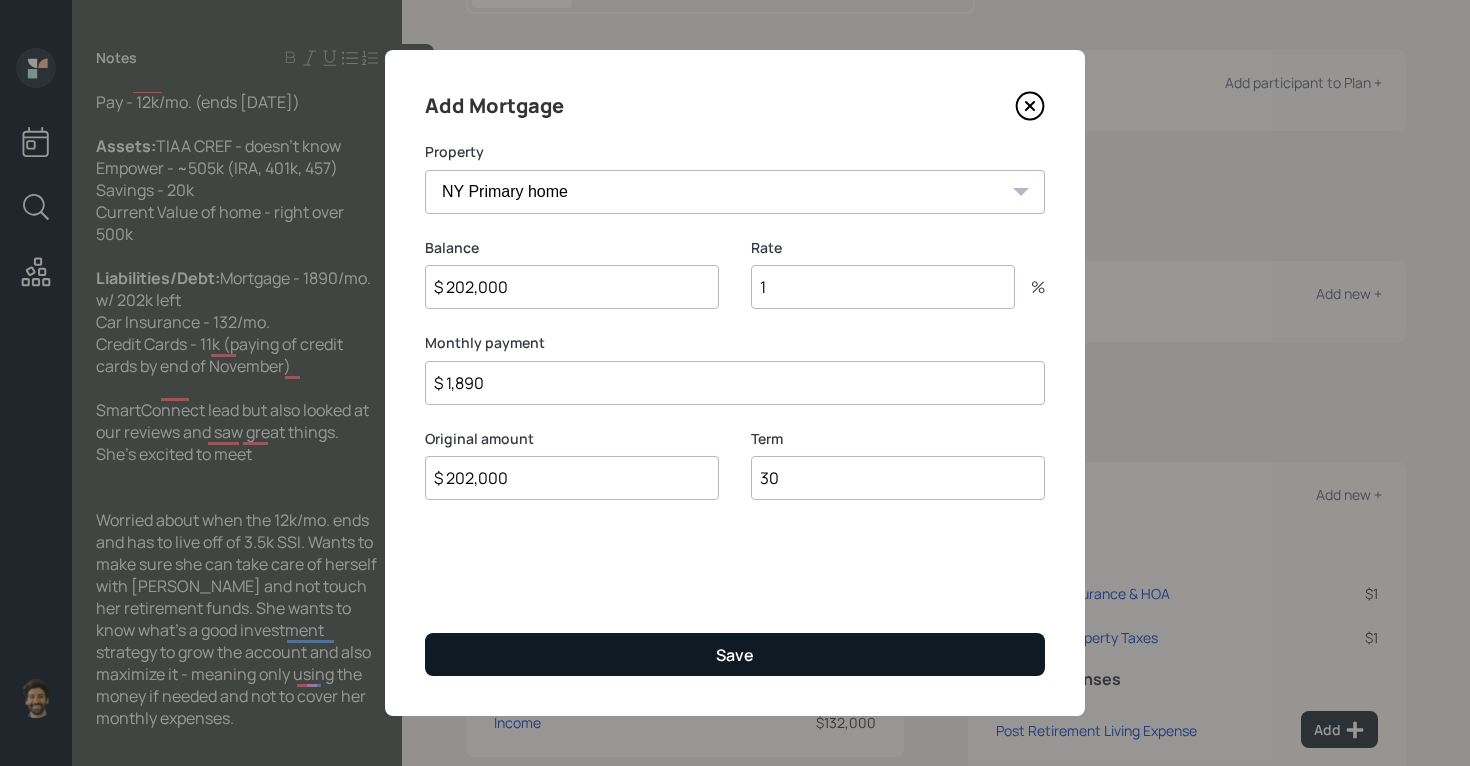 type on "30" 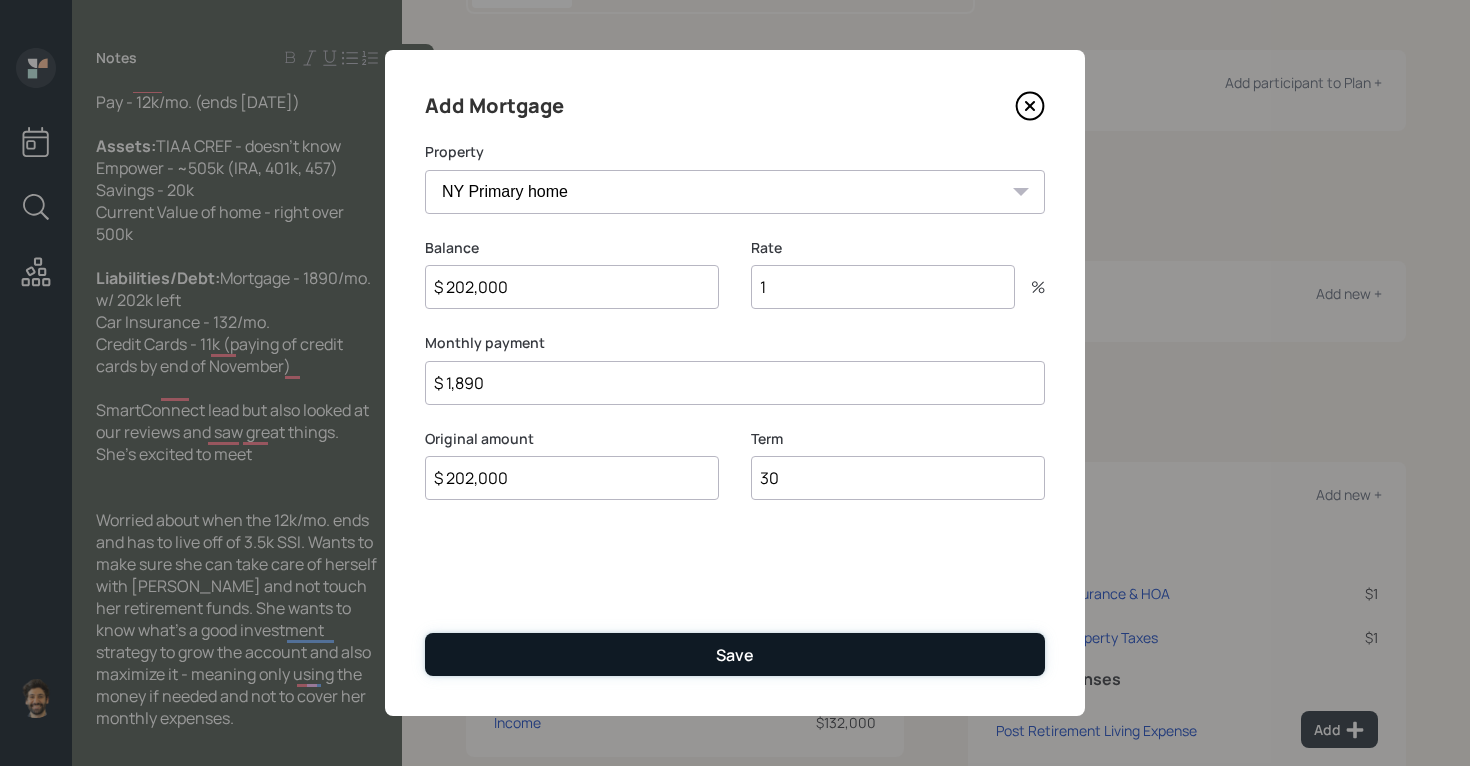 click on "Save" at bounding box center (735, 654) 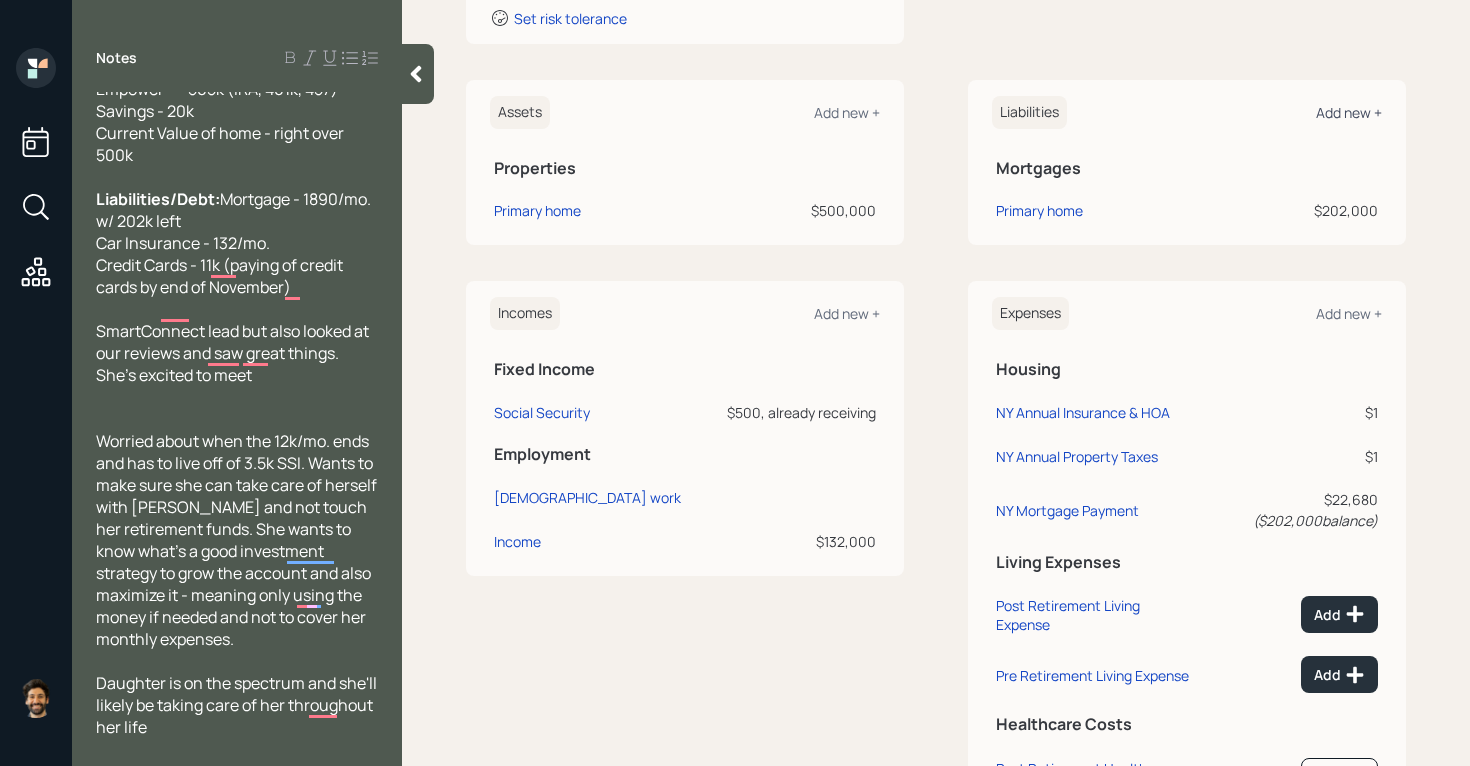 click on "Add new +" at bounding box center (1349, 112) 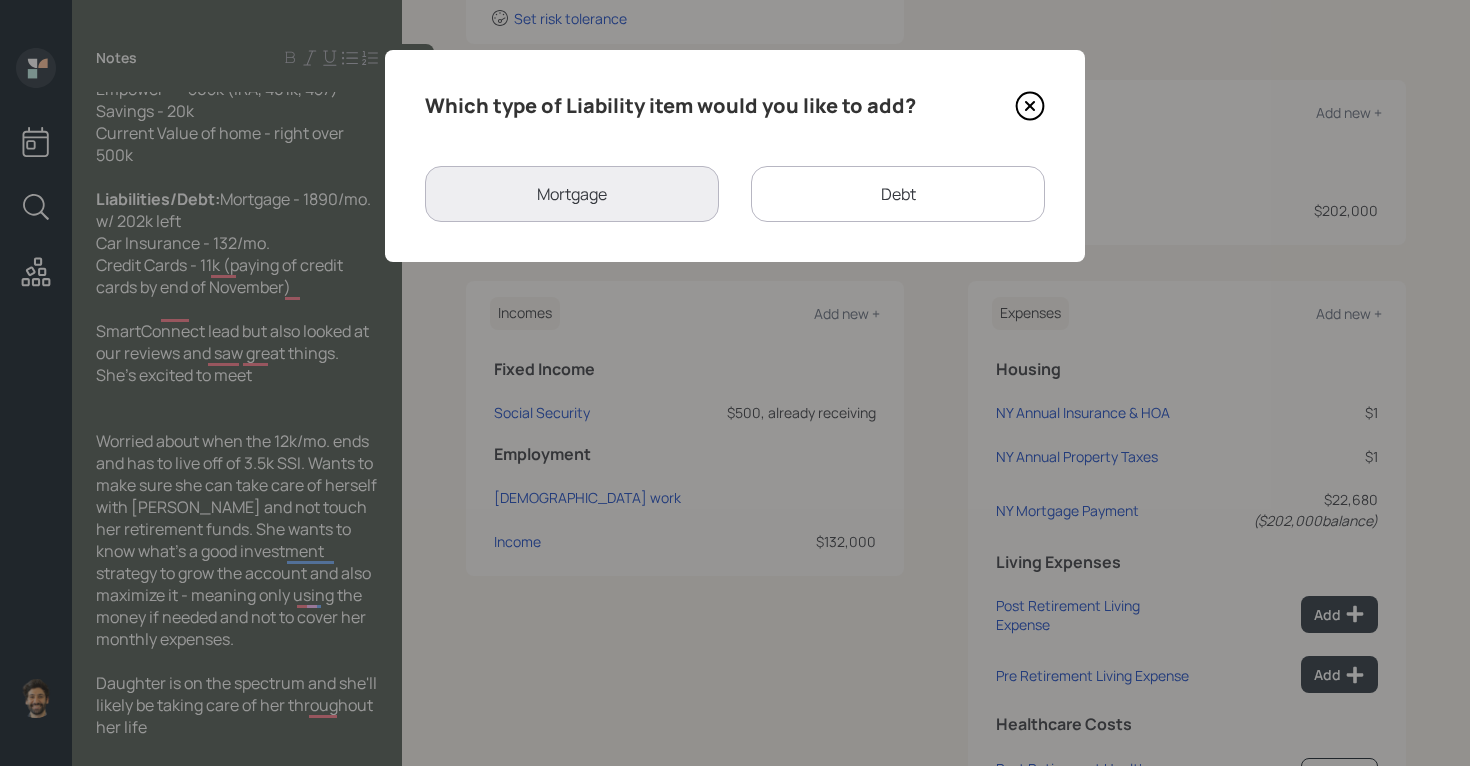 click on "Debt" at bounding box center (898, 194) 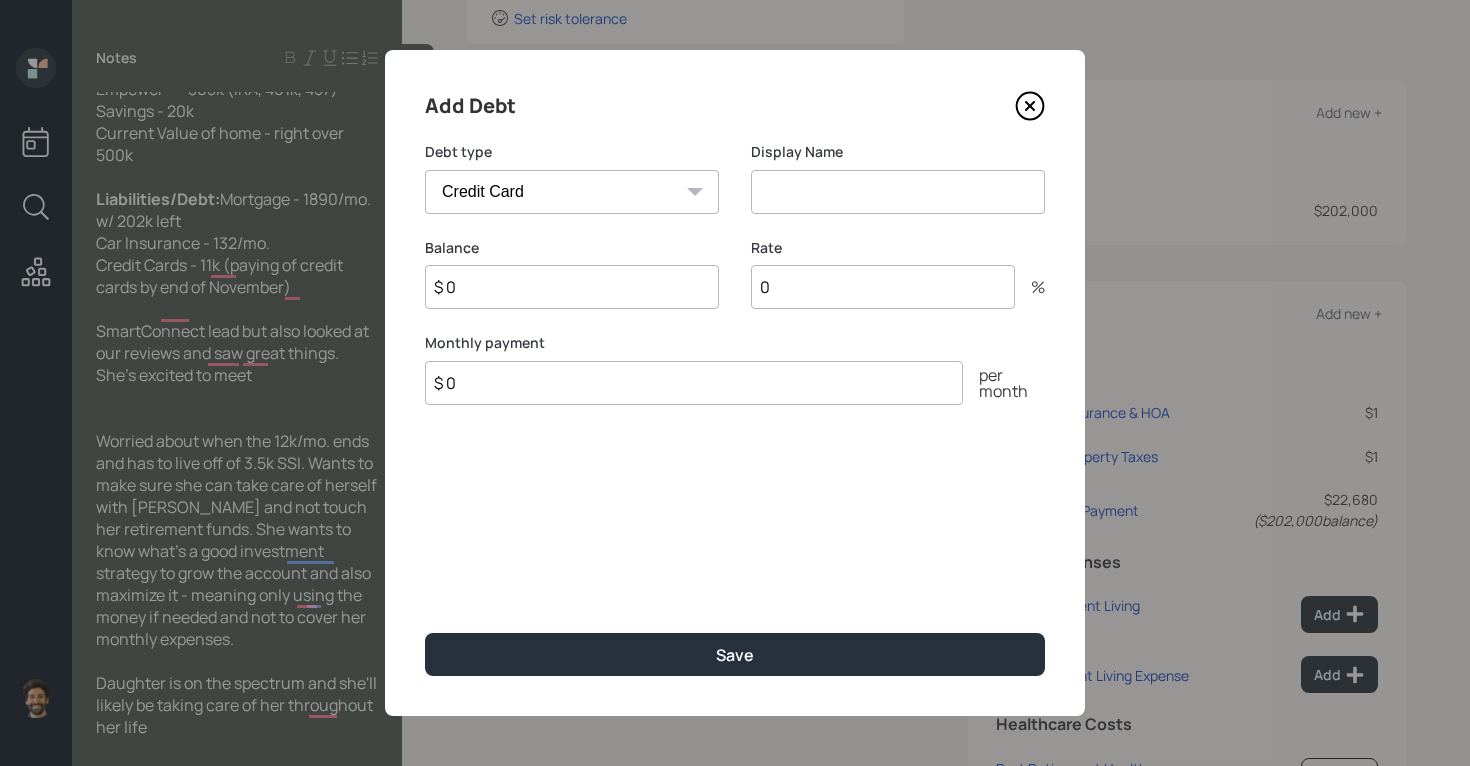 click at bounding box center [898, 192] 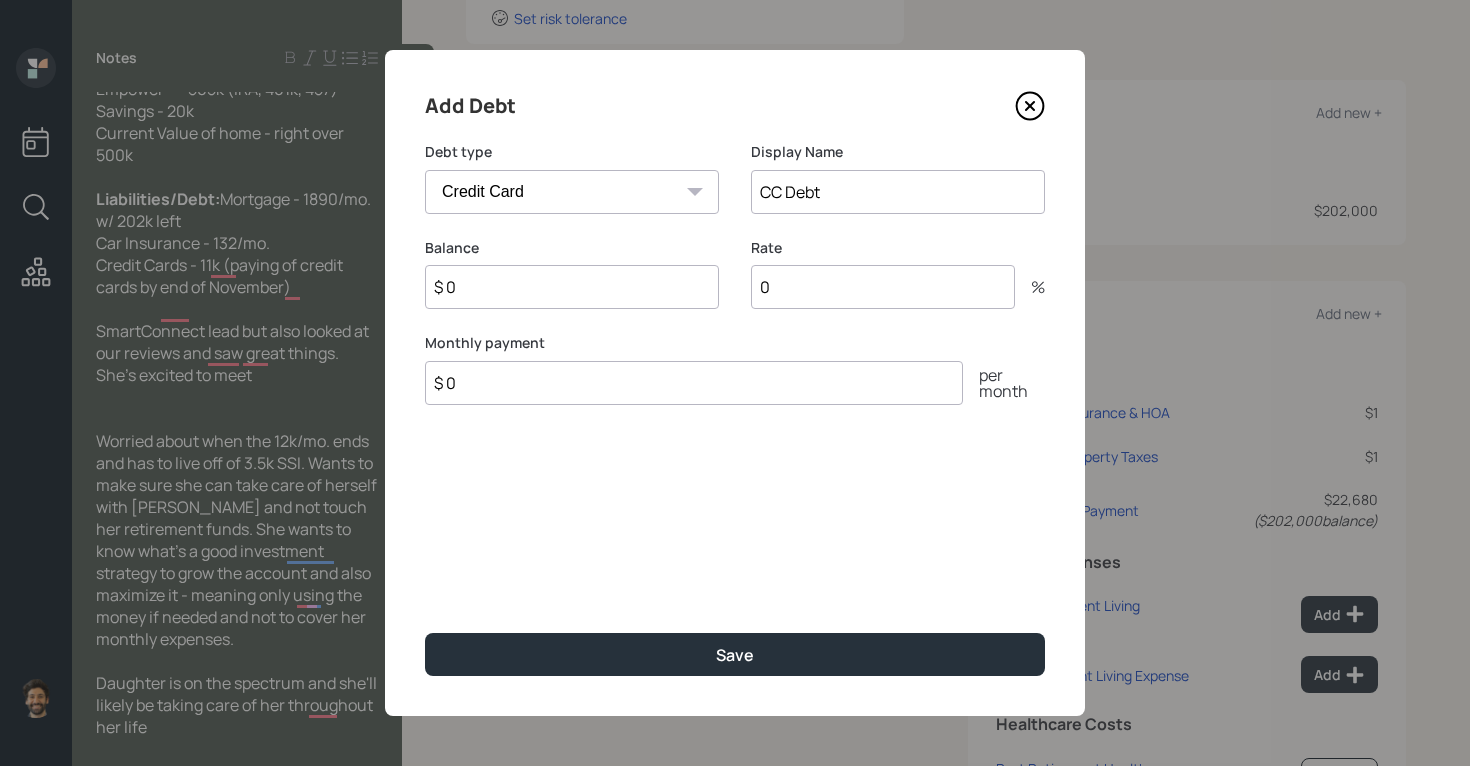 type on "CC Debt" 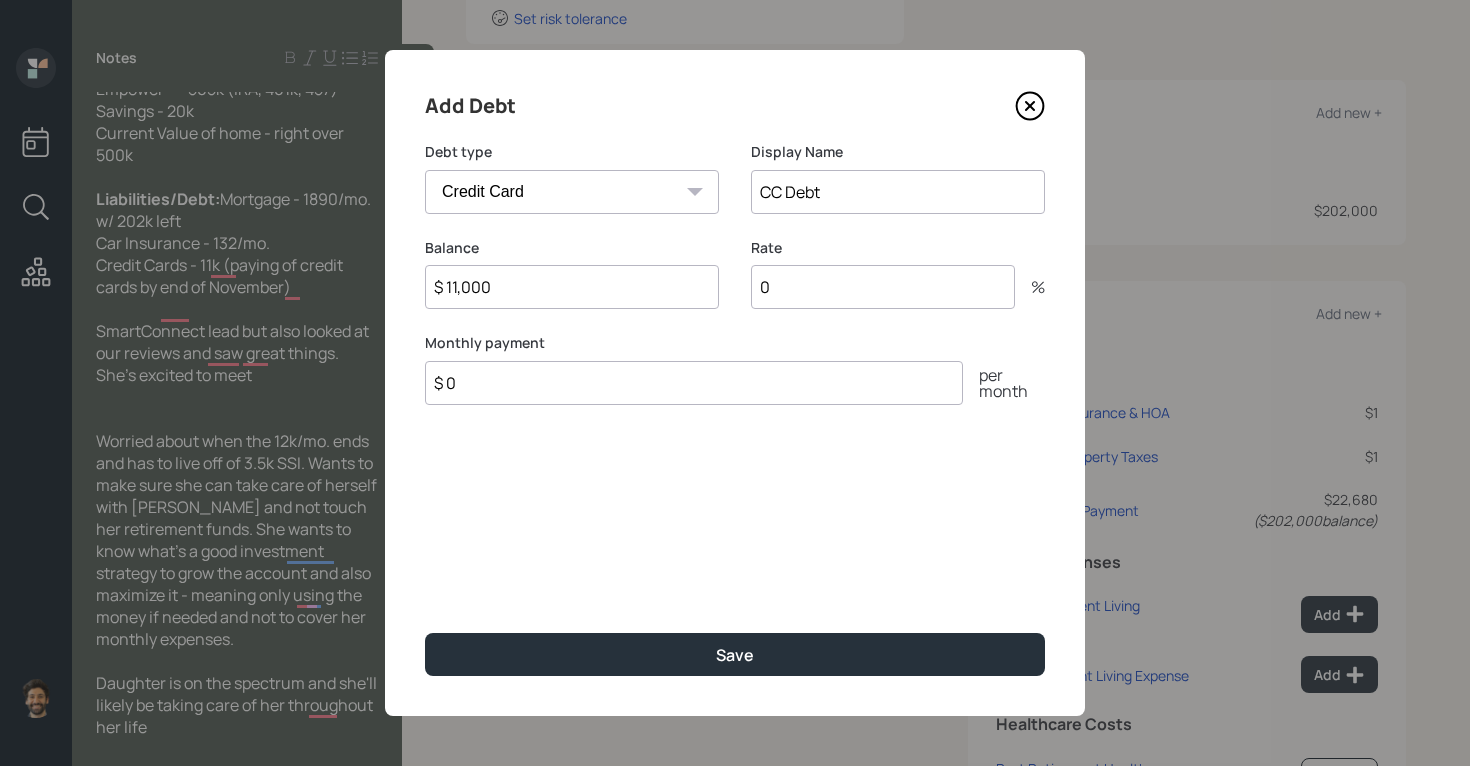 type on "$ 11,000" 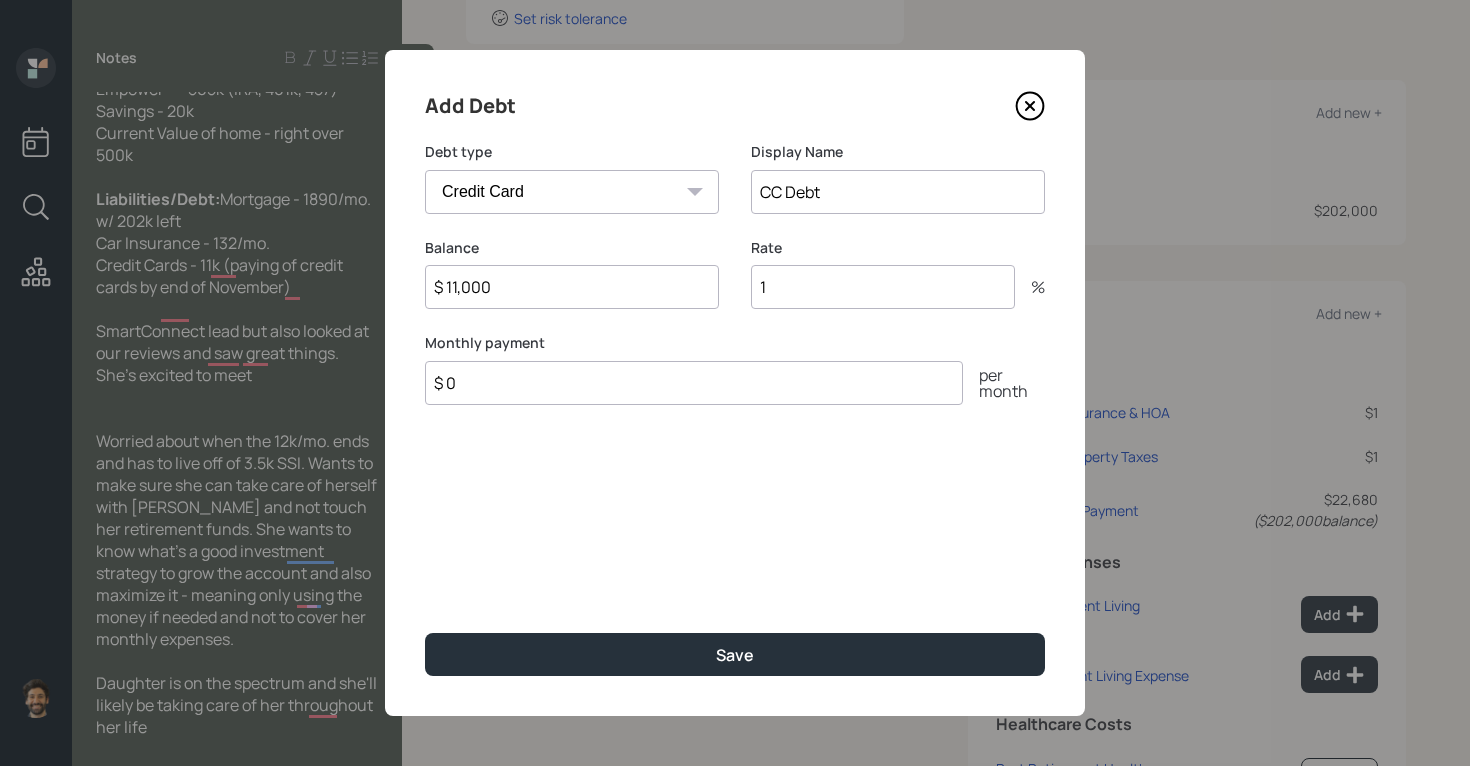 type on "1" 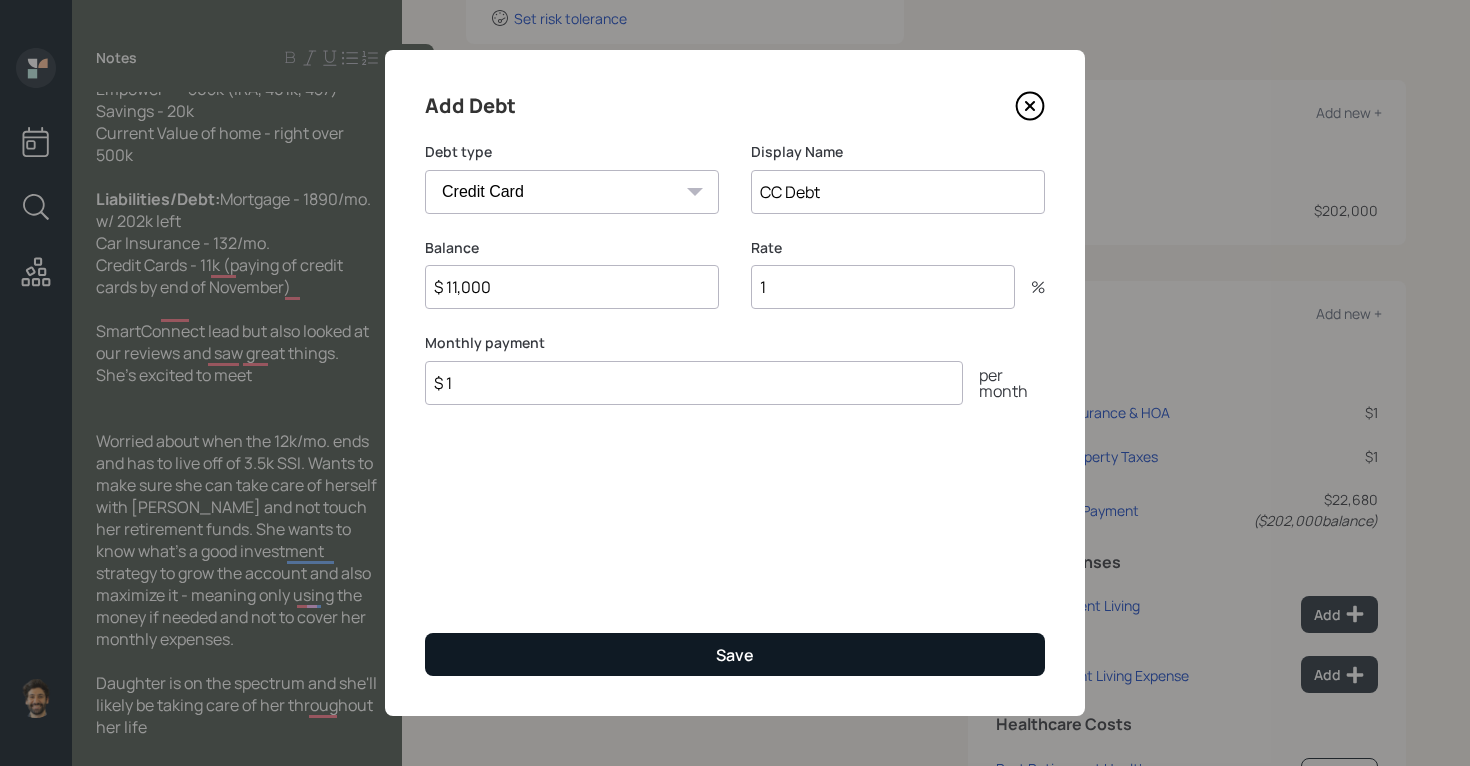 type on "$ 1" 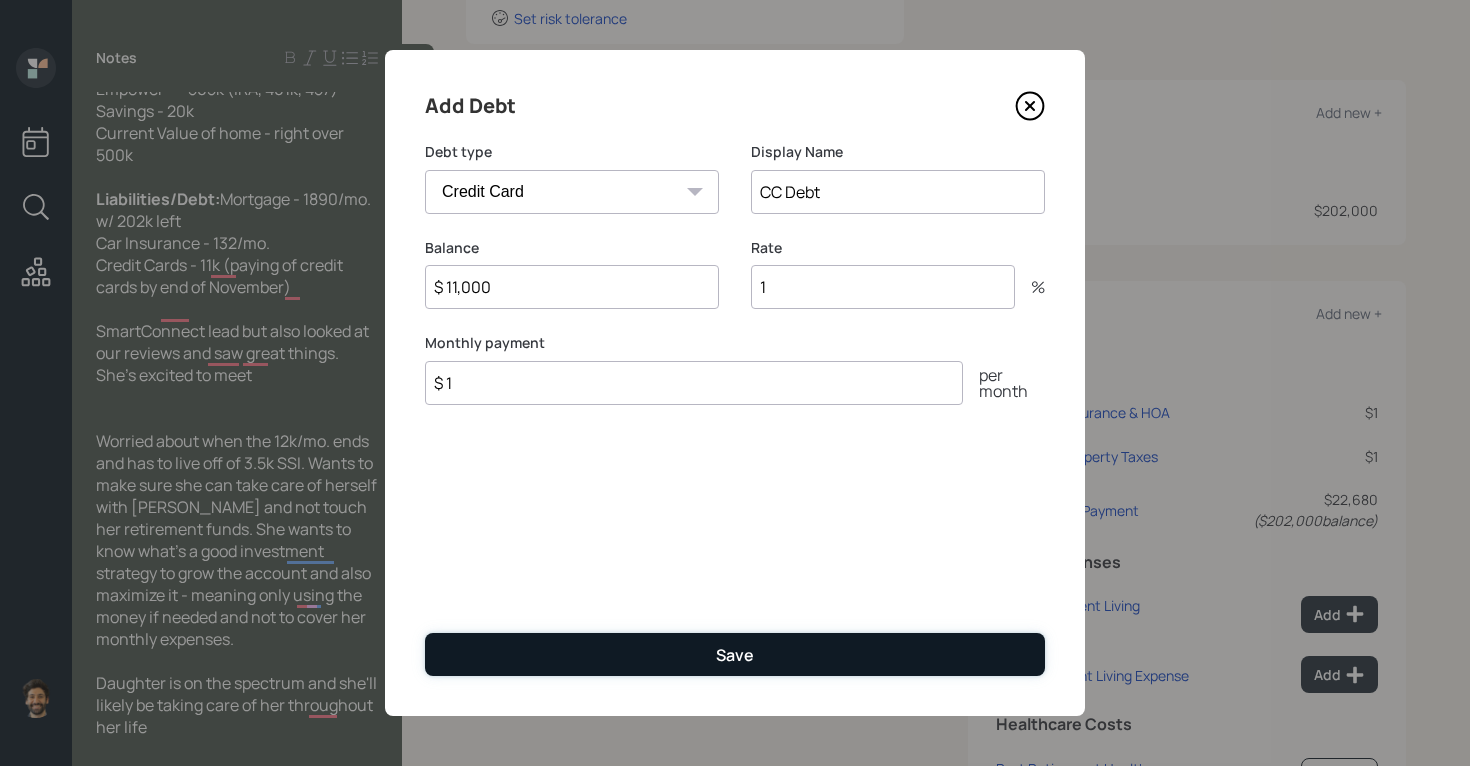 click on "Save" at bounding box center (735, 654) 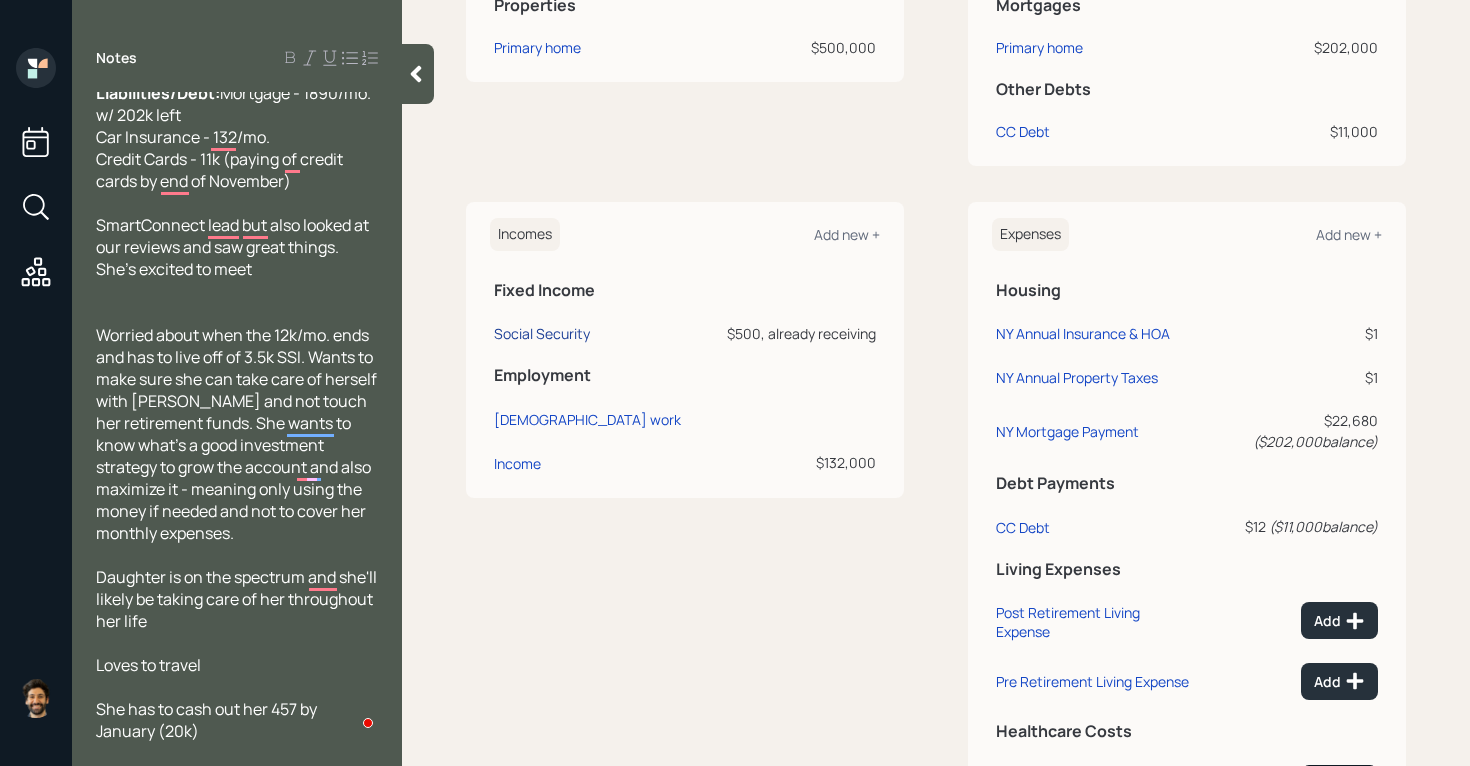 click on "Social Security" at bounding box center (542, 333) 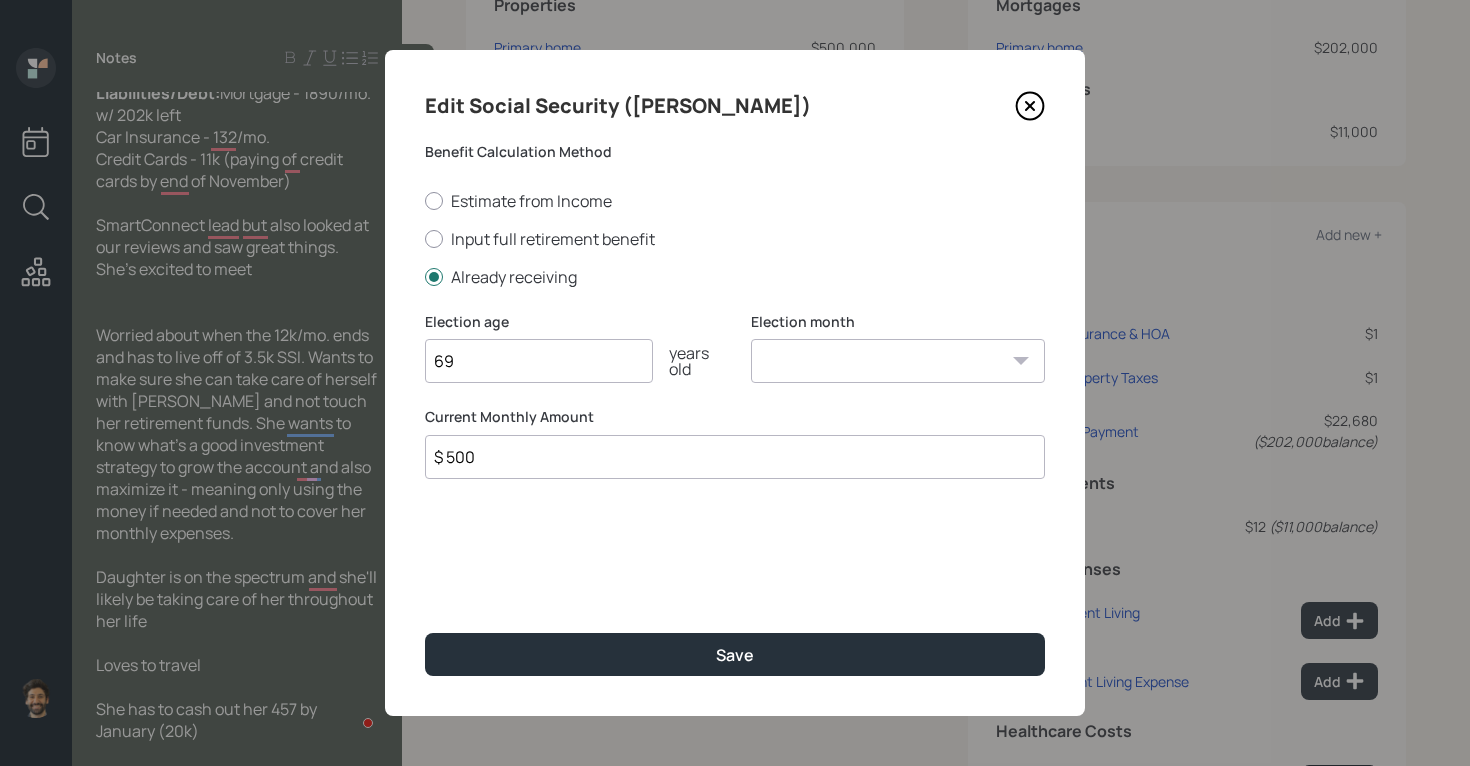 type on "69" 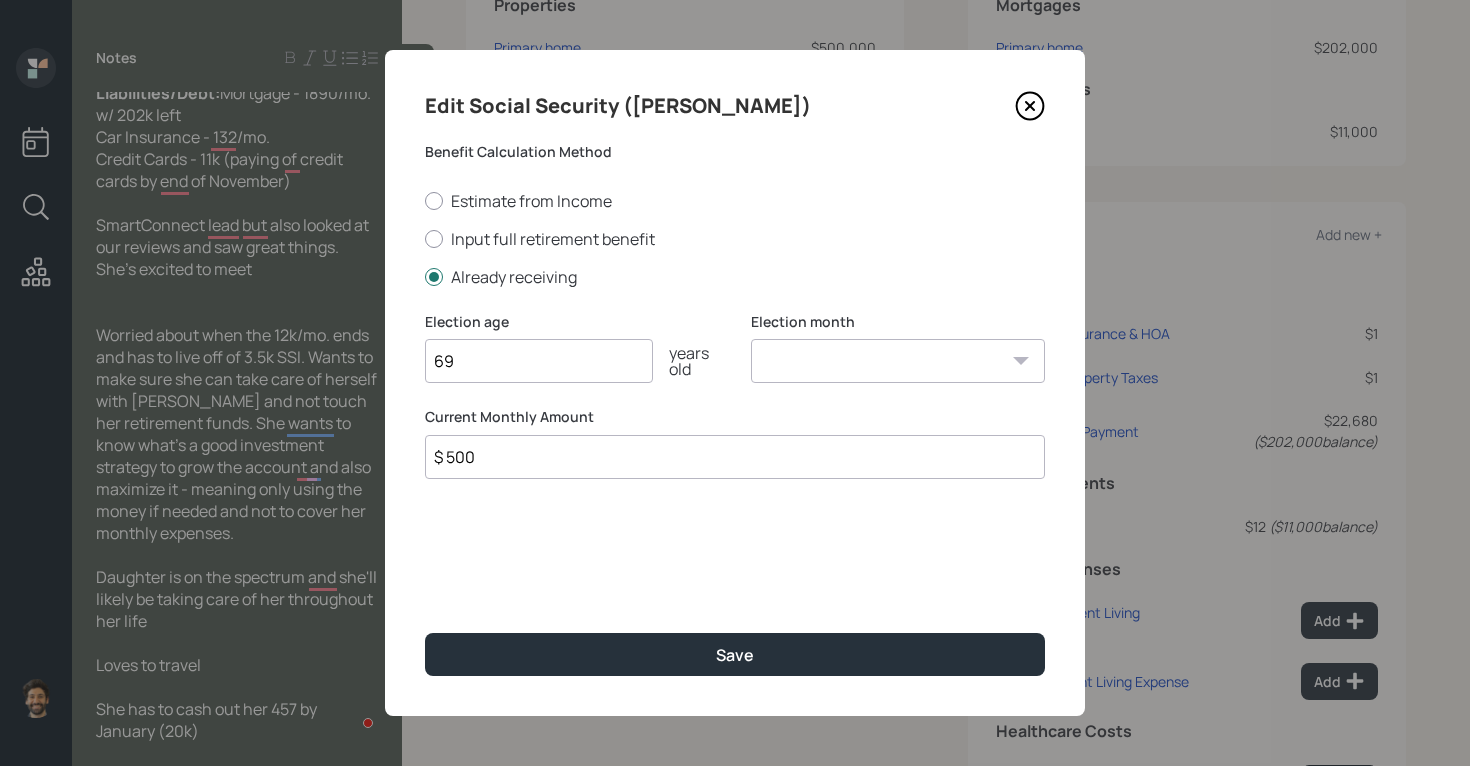 select on "1" 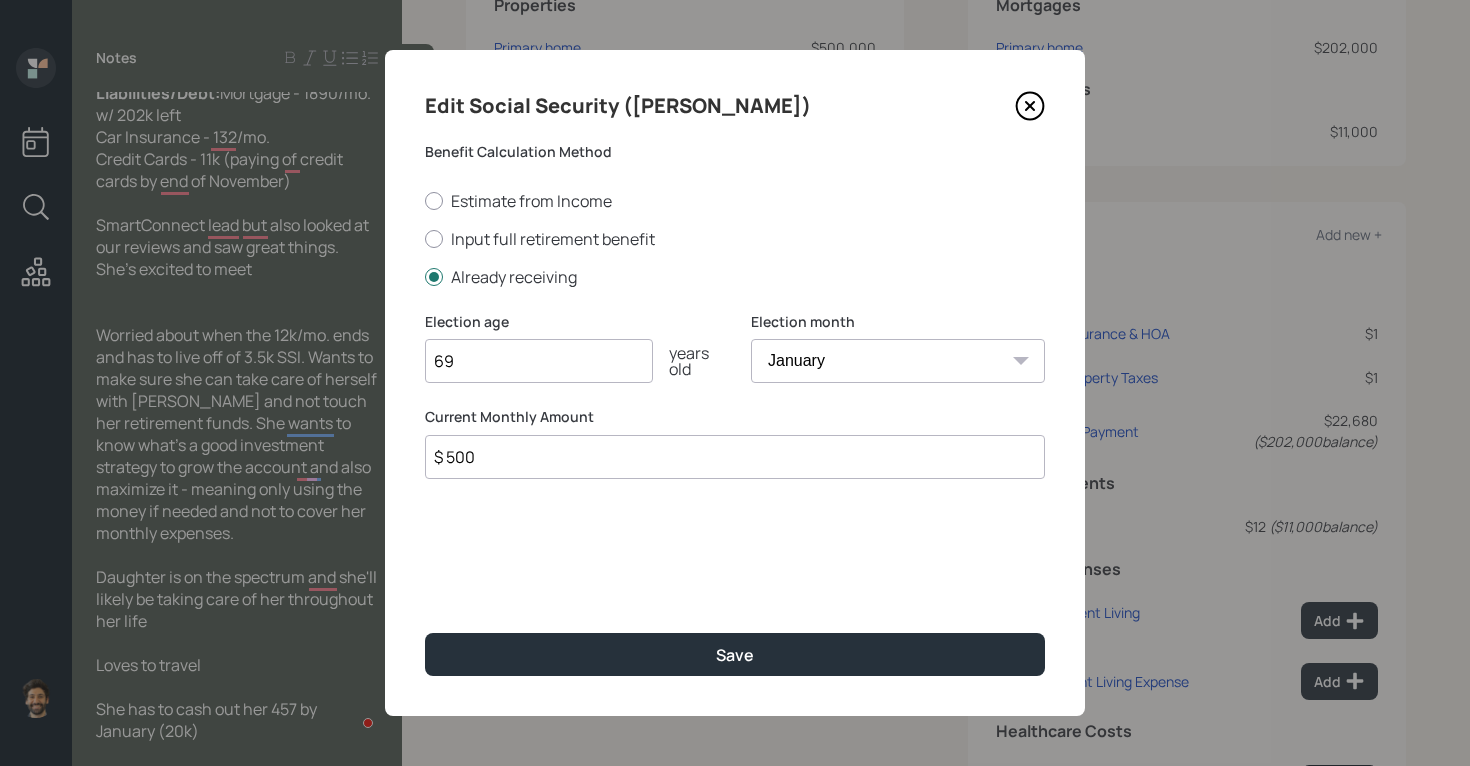 click on "$ 500" at bounding box center (735, 457) 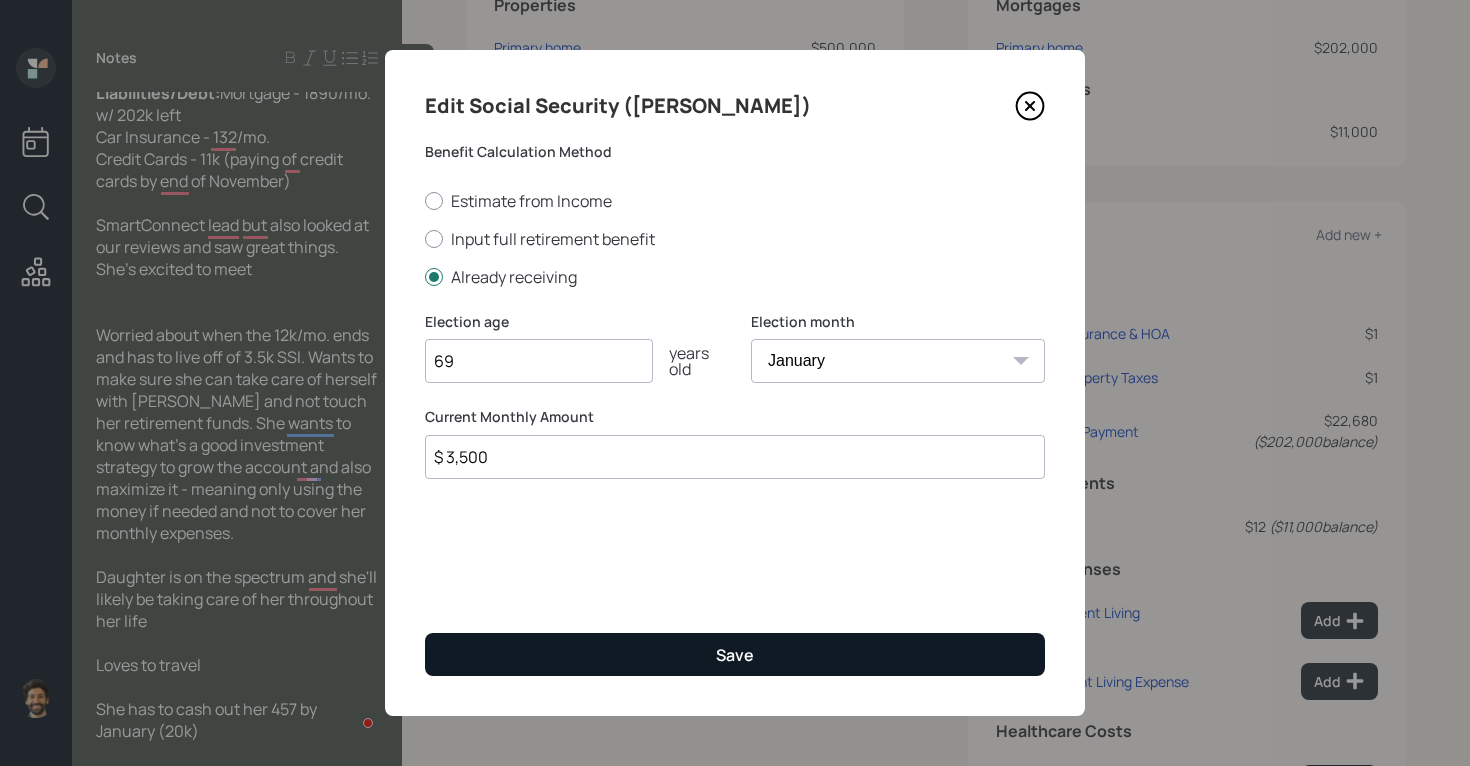 type on "$ 3,500" 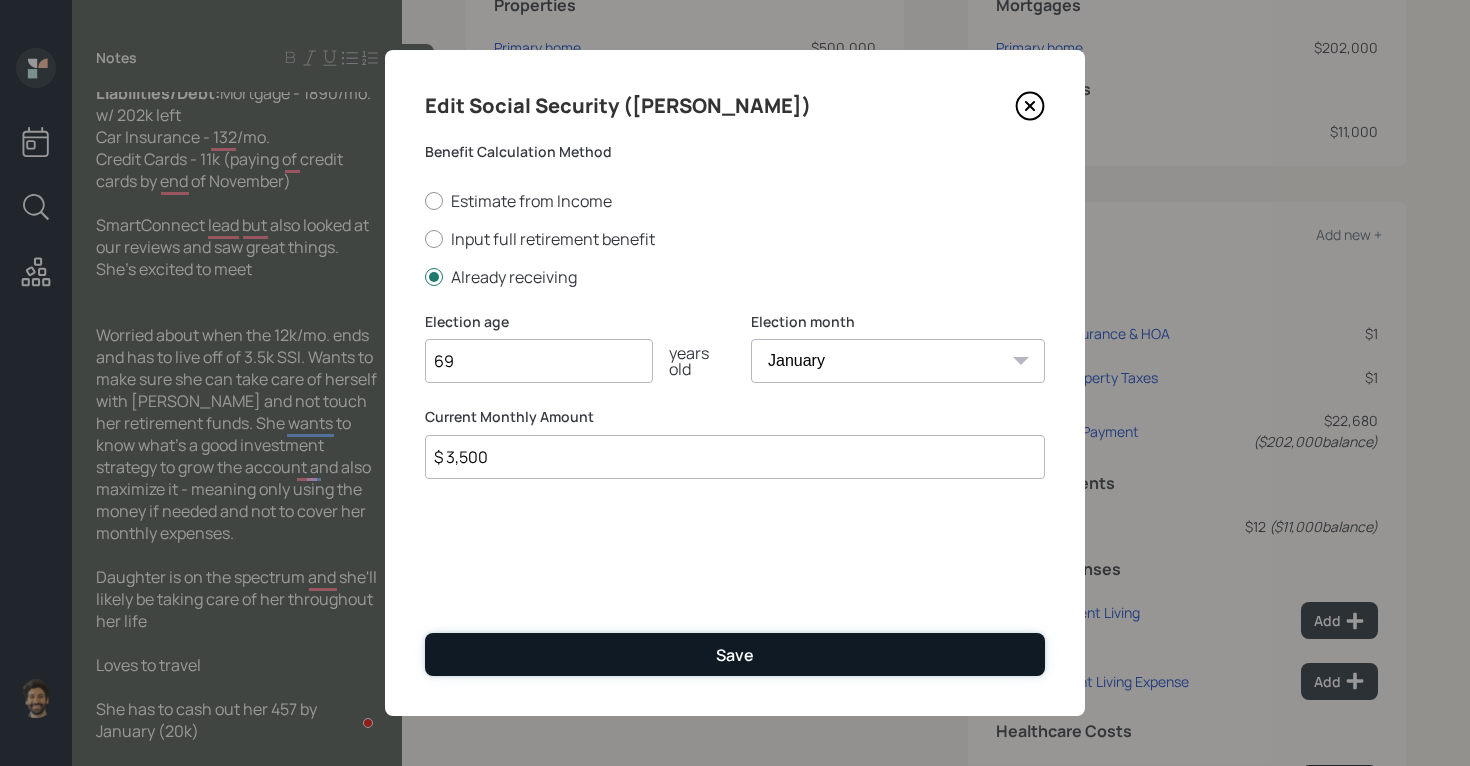 click on "Save" at bounding box center (735, 654) 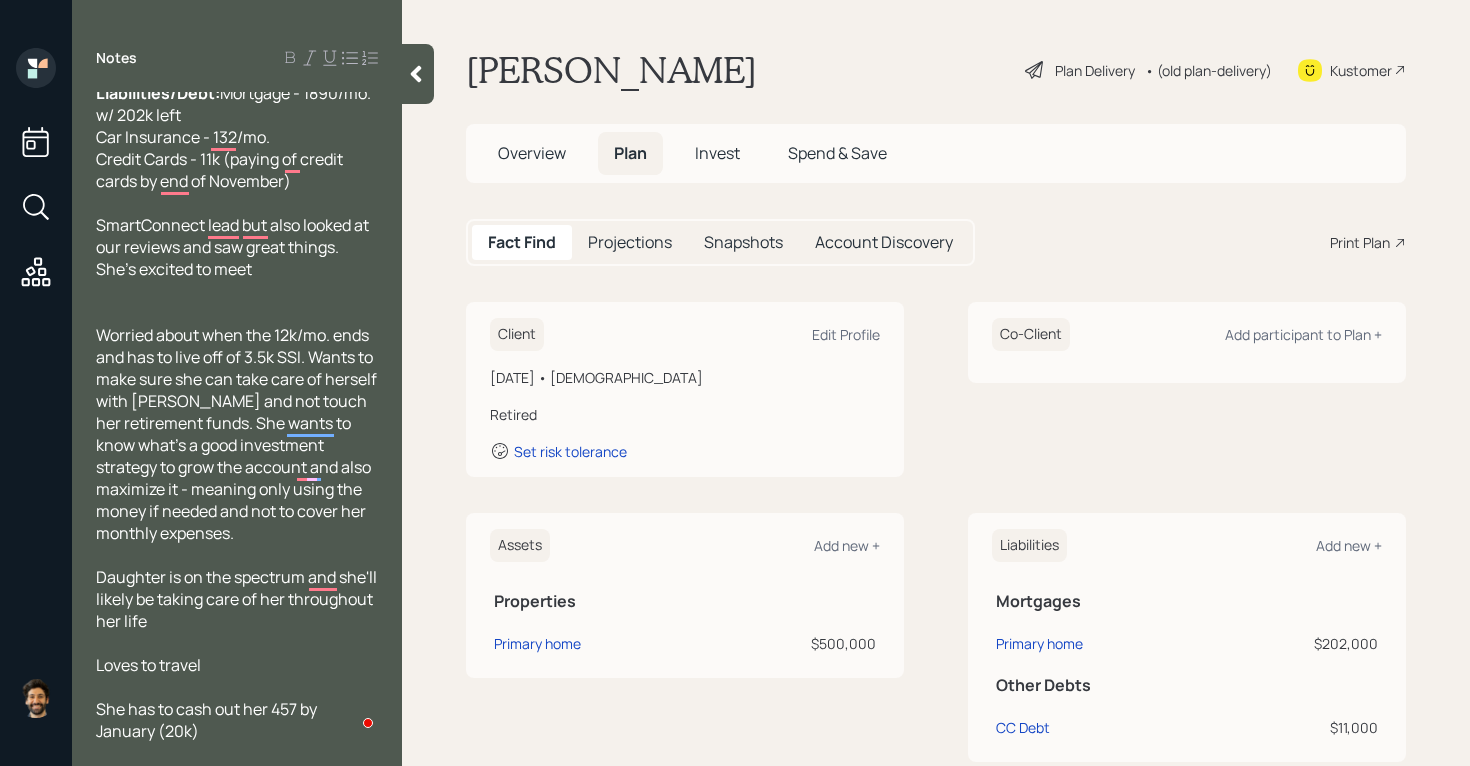 click on "Projections" at bounding box center (630, 242) 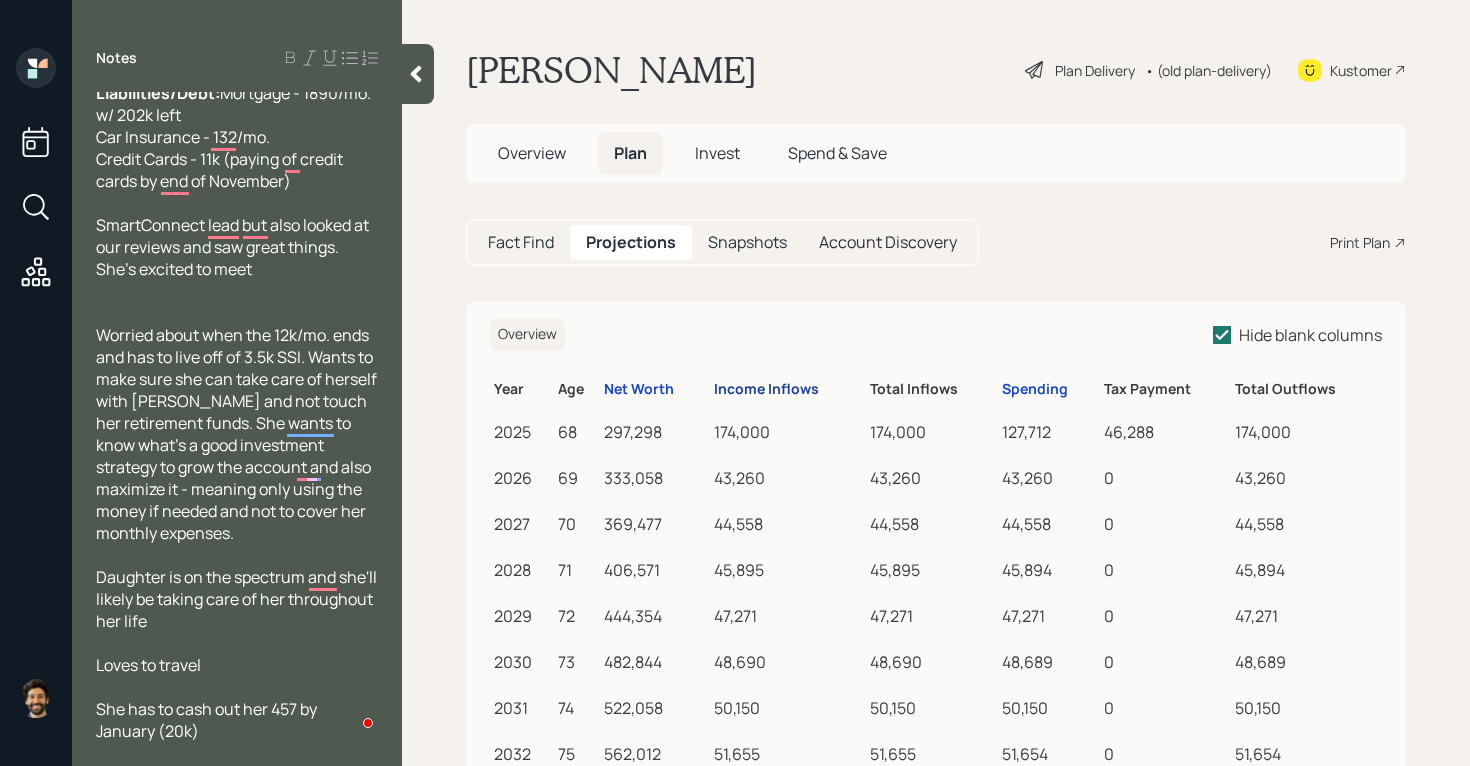 click on "Income Inflows" at bounding box center (766, 389) 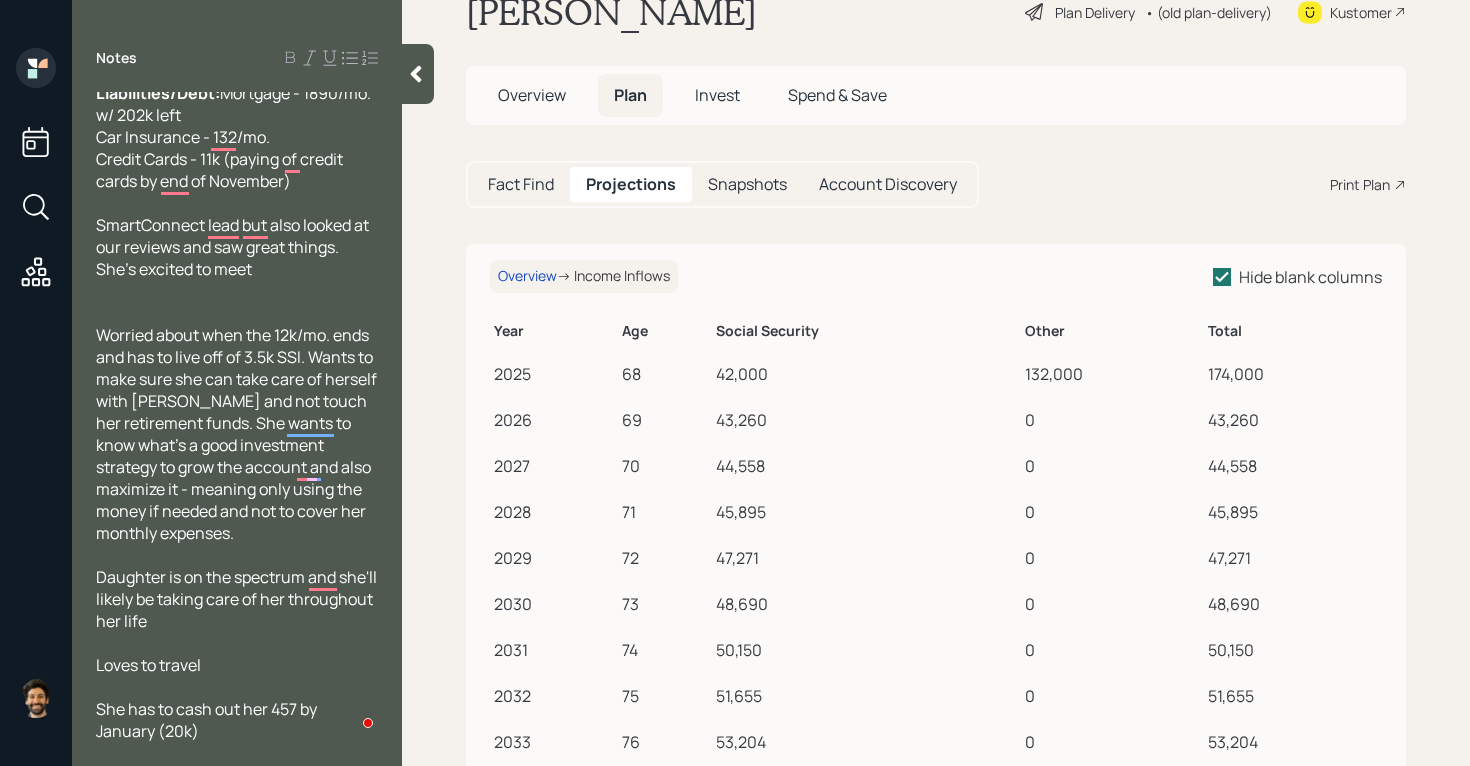 scroll, scrollTop: 0, scrollLeft: 0, axis: both 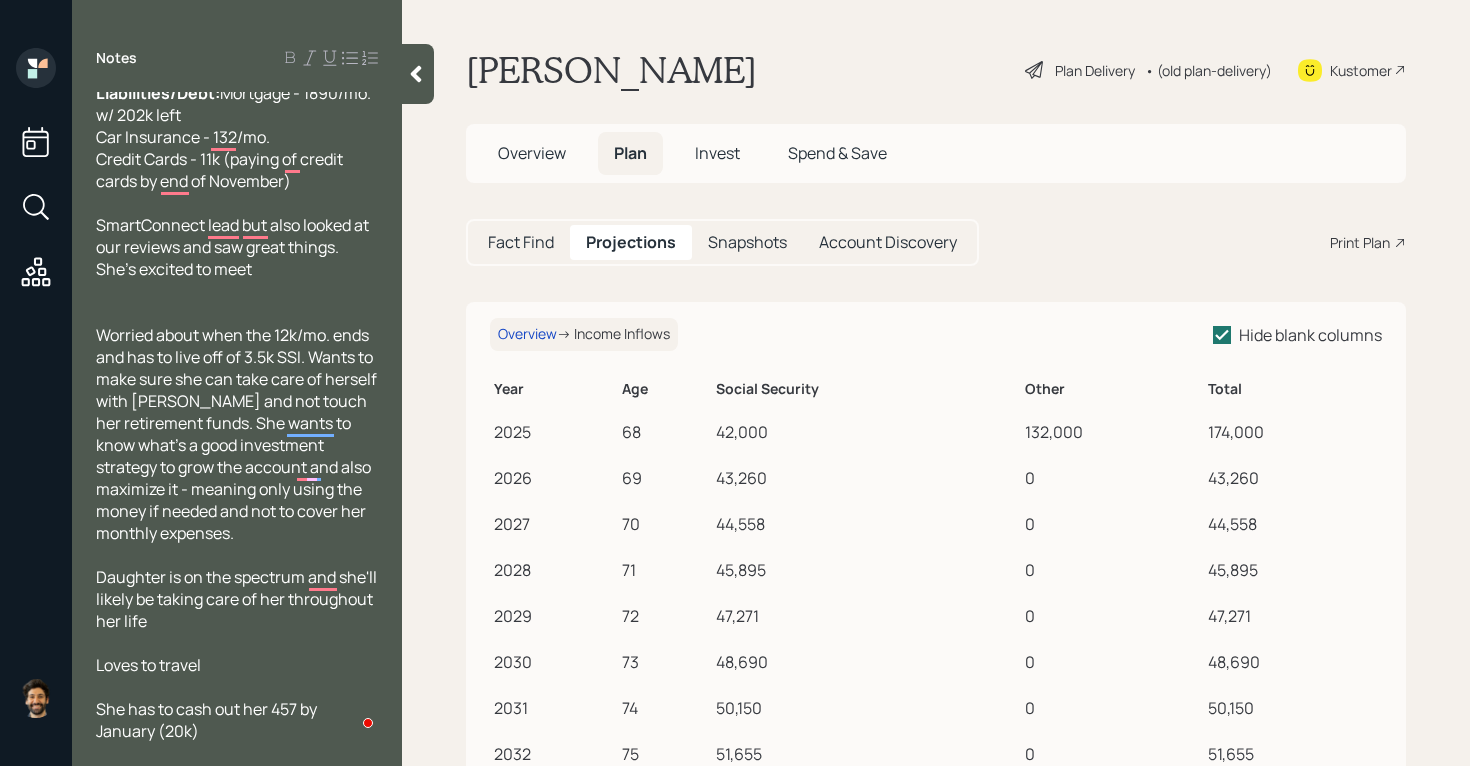 click on "Overview" at bounding box center (532, 153) 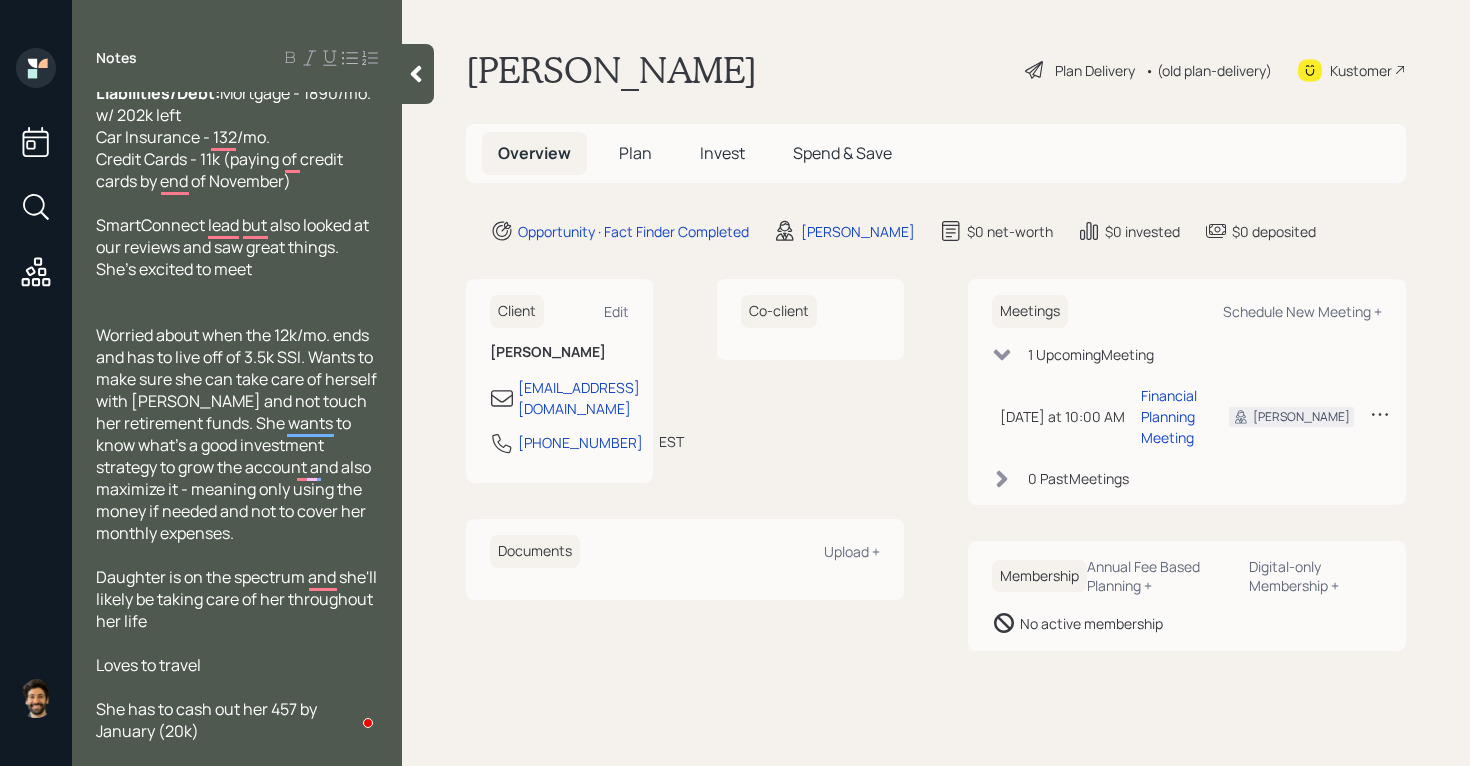 click on "Plan" at bounding box center [635, 153] 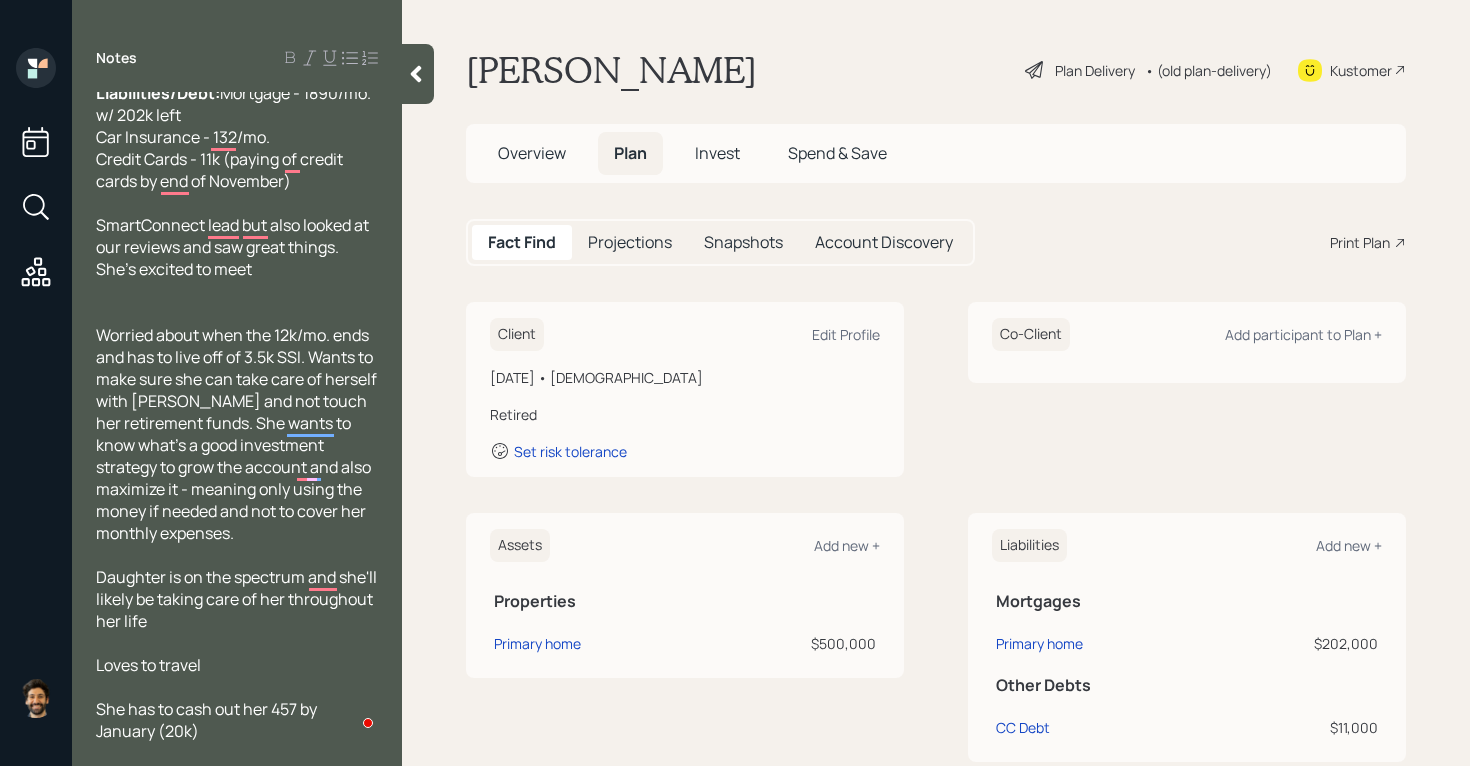 click on "Projections" at bounding box center (630, 242) 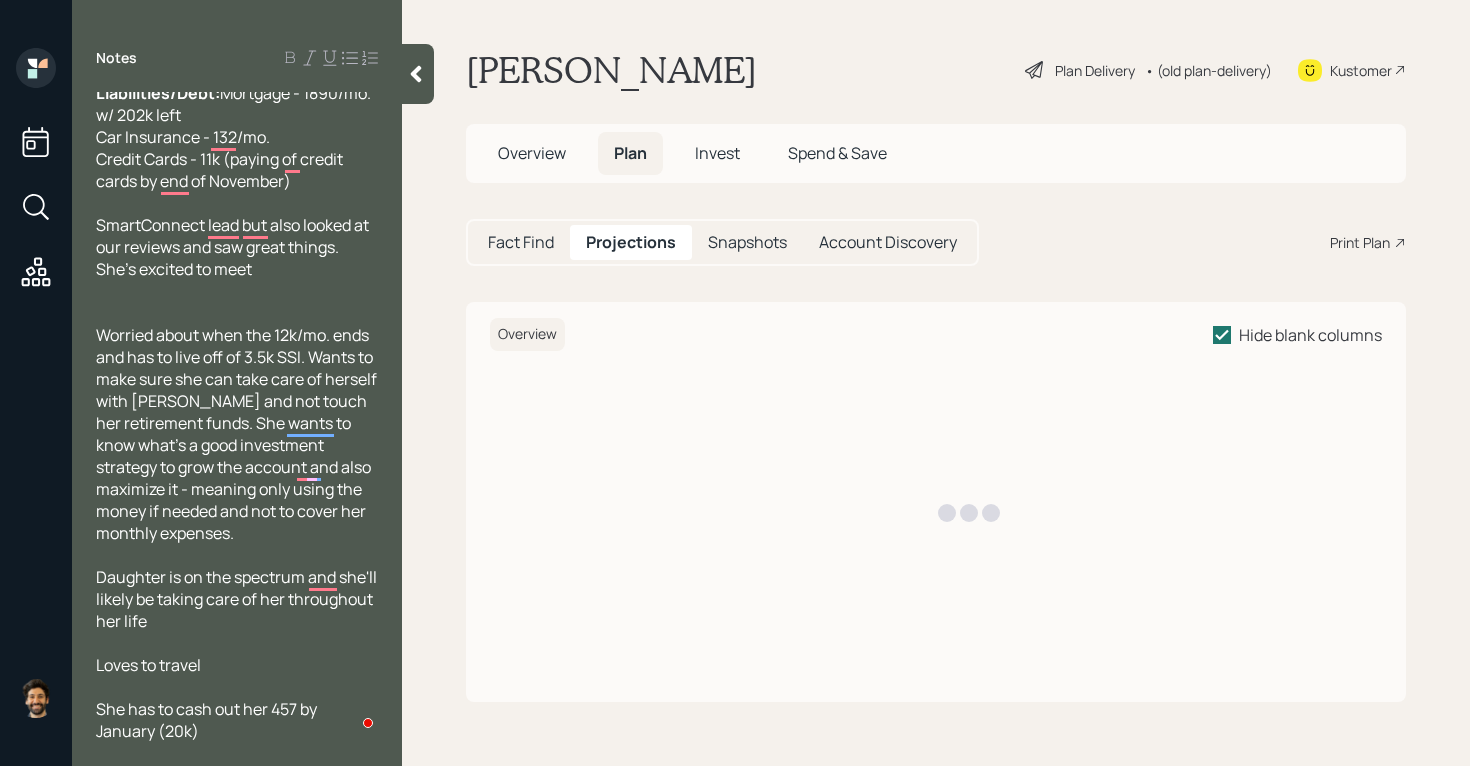 click on "Fact Find" at bounding box center (521, 242) 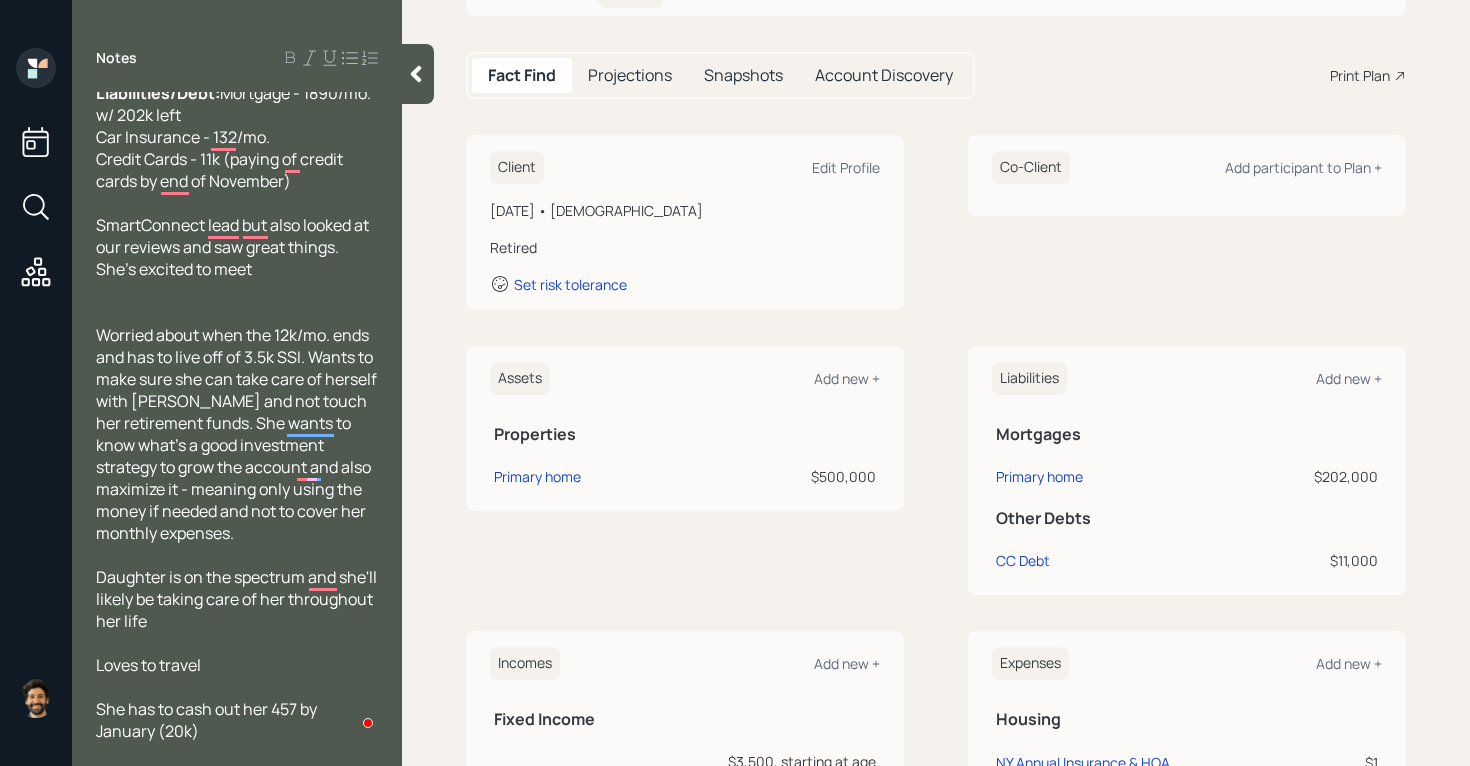scroll, scrollTop: 172, scrollLeft: 0, axis: vertical 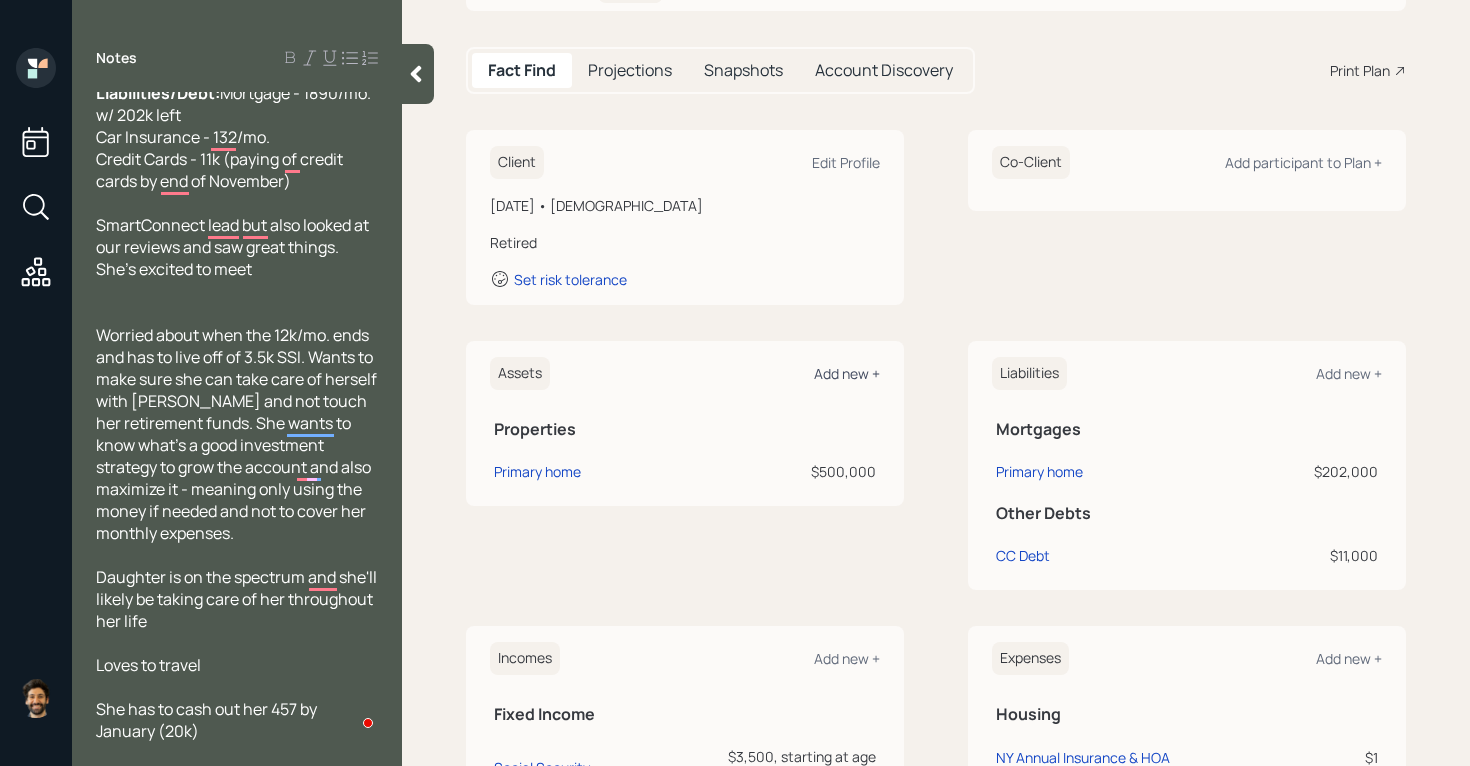 click on "Add new +" at bounding box center (847, 373) 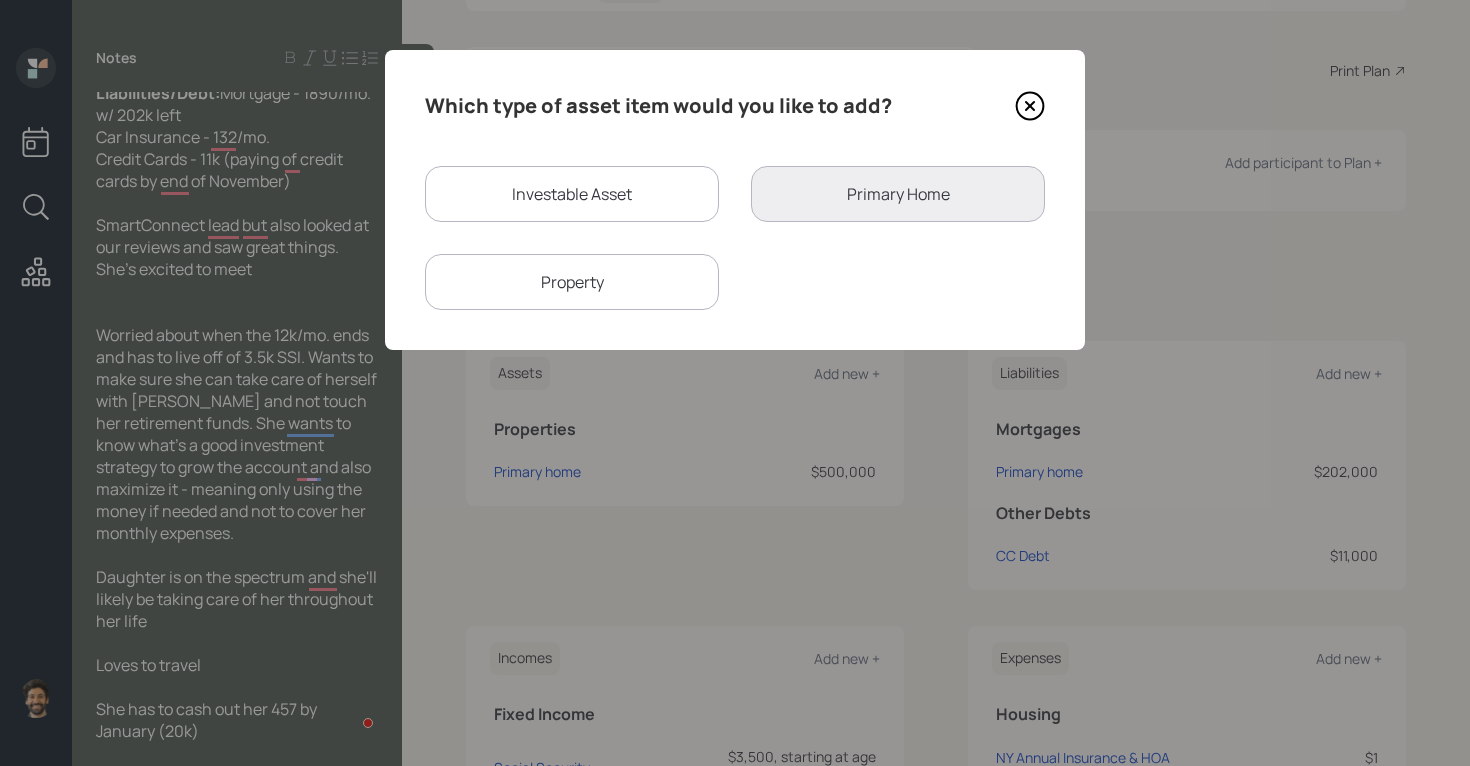 click on "Investable Asset" at bounding box center (572, 194) 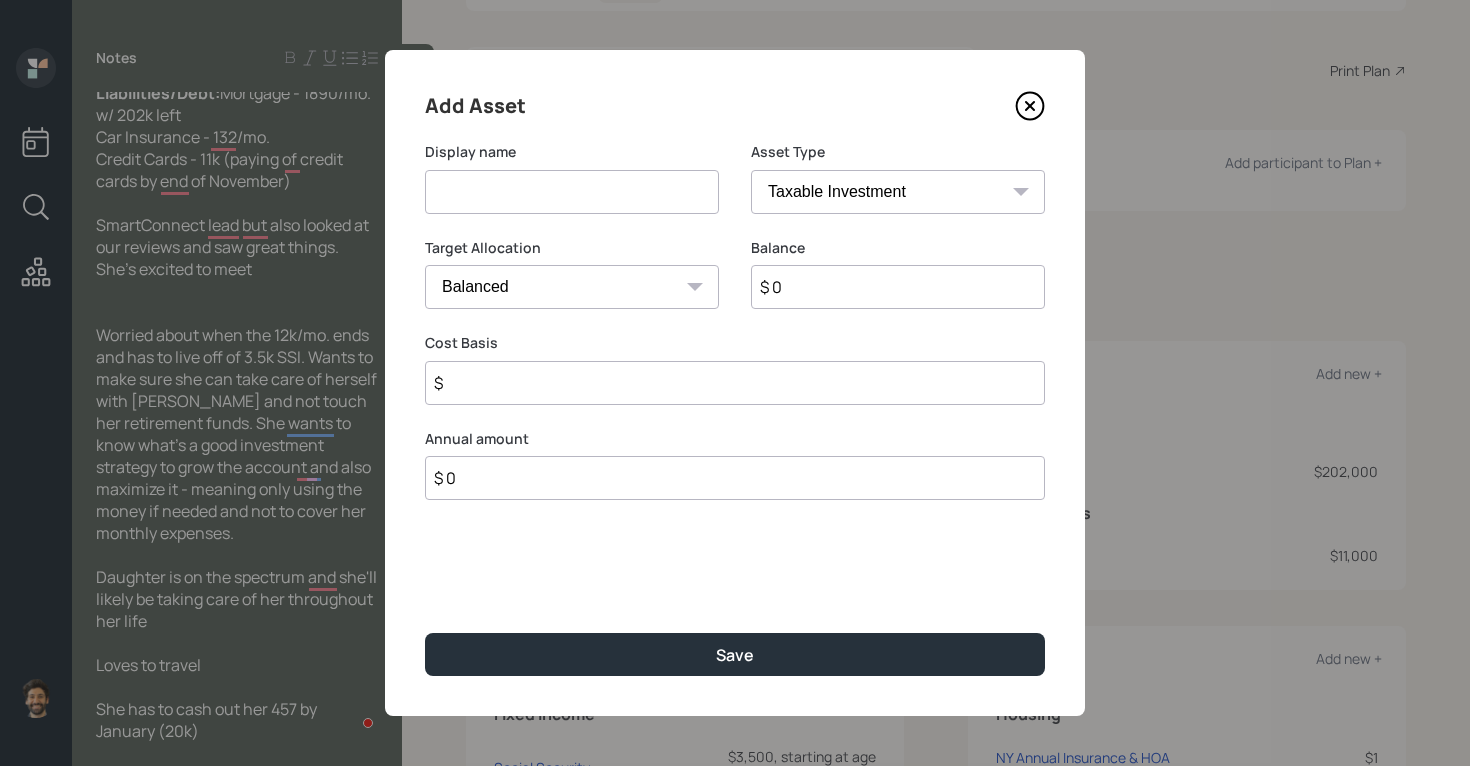 click at bounding box center (572, 192) 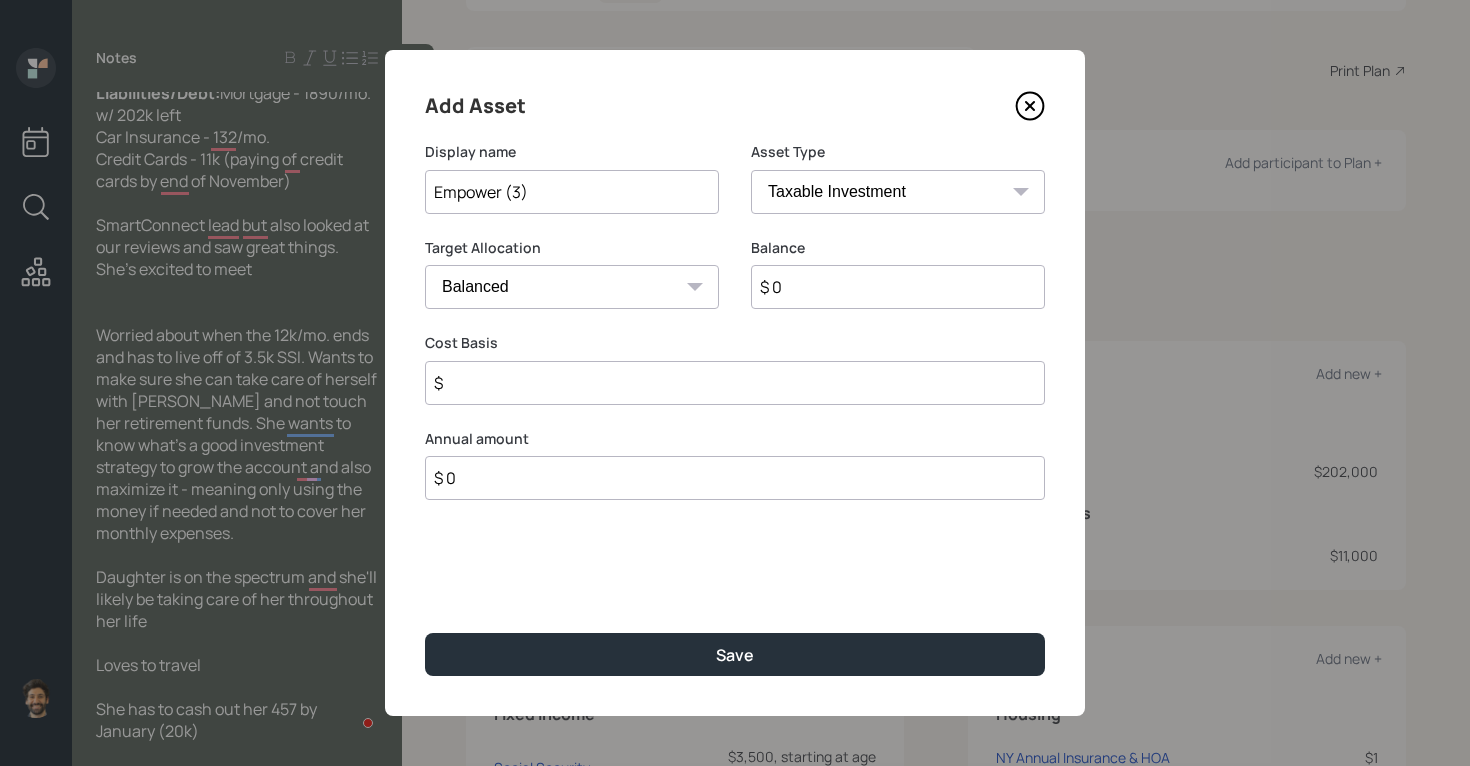 type on "Empower (3)" 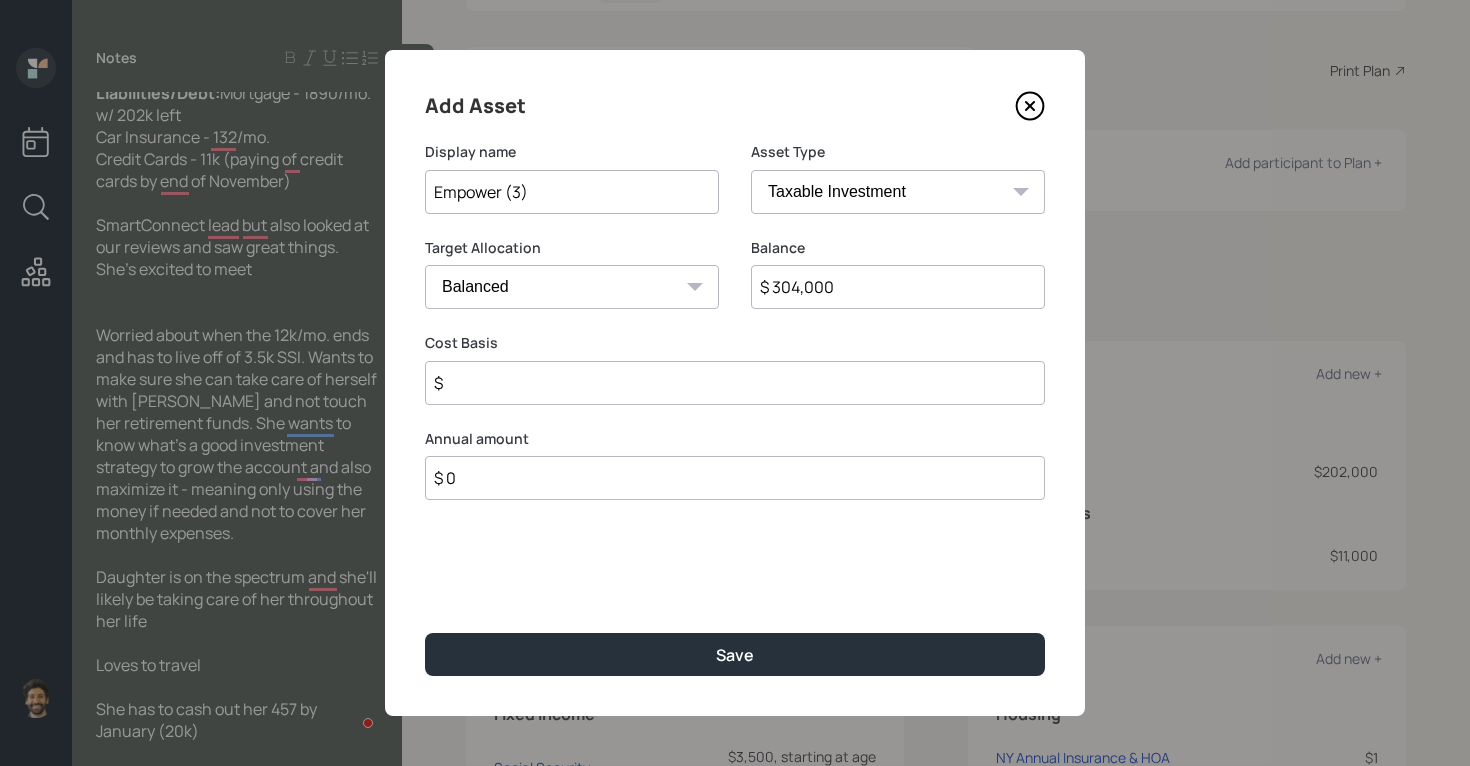 type on "$ 304,000" 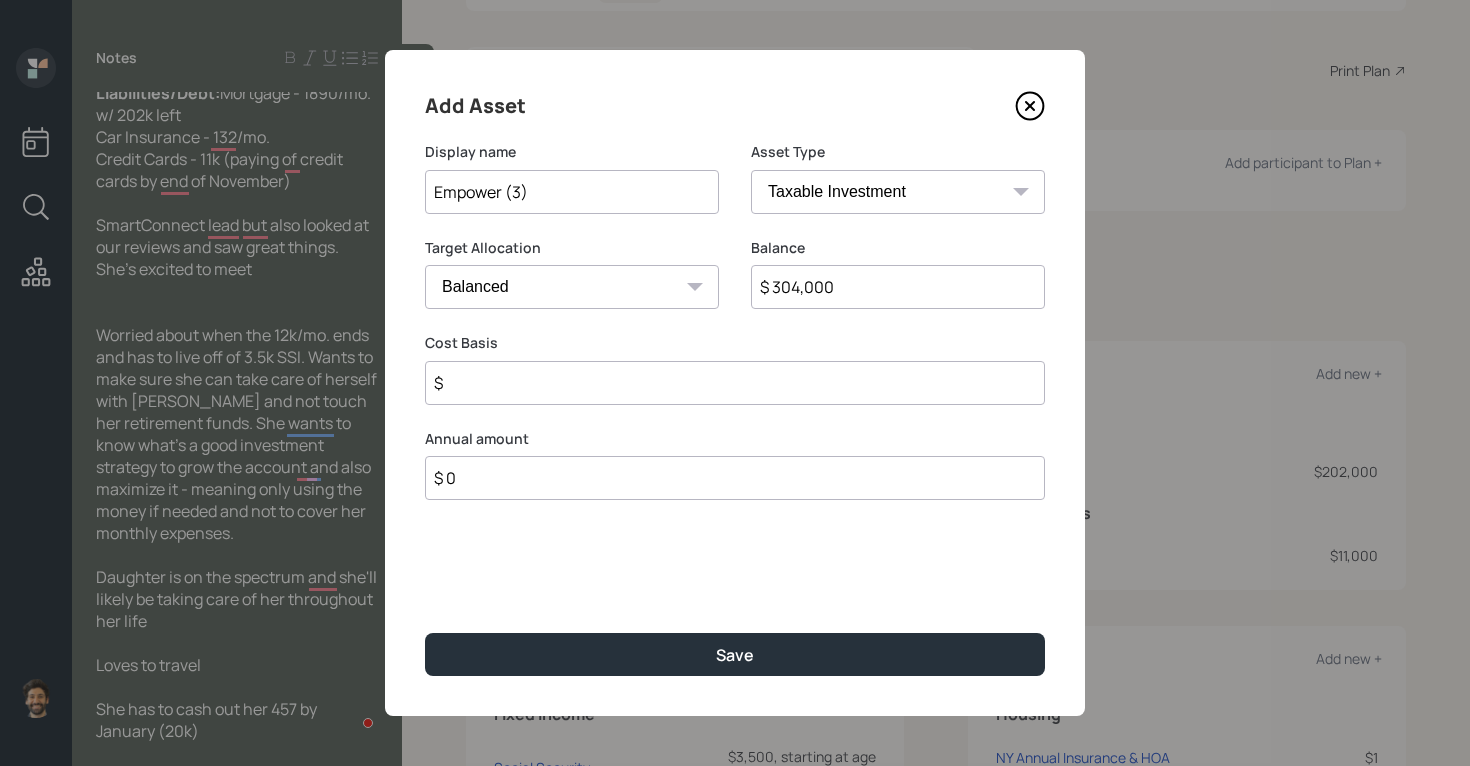 click on "SEP IRA IRA Roth IRA 401(k) Roth 401(k) 403(b) Roth 403(b) 457(b) Roth 457(b) Health Savings Account 529 Taxable Investment Checking / Savings Emergency Fund" at bounding box center (898, 192) 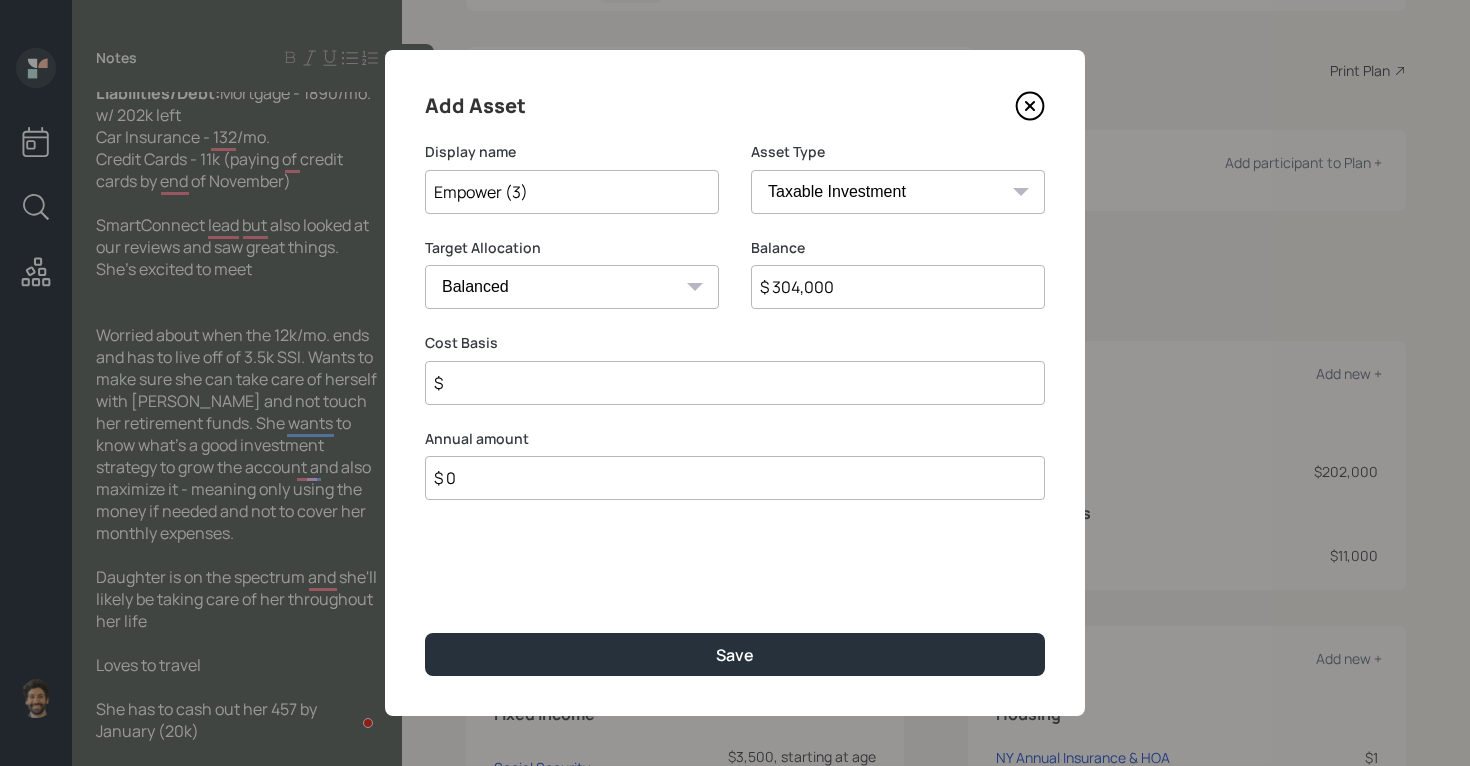 select on "ira" 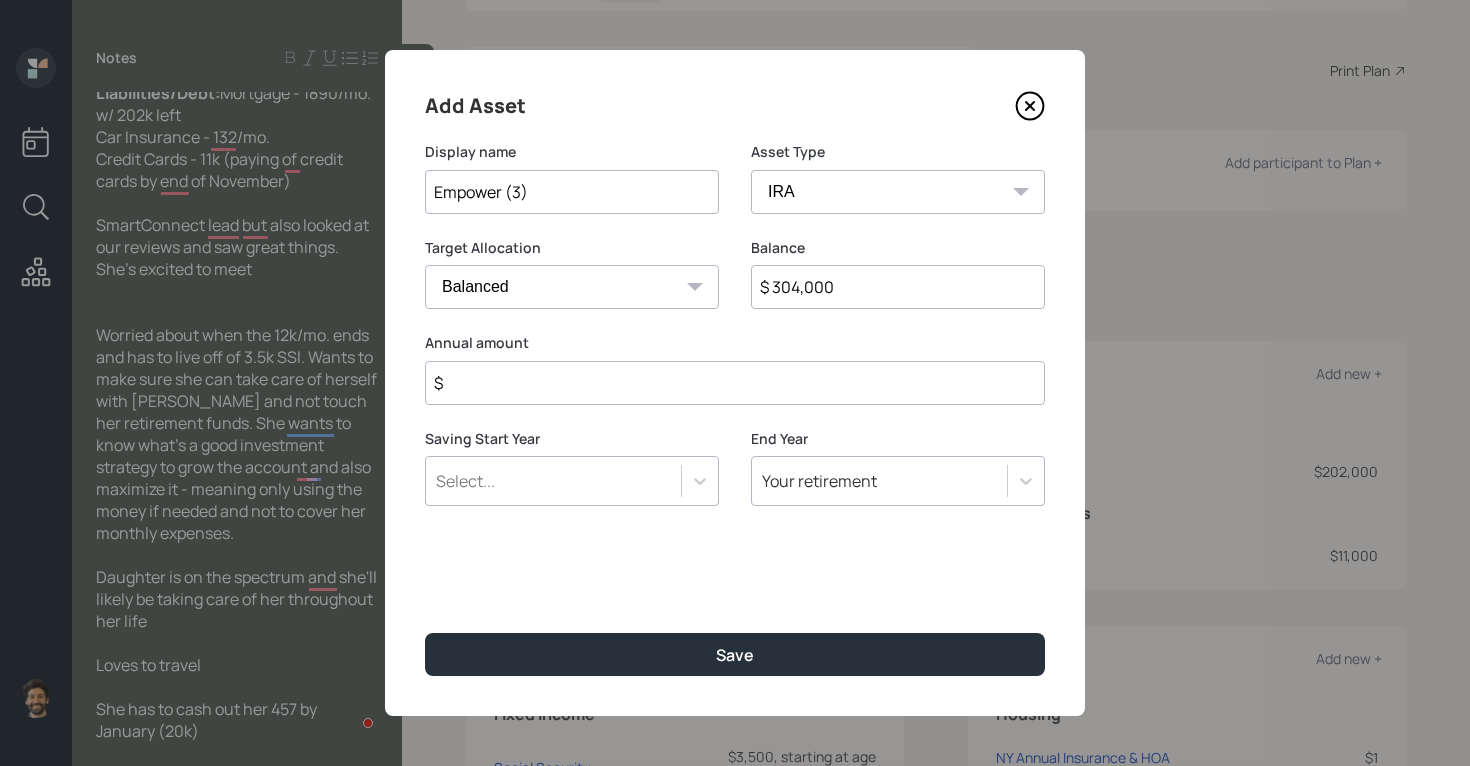 click on "$" at bounding box center [735, 383] 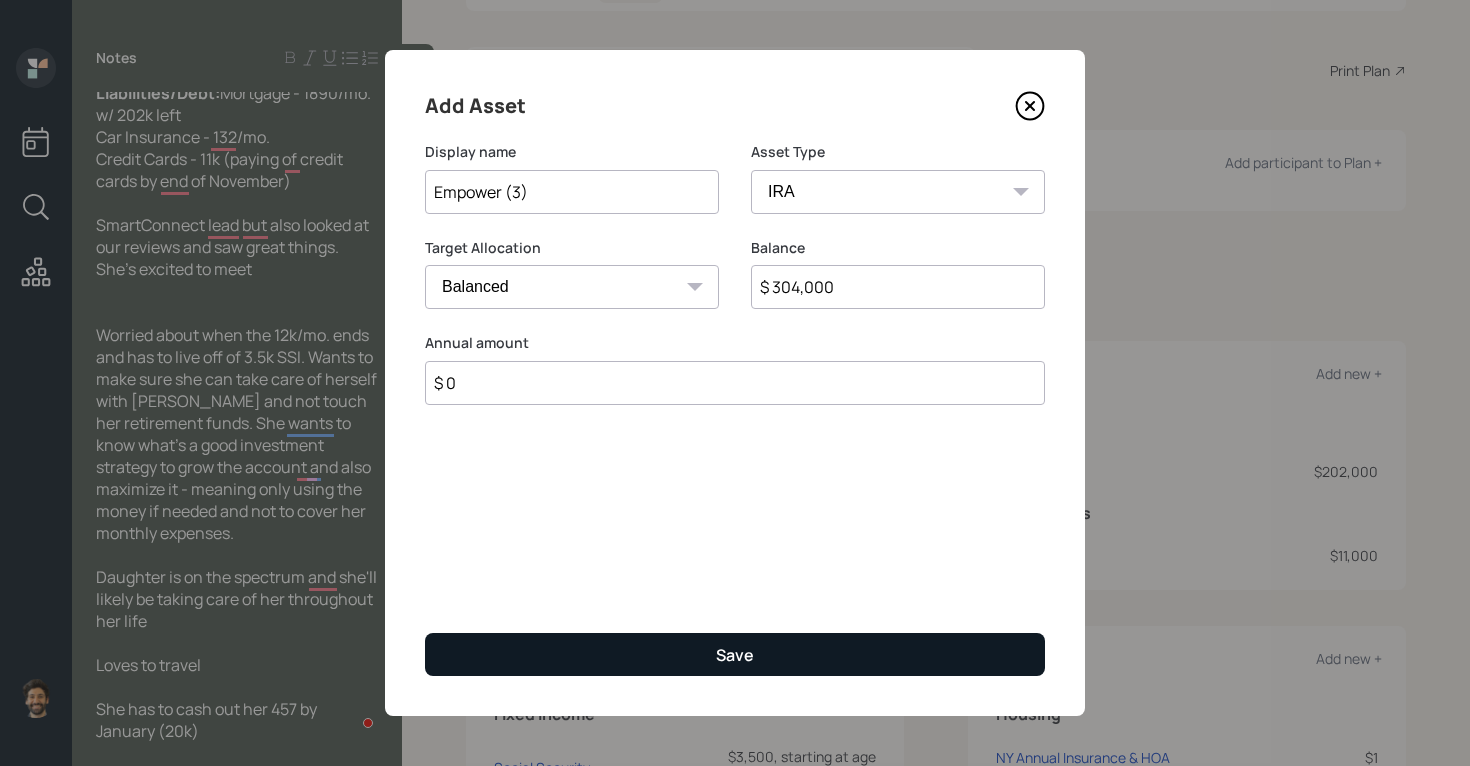 type on "$ 0" 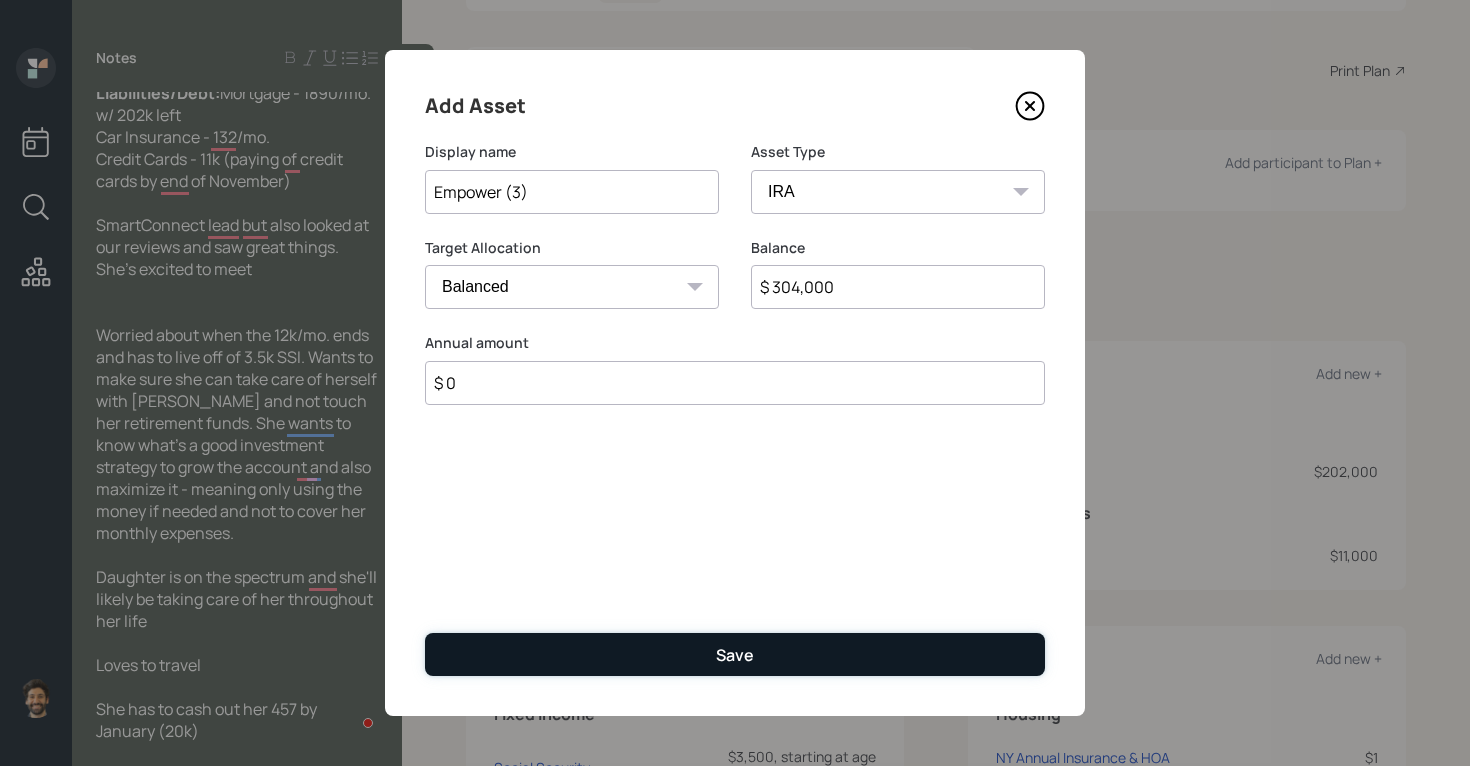 click on "Save" at bounding box center [735, 654] 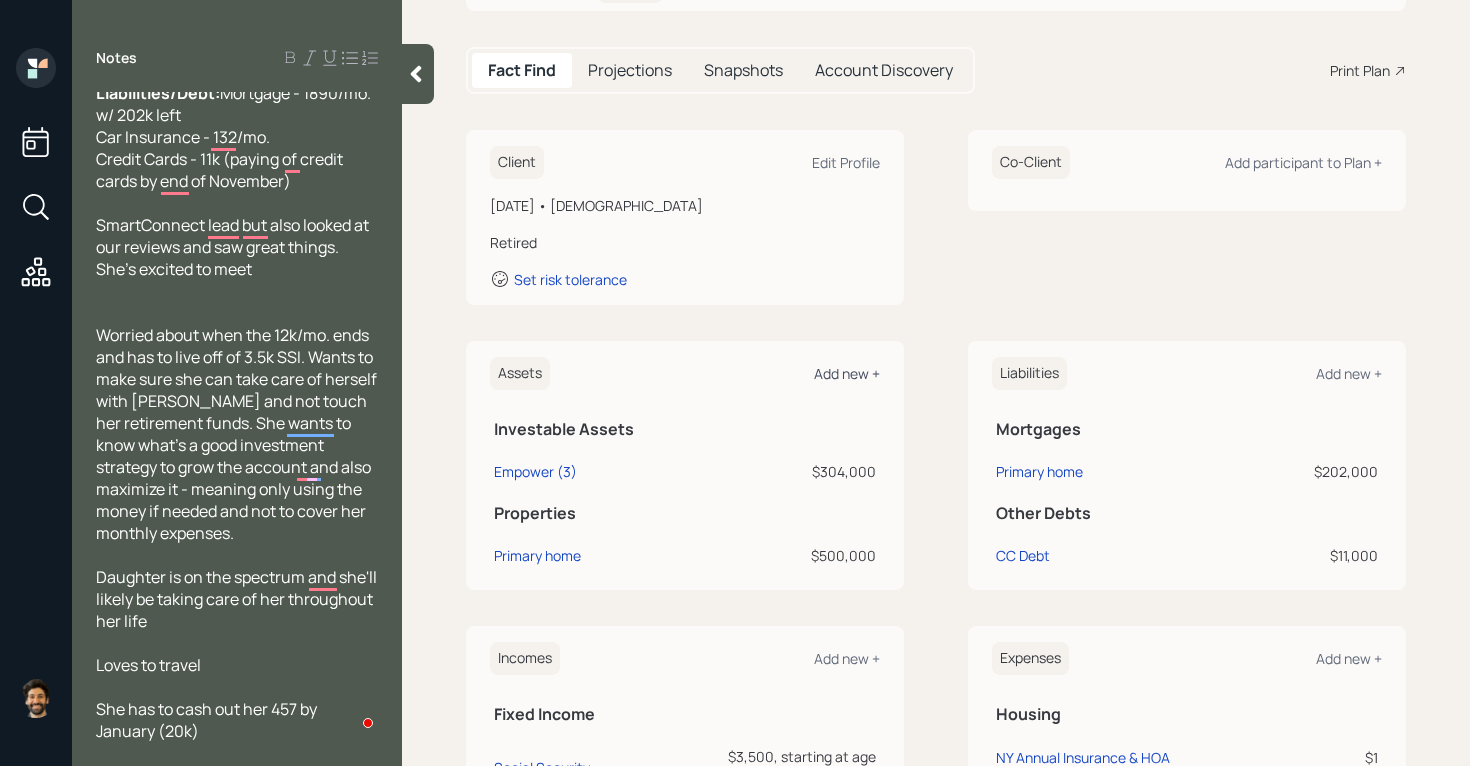 click on "Add new +" at bounding box center (847, 373) 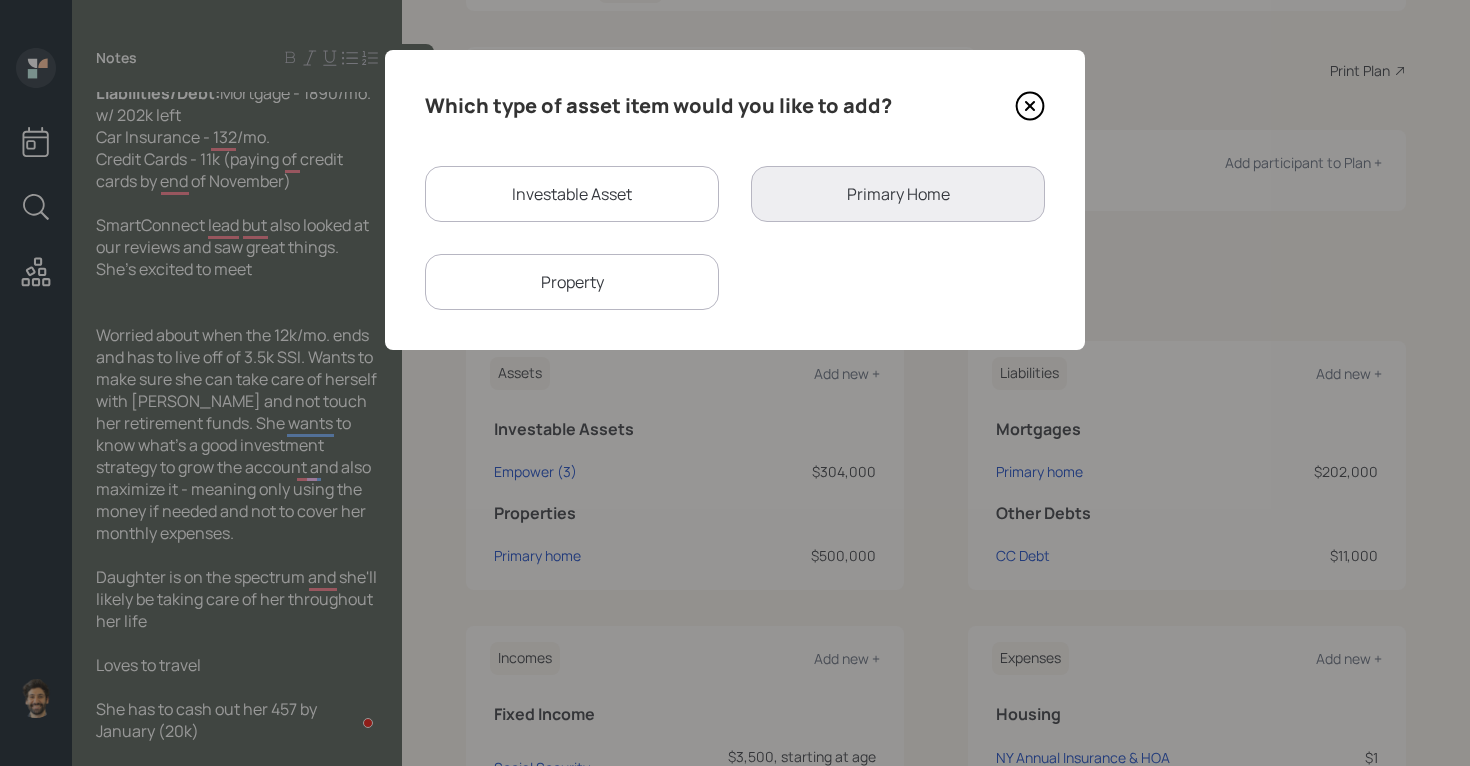 click on "Investable Asset" at bounding box center (572, 194) 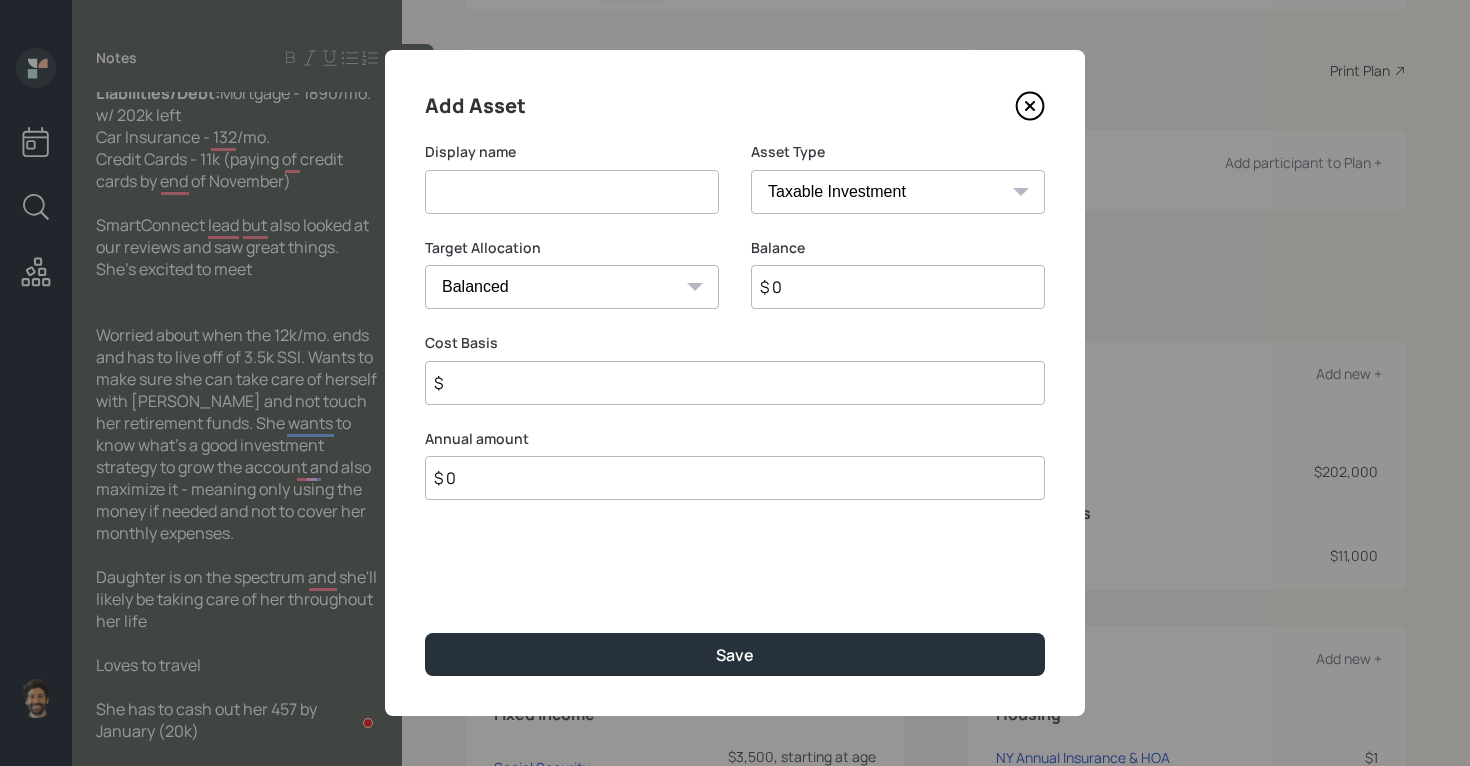 click at bounding box center (572, 192) 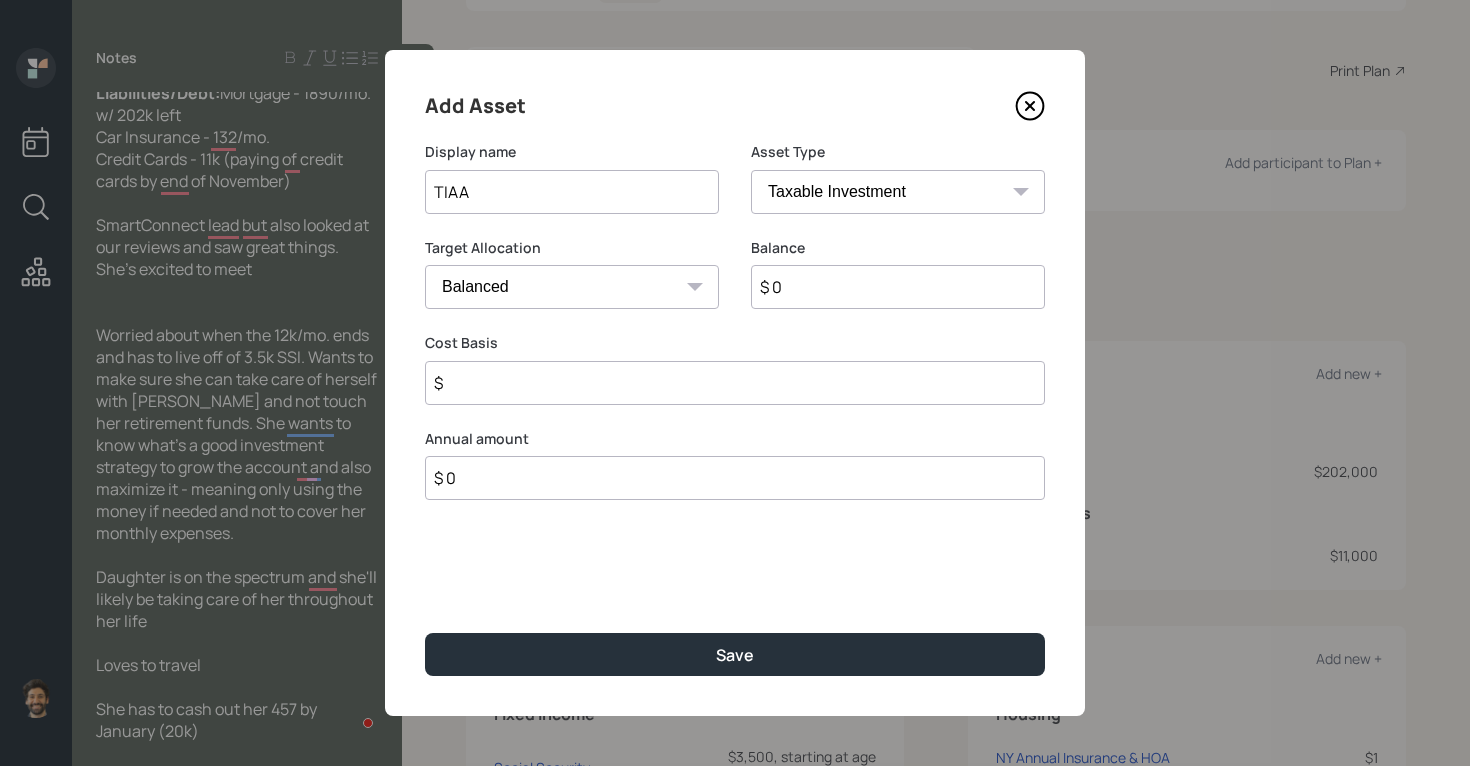 type on "TIAA" 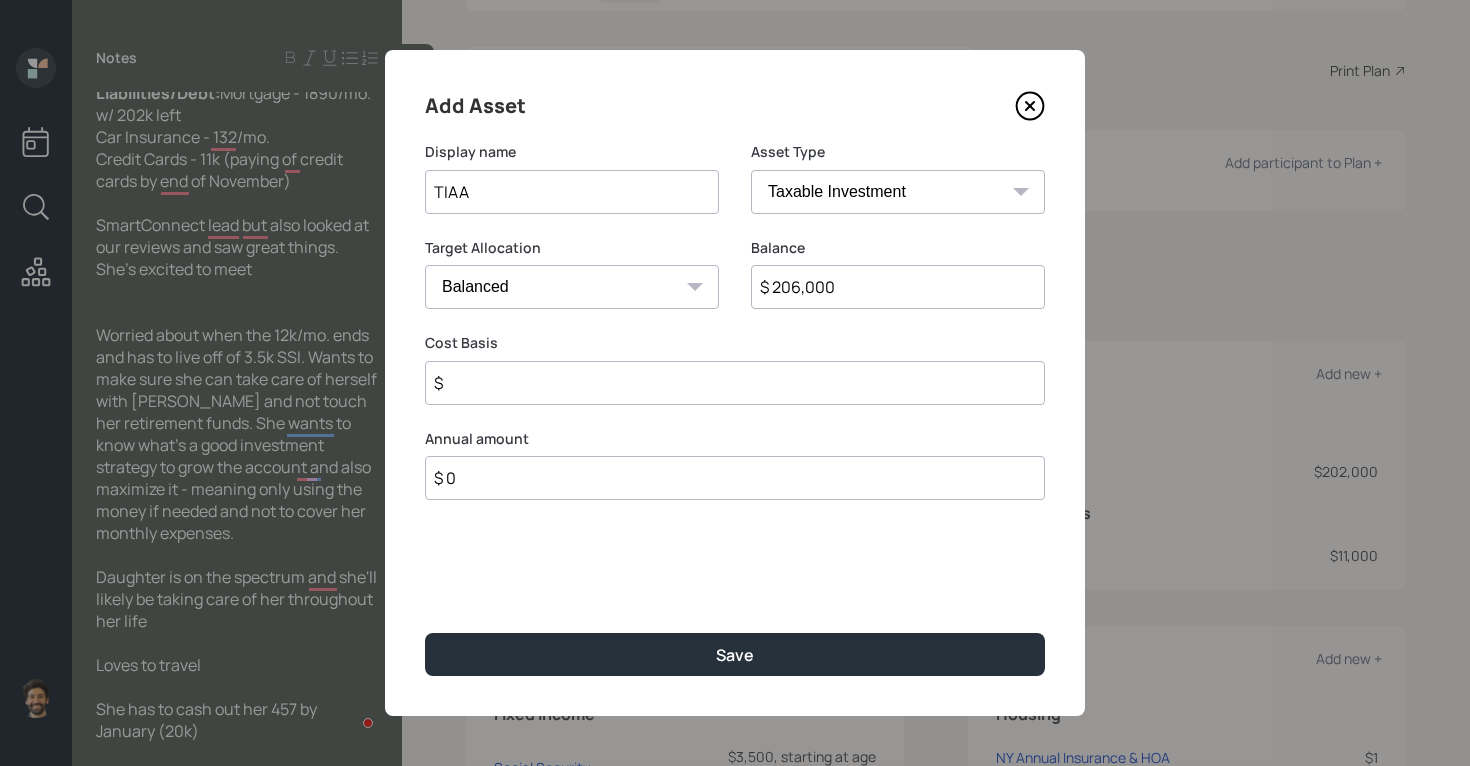 type on "$ 206,000" 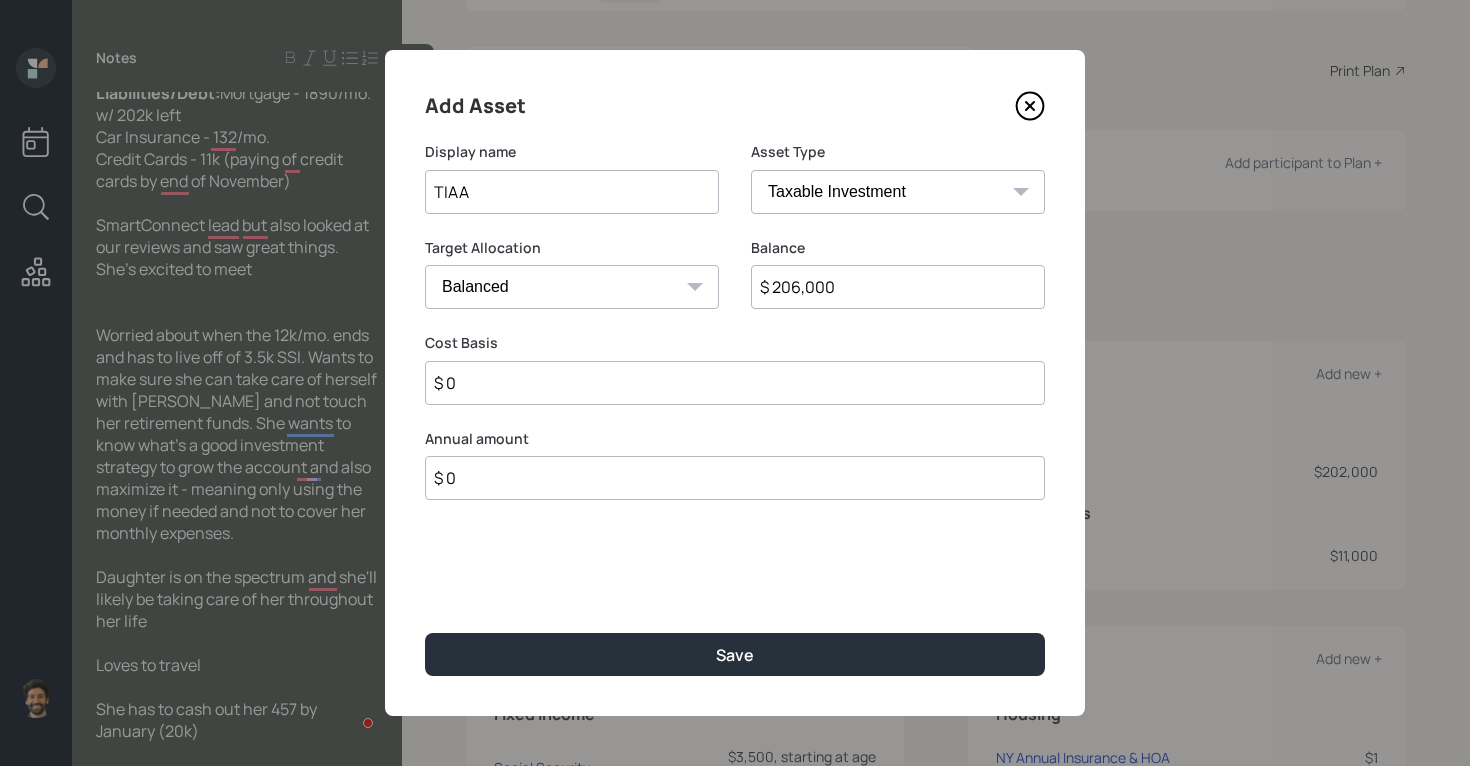 type on "$ 0" 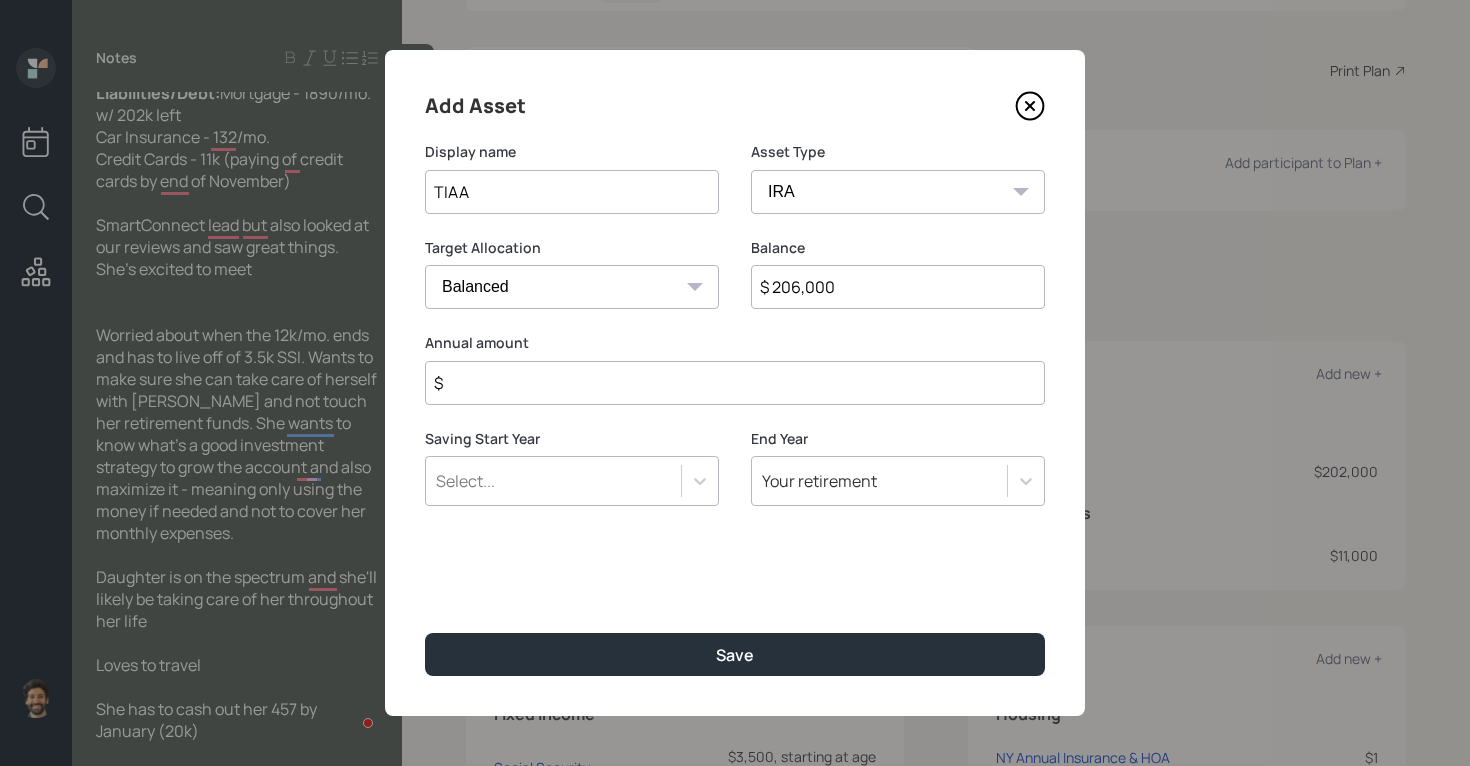 click on "$" at bounding box center [735, 383] 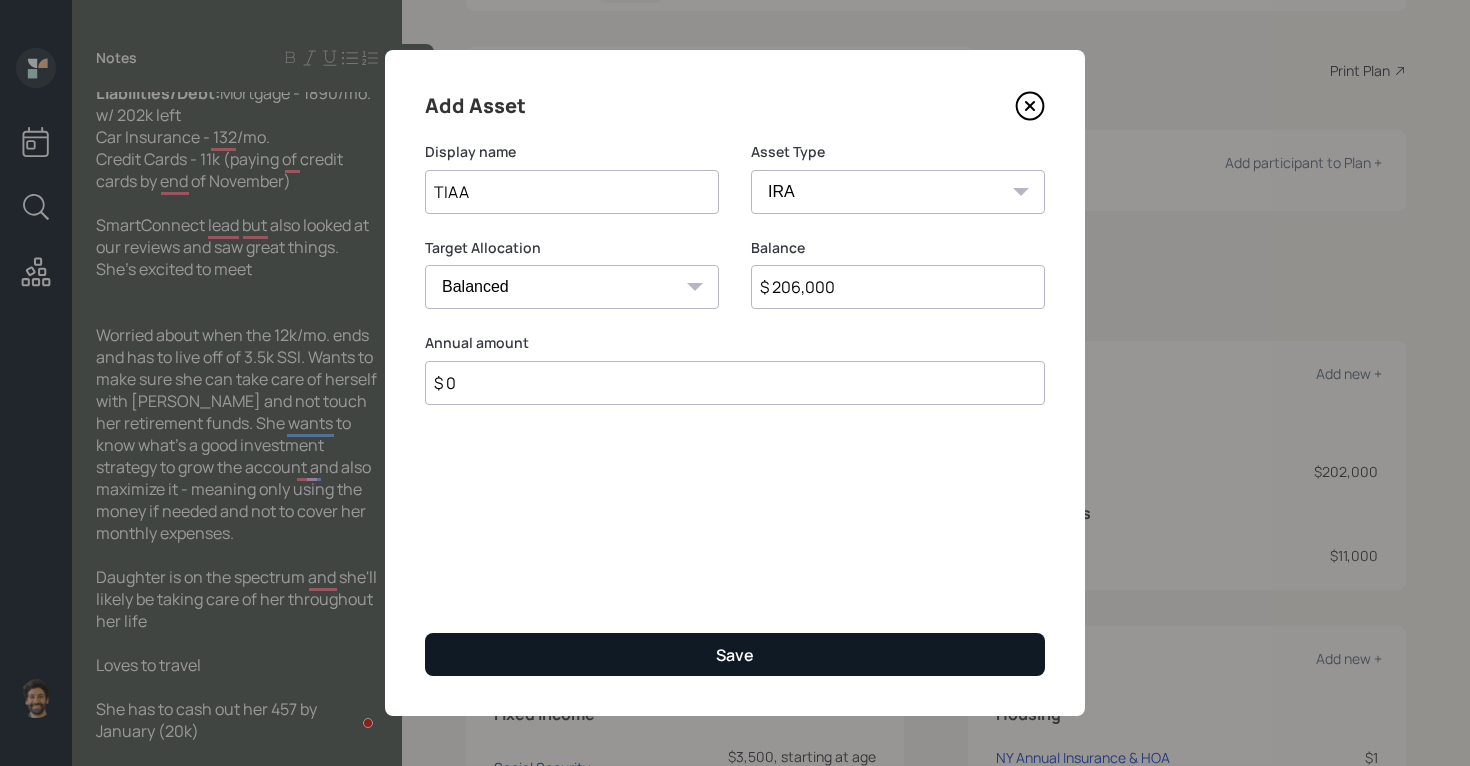 type on "$ 0" 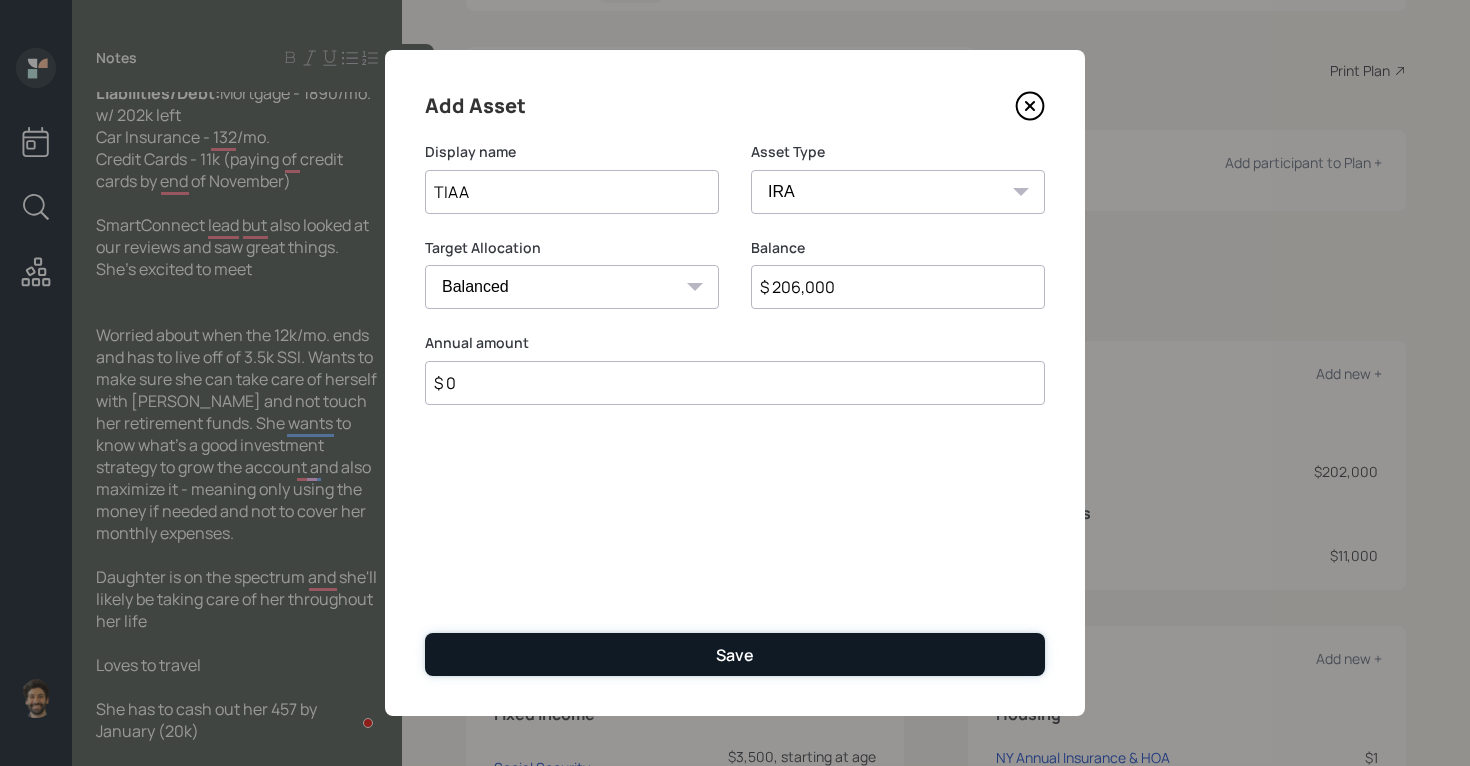 click on "Save" at bounding box center [735, 654] 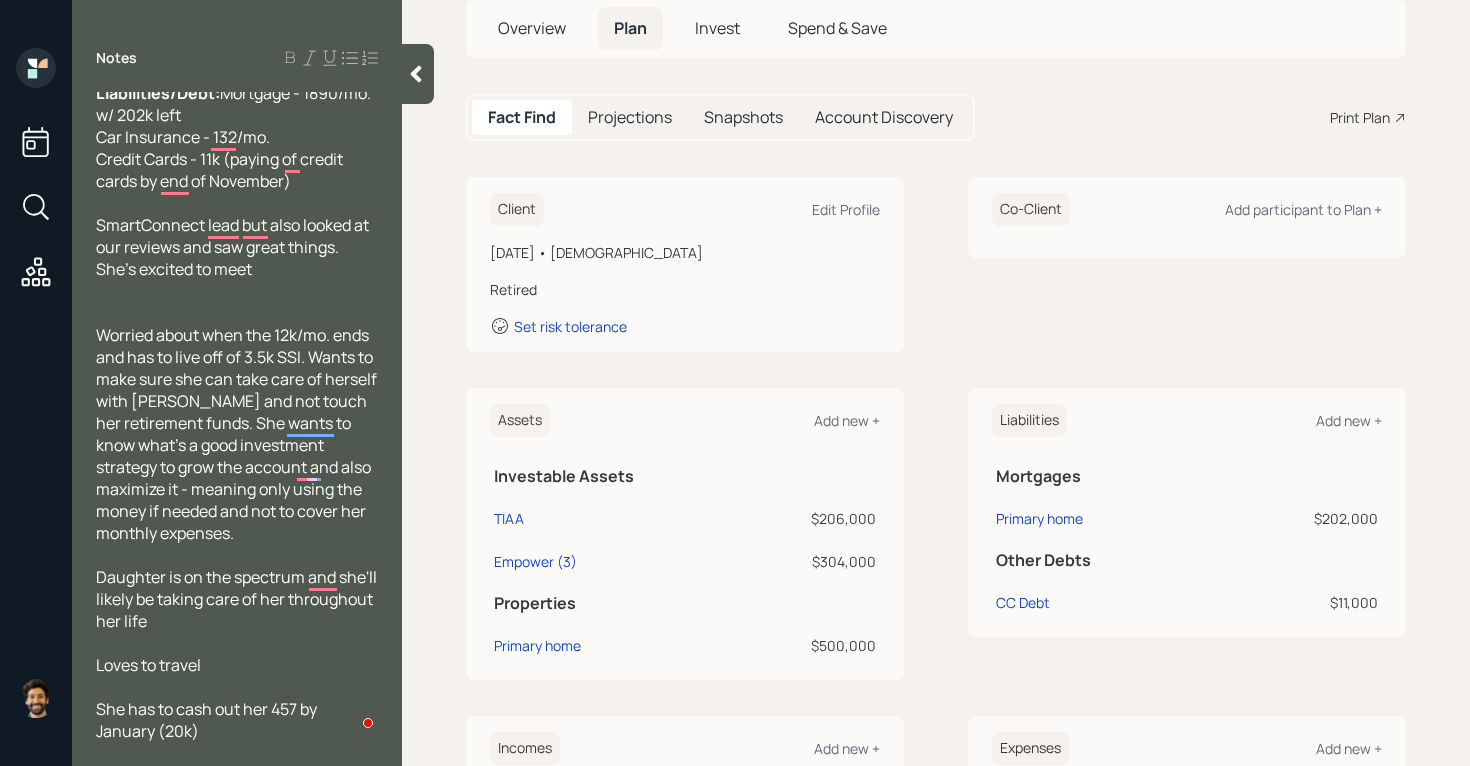 scroll, scrollTop: 120, scrollLeft: 0, axis: vertical 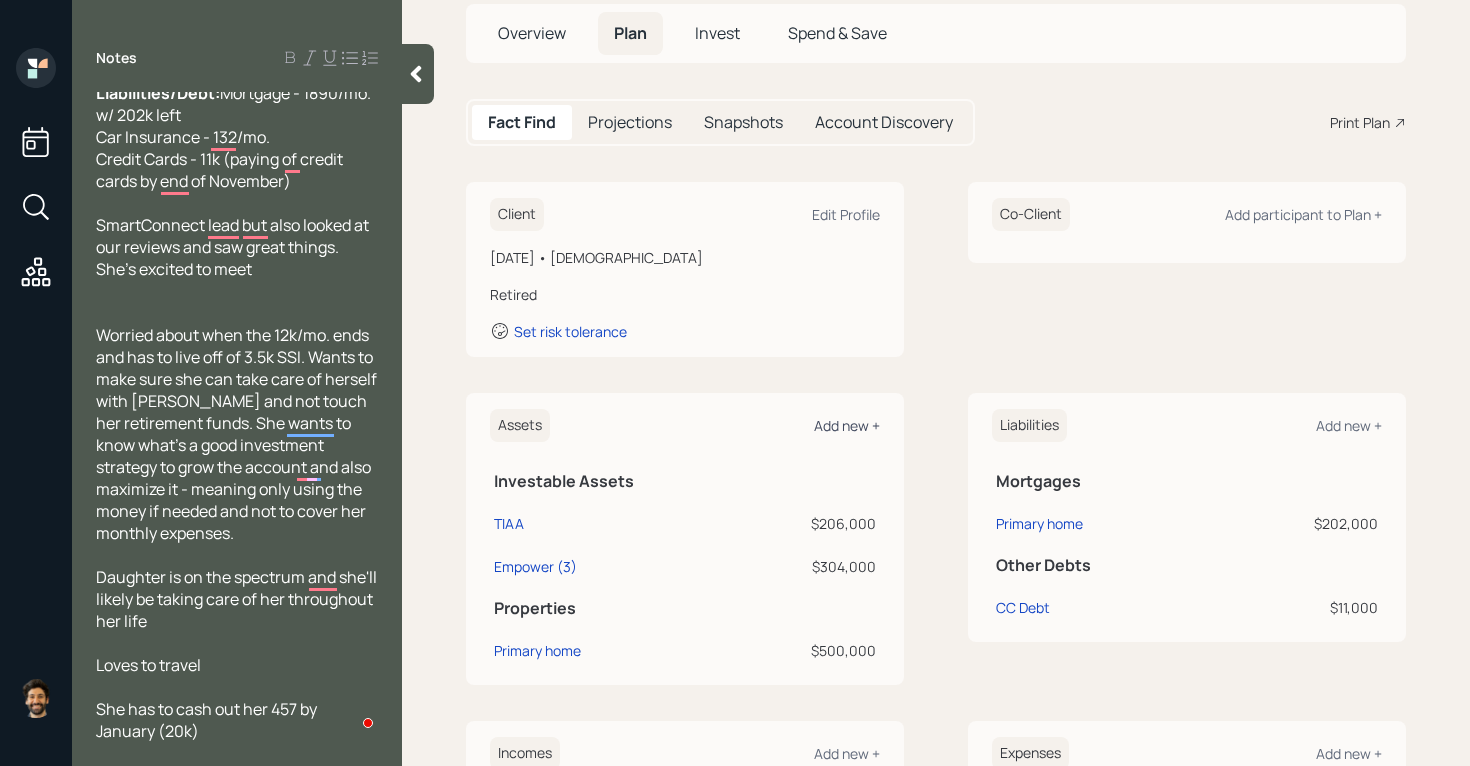 click on "Add new +" at bounding box center (847, 425) 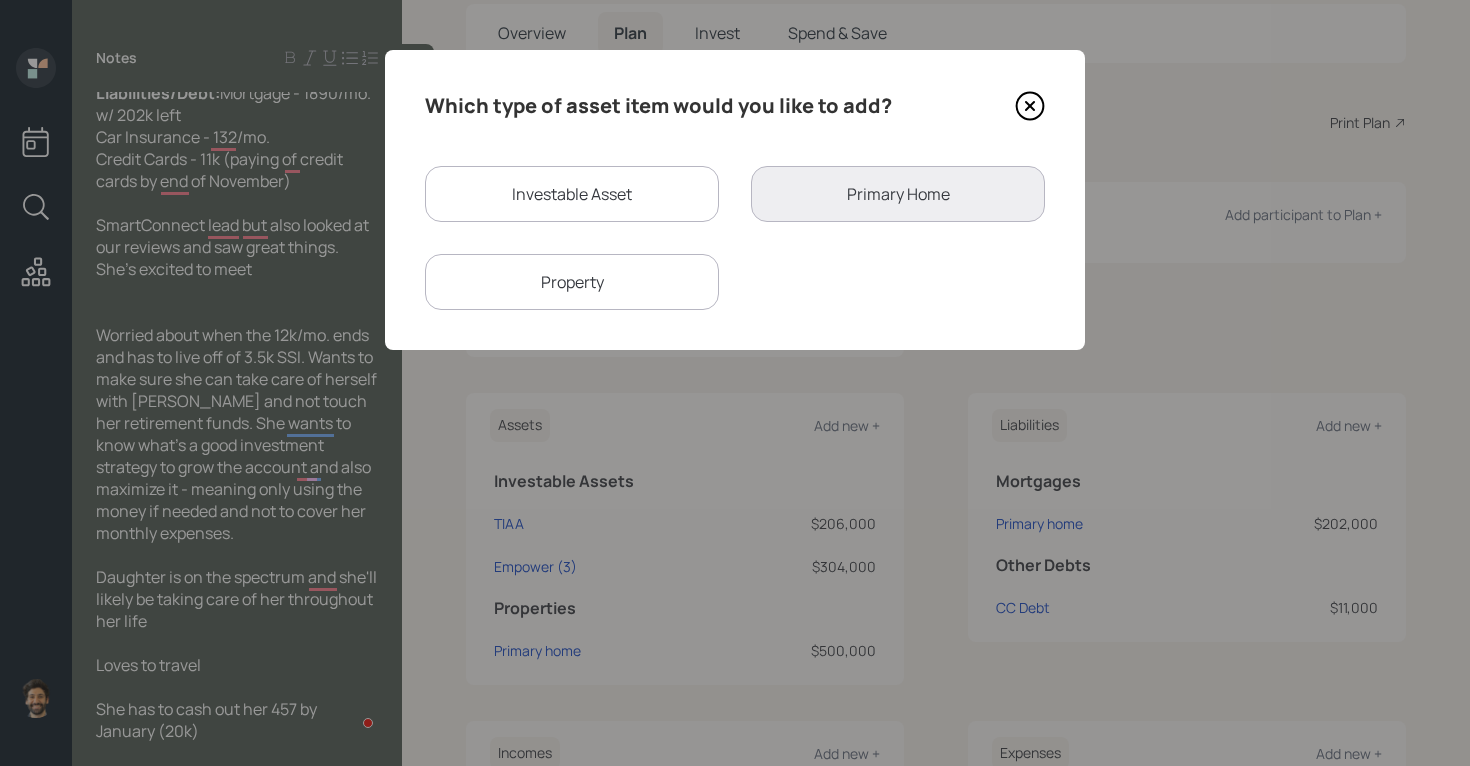 click on "Investable Asset" at bounding box center [572, 194] 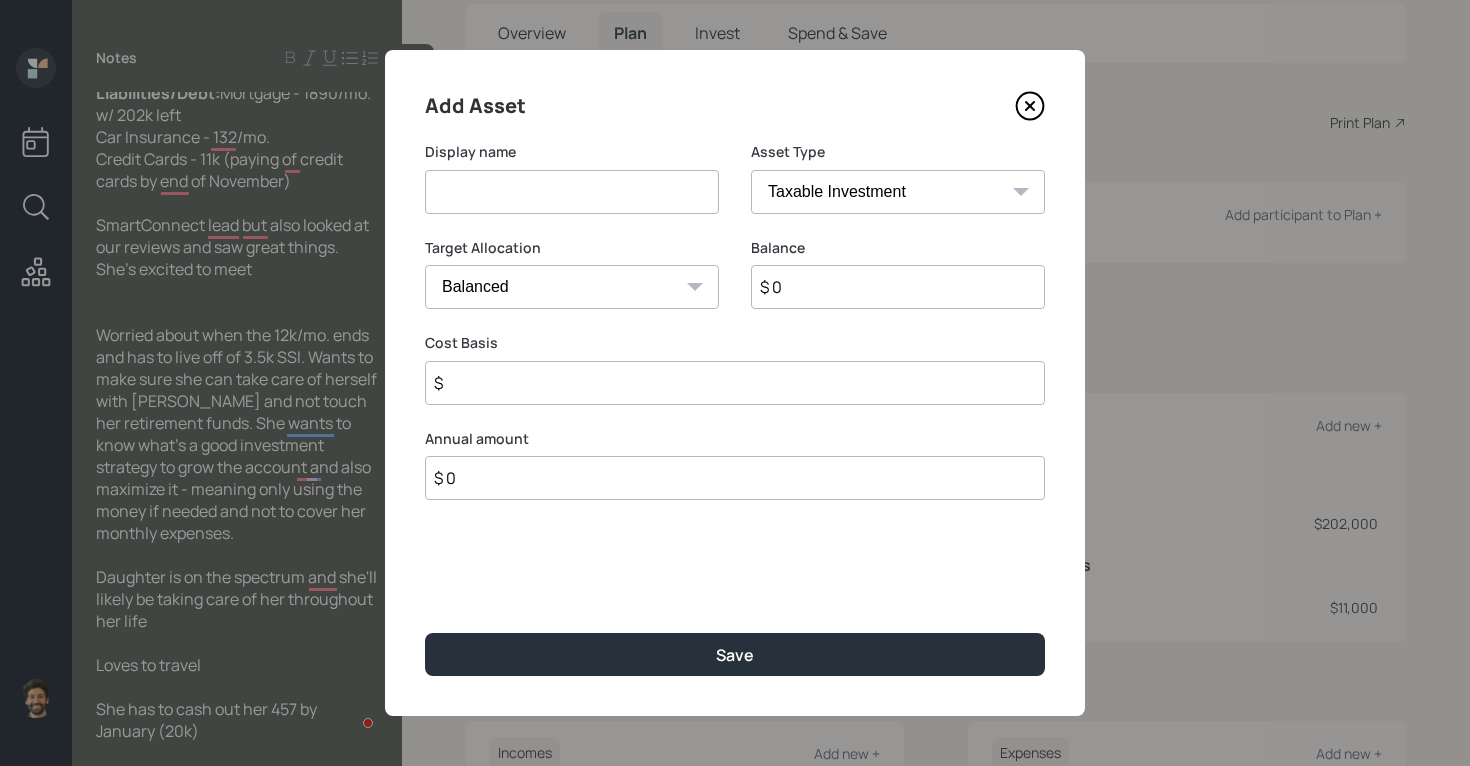 click at bounding box center [572, 192] 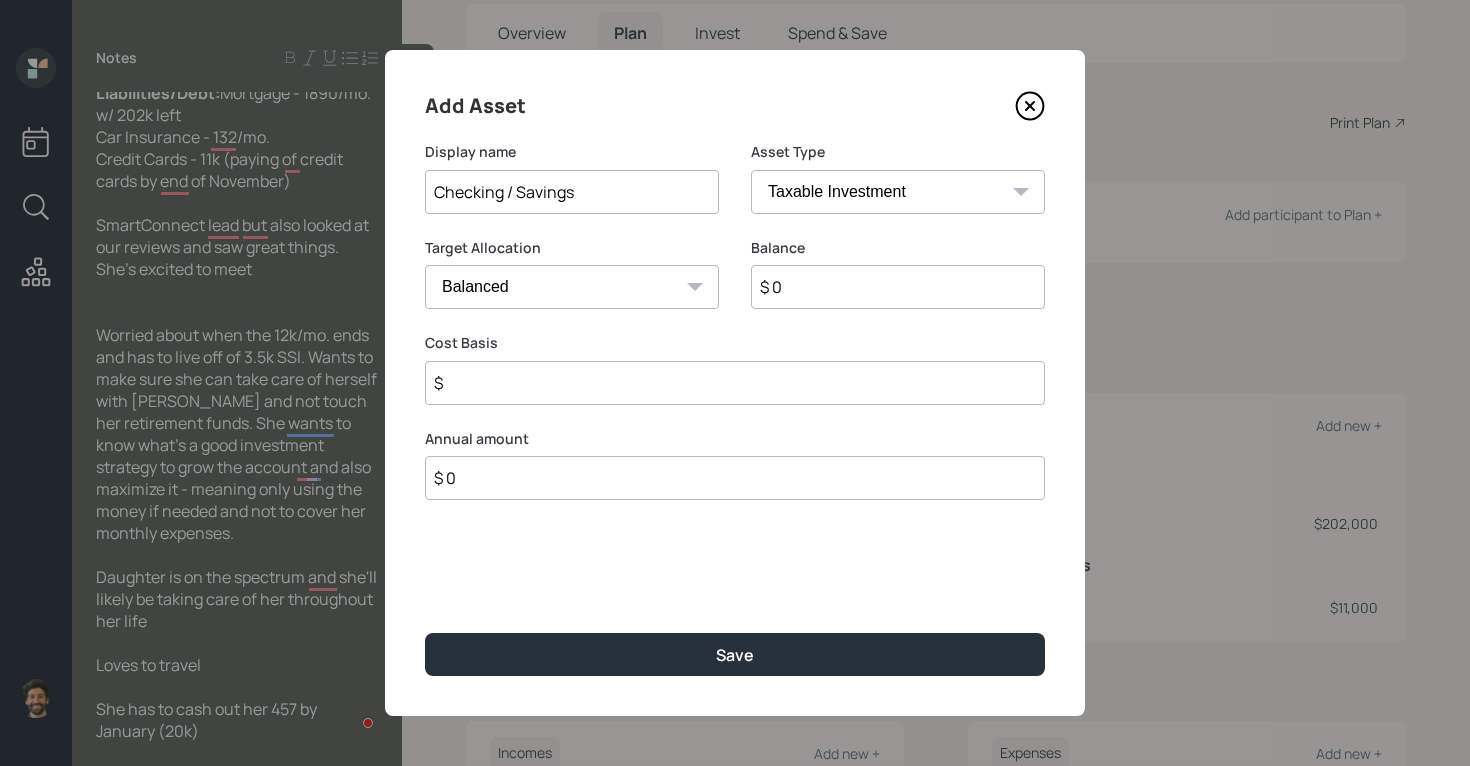type on "Checking / Savings" 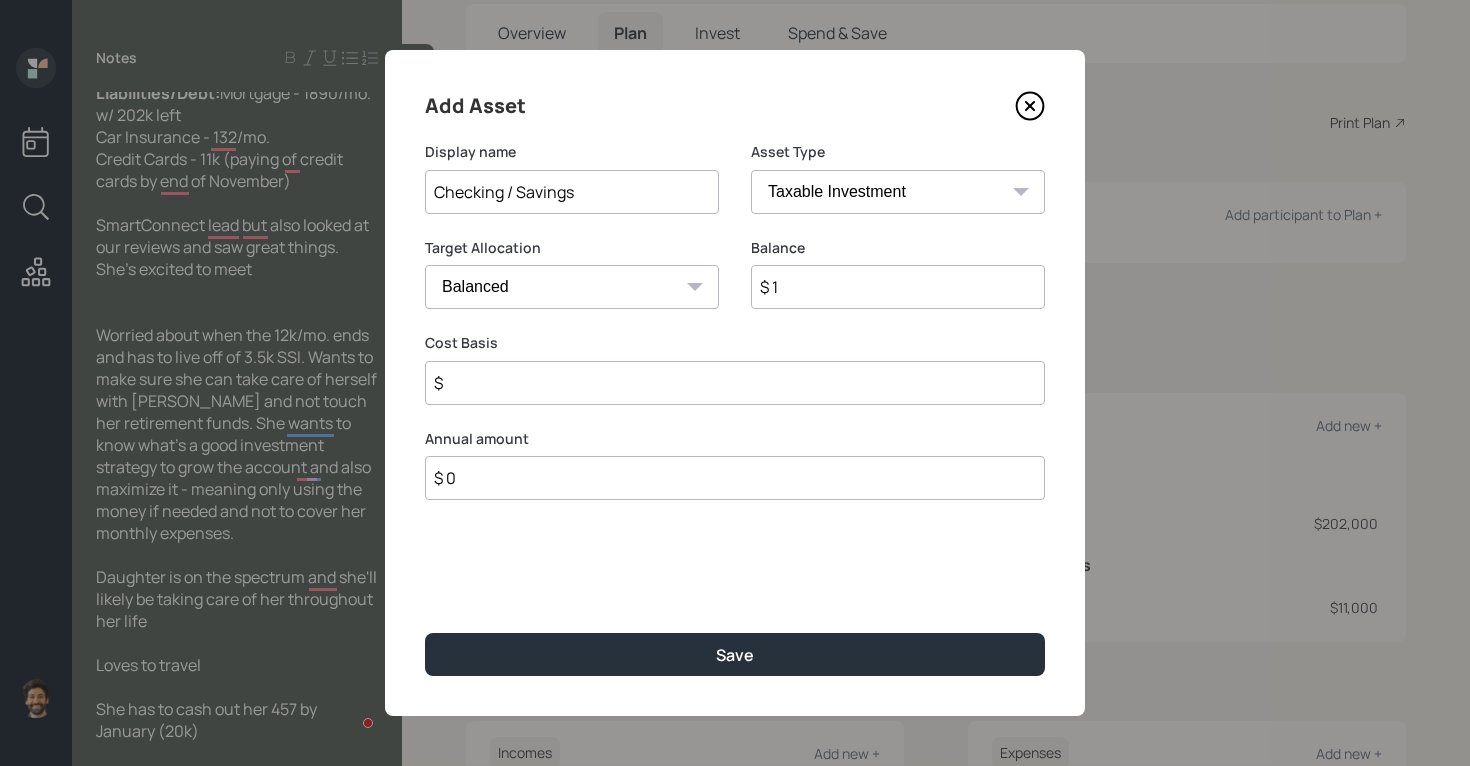 type on "$ 1" 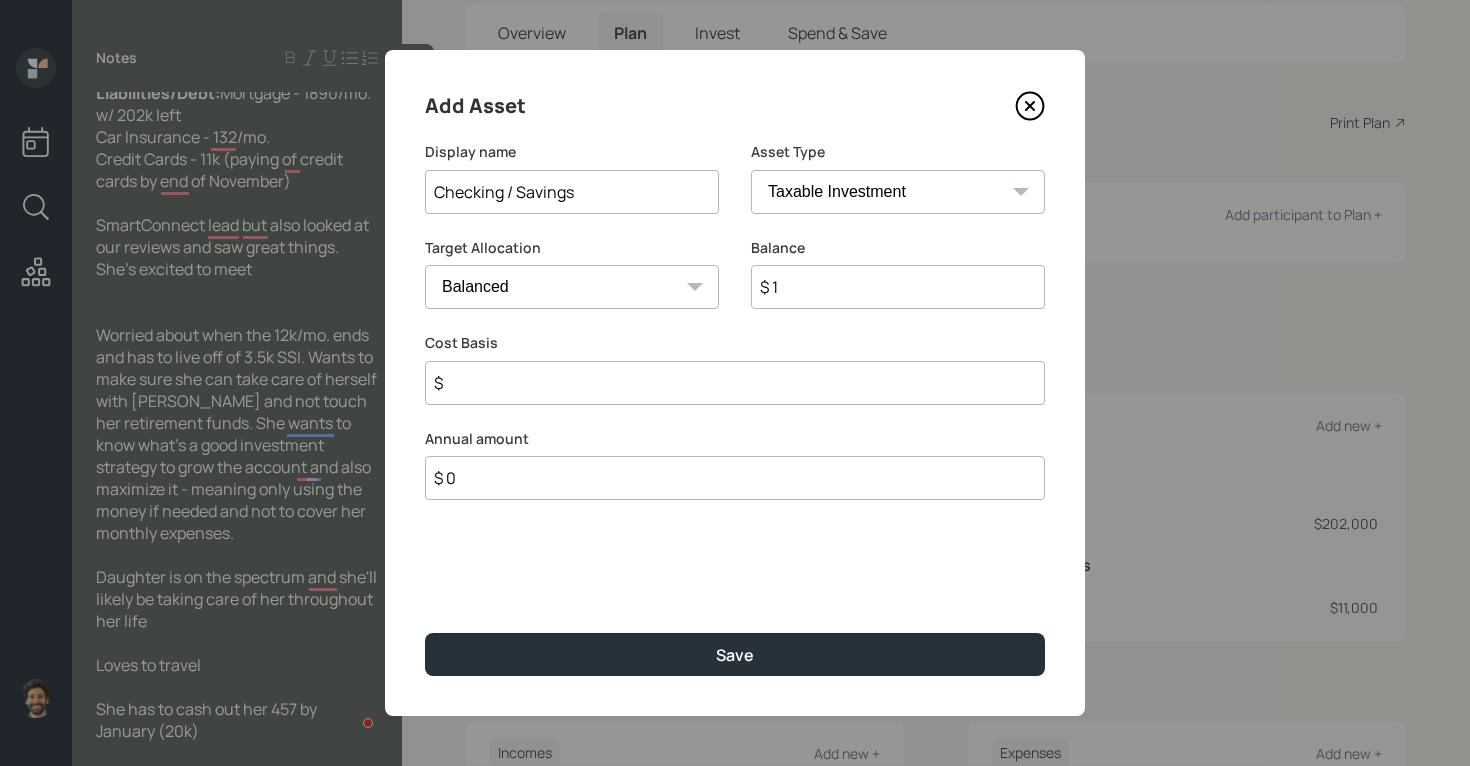 click on "SEP IRA IRA Roth IRA 401(k) Roth 401(k) 403(b) Roth 403(b) 457(b) Roth 457(b) Health Savings Account 529 Taxable Investment Checking / Savings Emergency Fund" at bounding box center [898, 192] 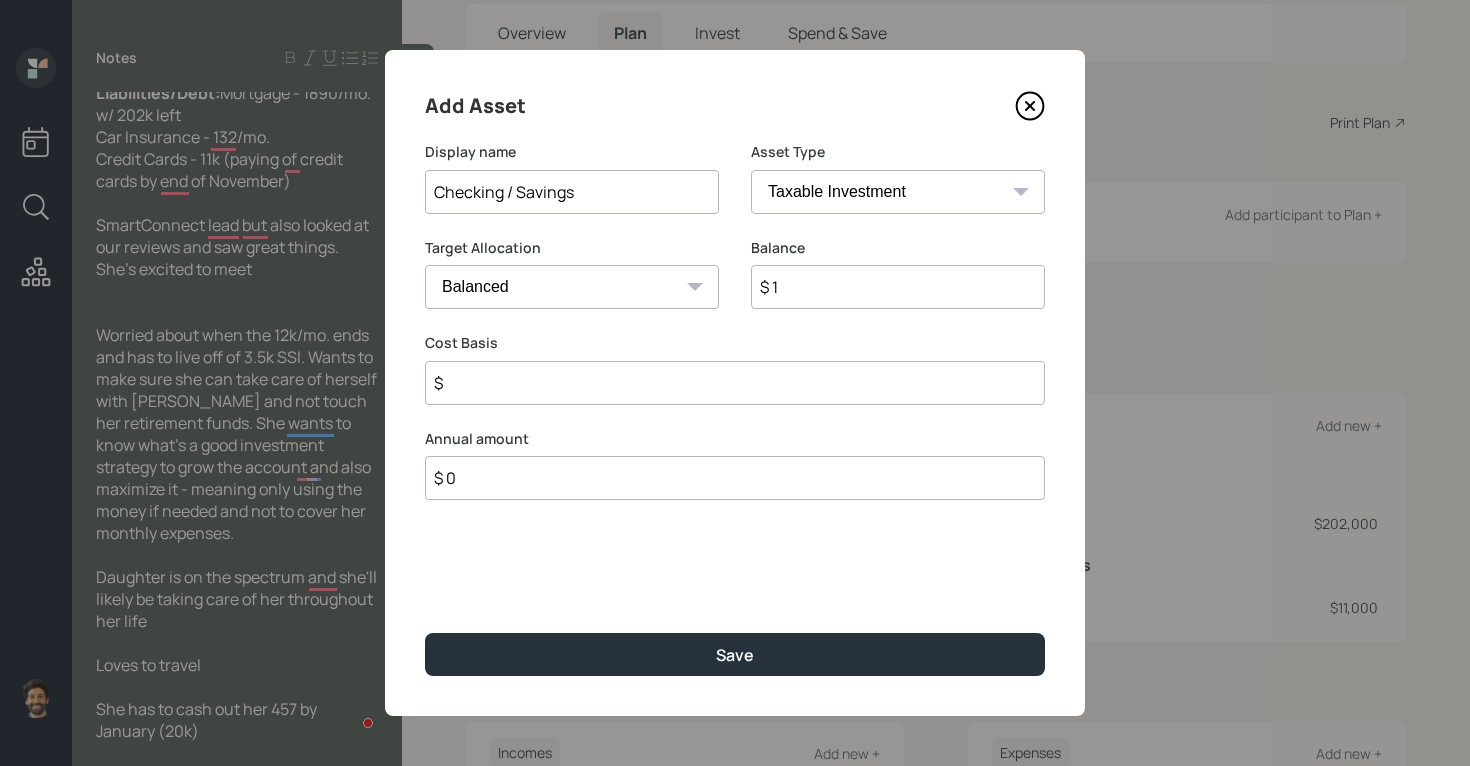 select on "emergency_fund" 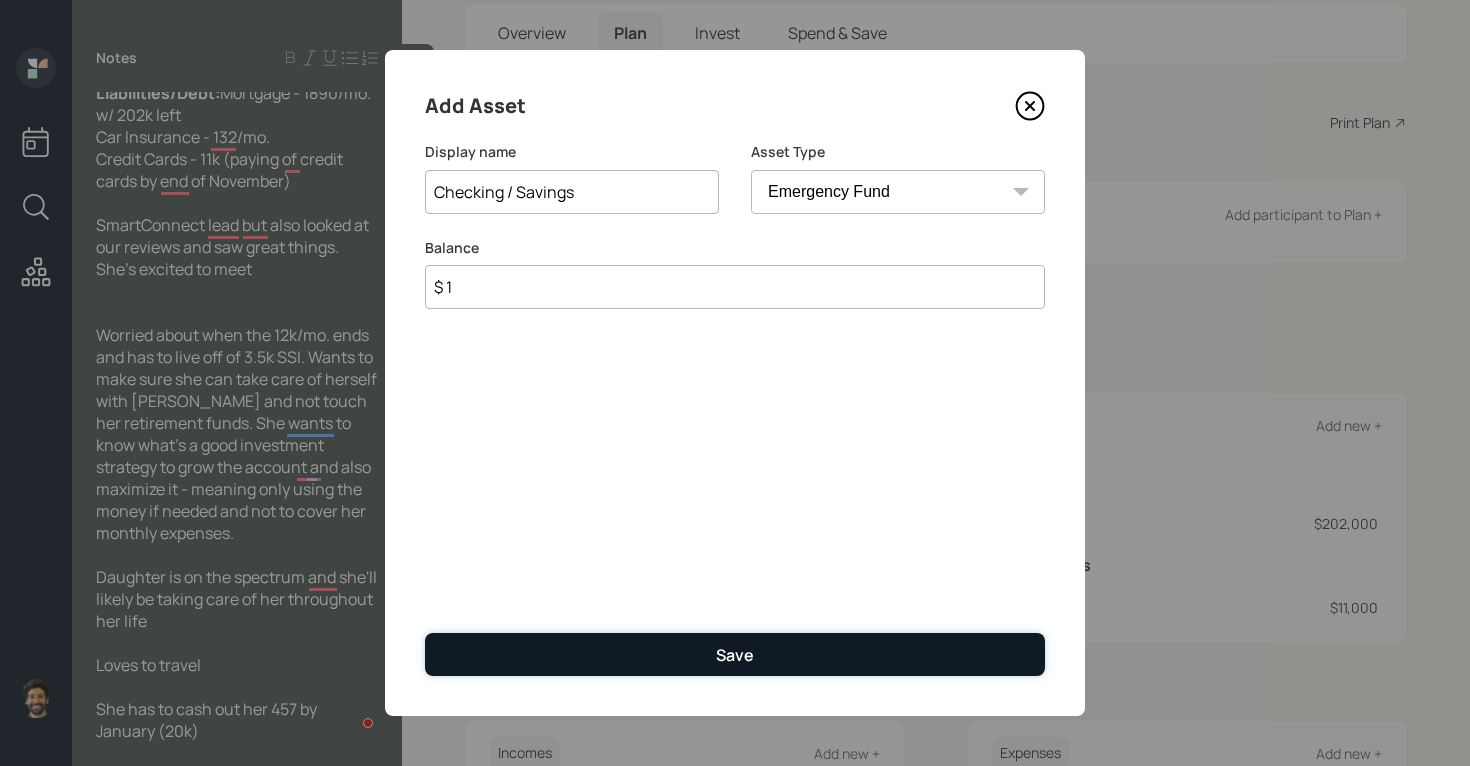 click on "Save" at bounding box center [735, 654] 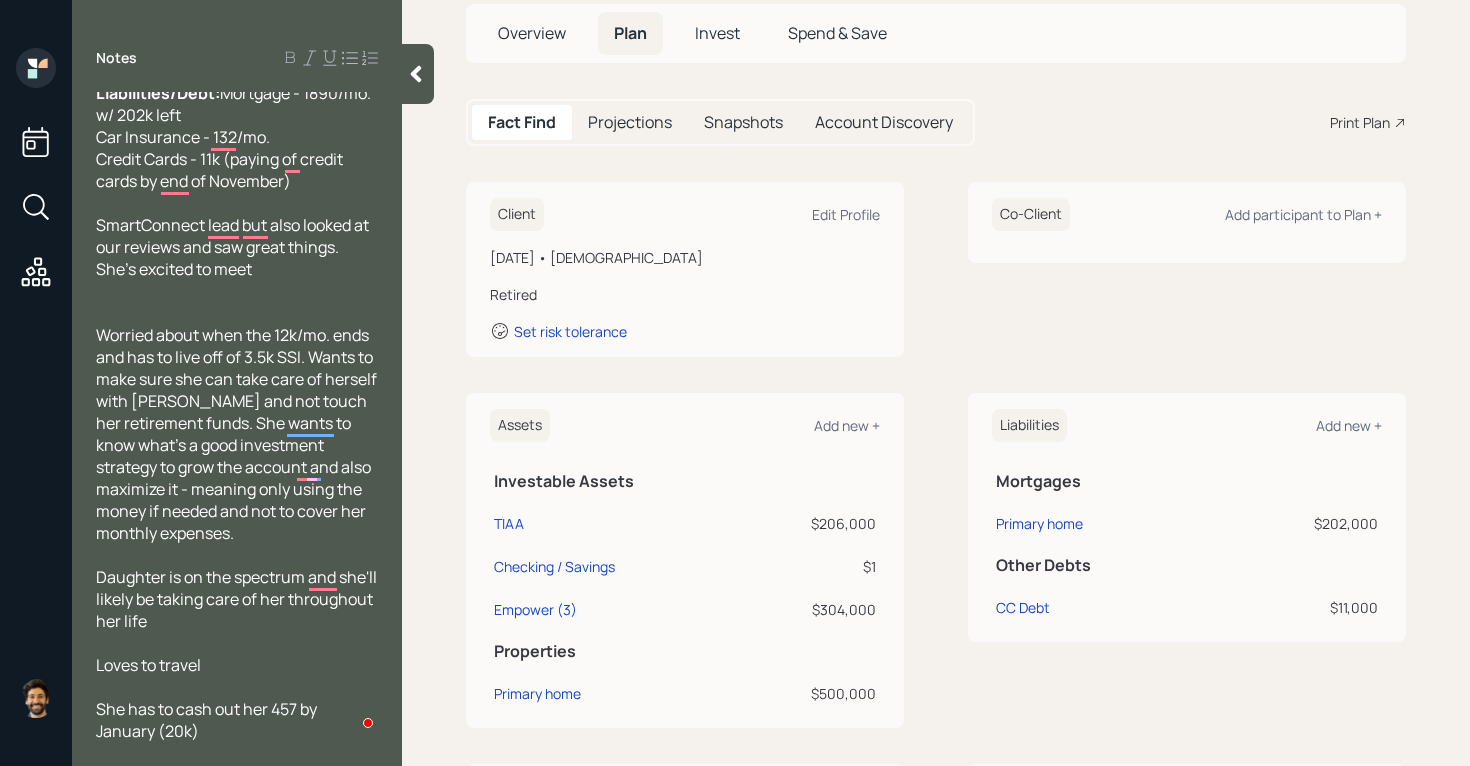 scroll, scrollTop: 123, scrollLeft: 0, axis: vertical 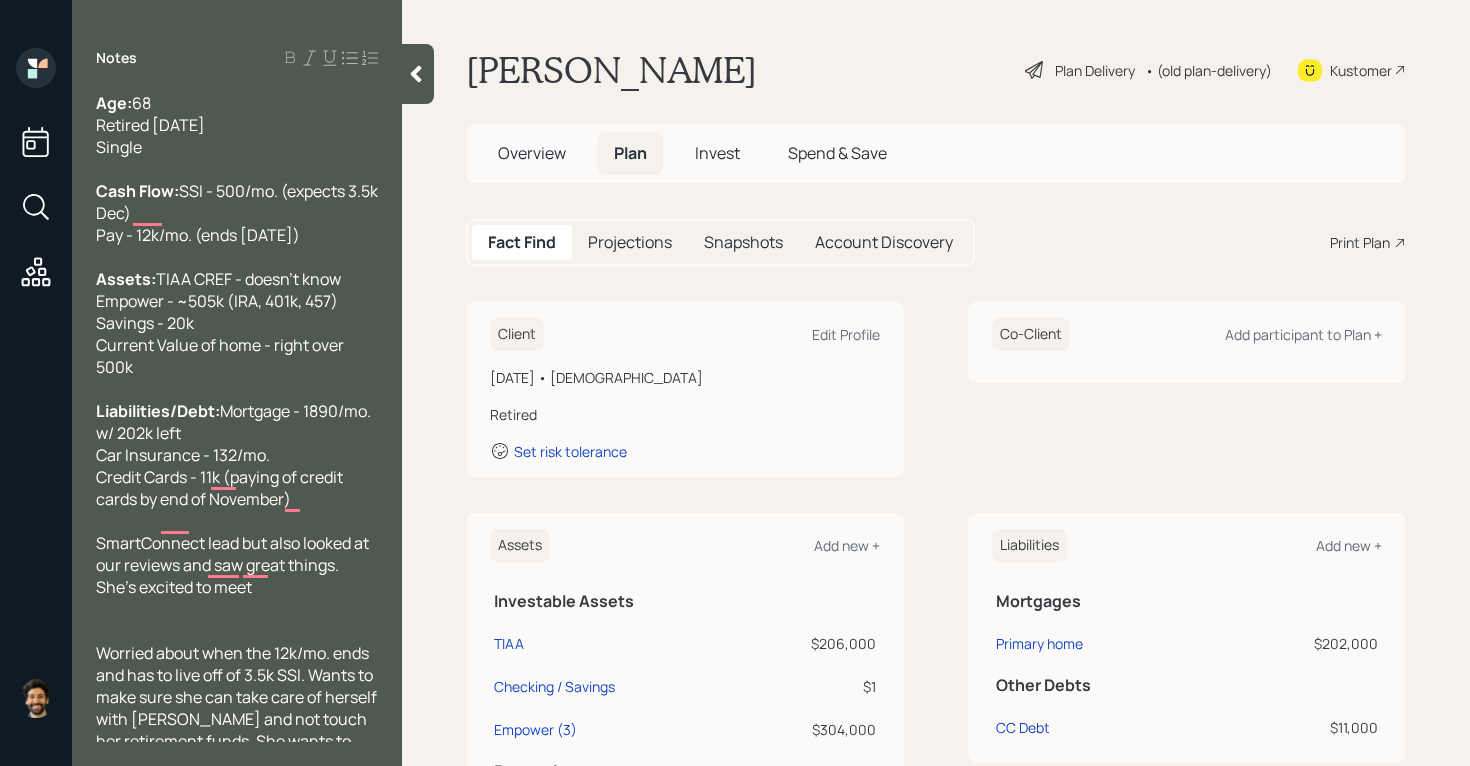 click on "Projections" at bounding box center (630, 242) 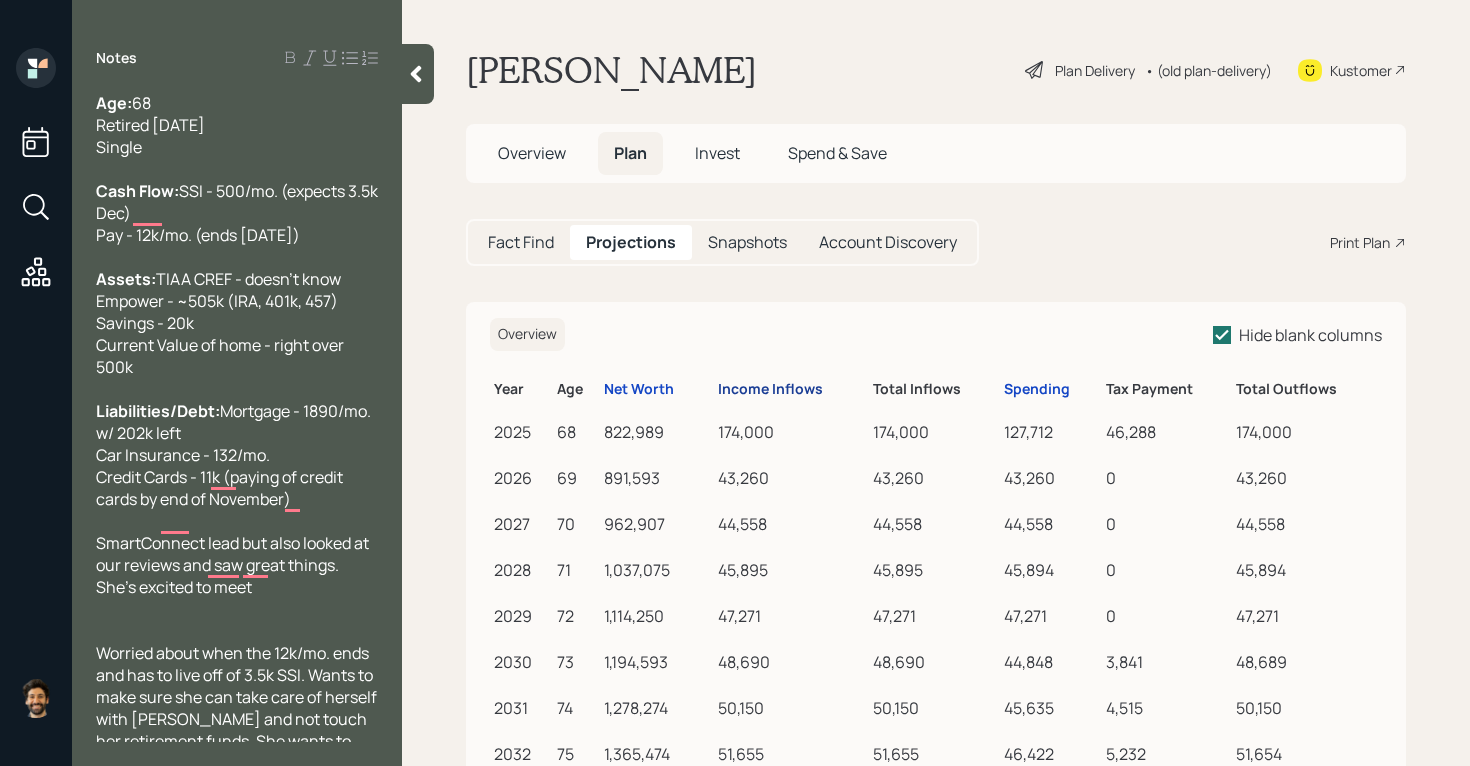 click on "Income Inflows" at bounding box center (770, 389) 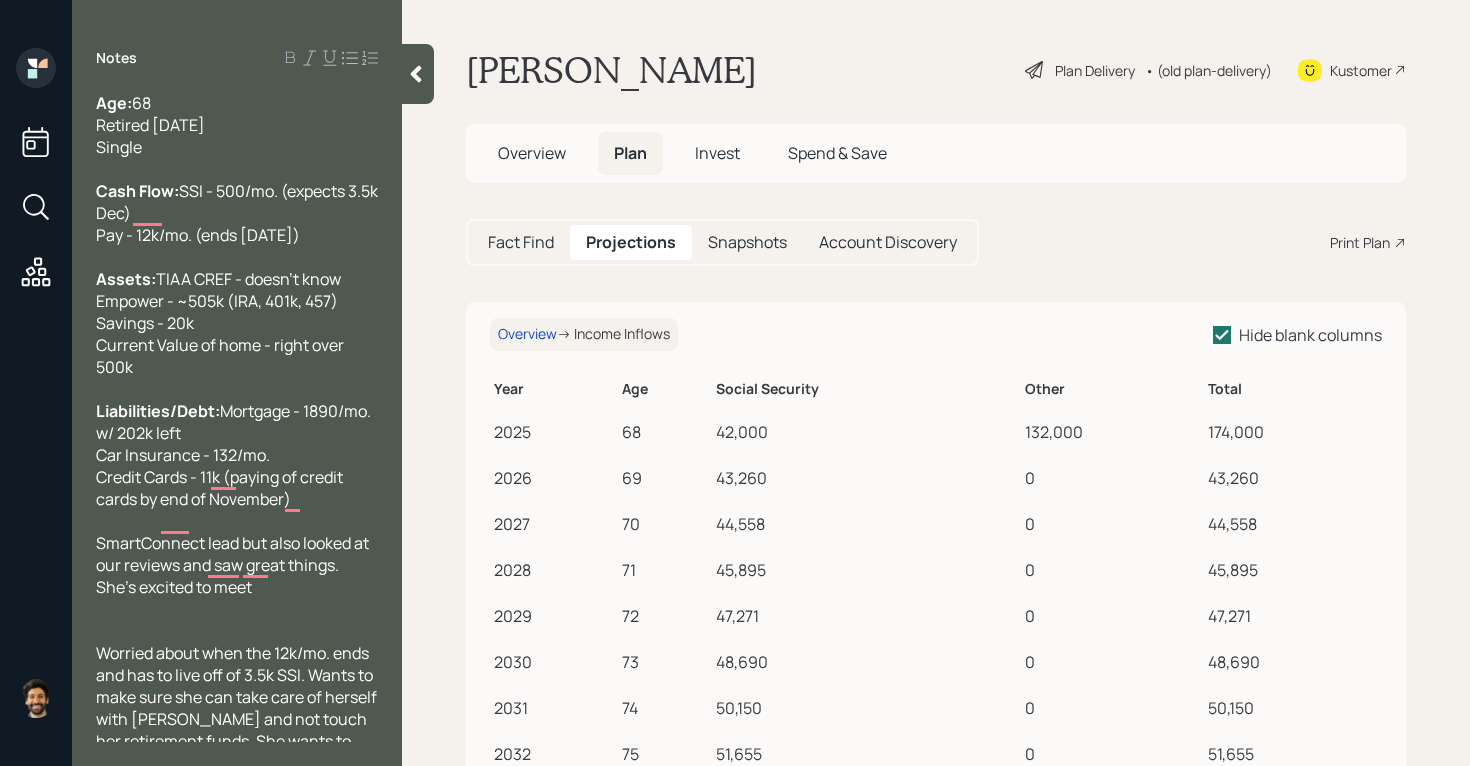 click on "Fact Find" at bounding box center [521, 242] 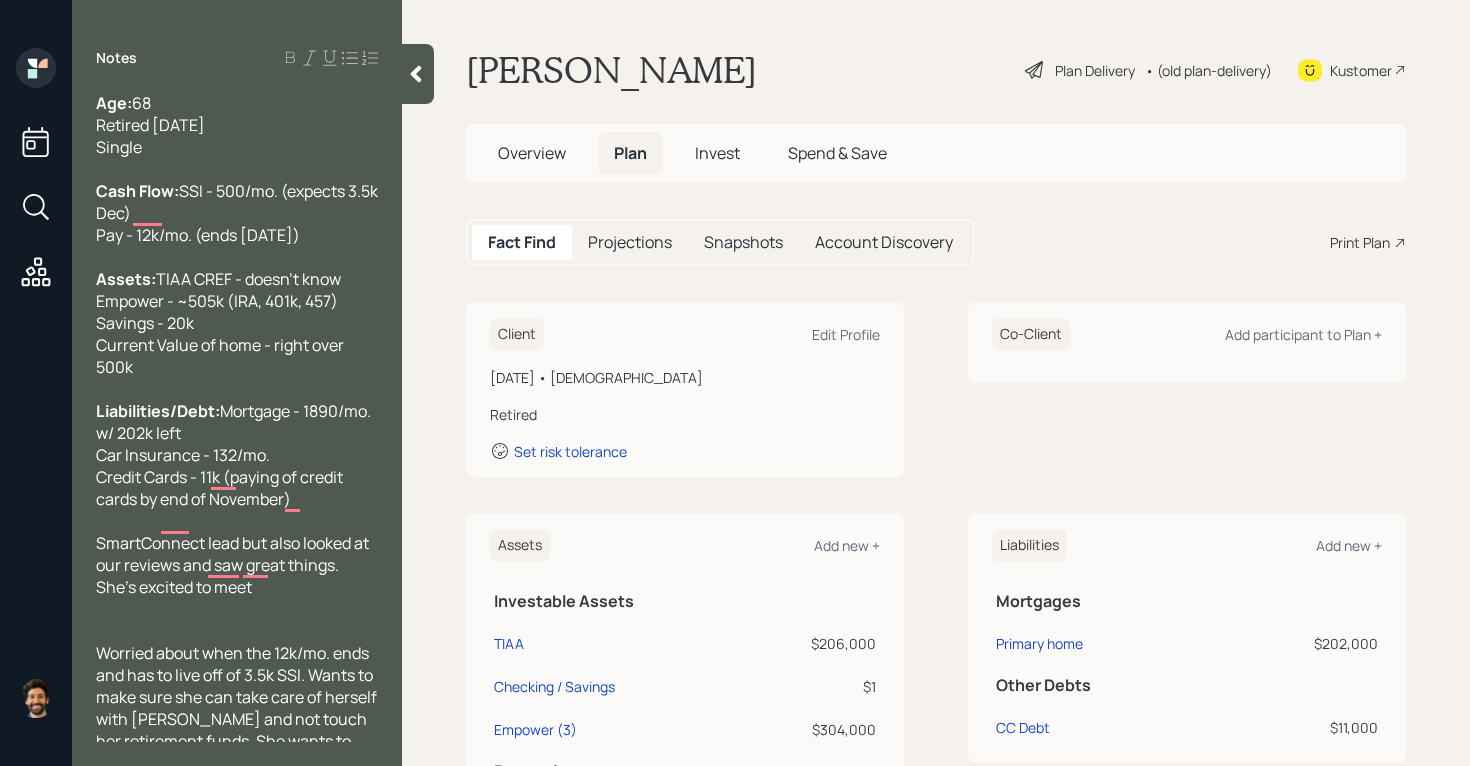 scroll, scrollTop: 791, scrollLeft: 0, axis: vertical 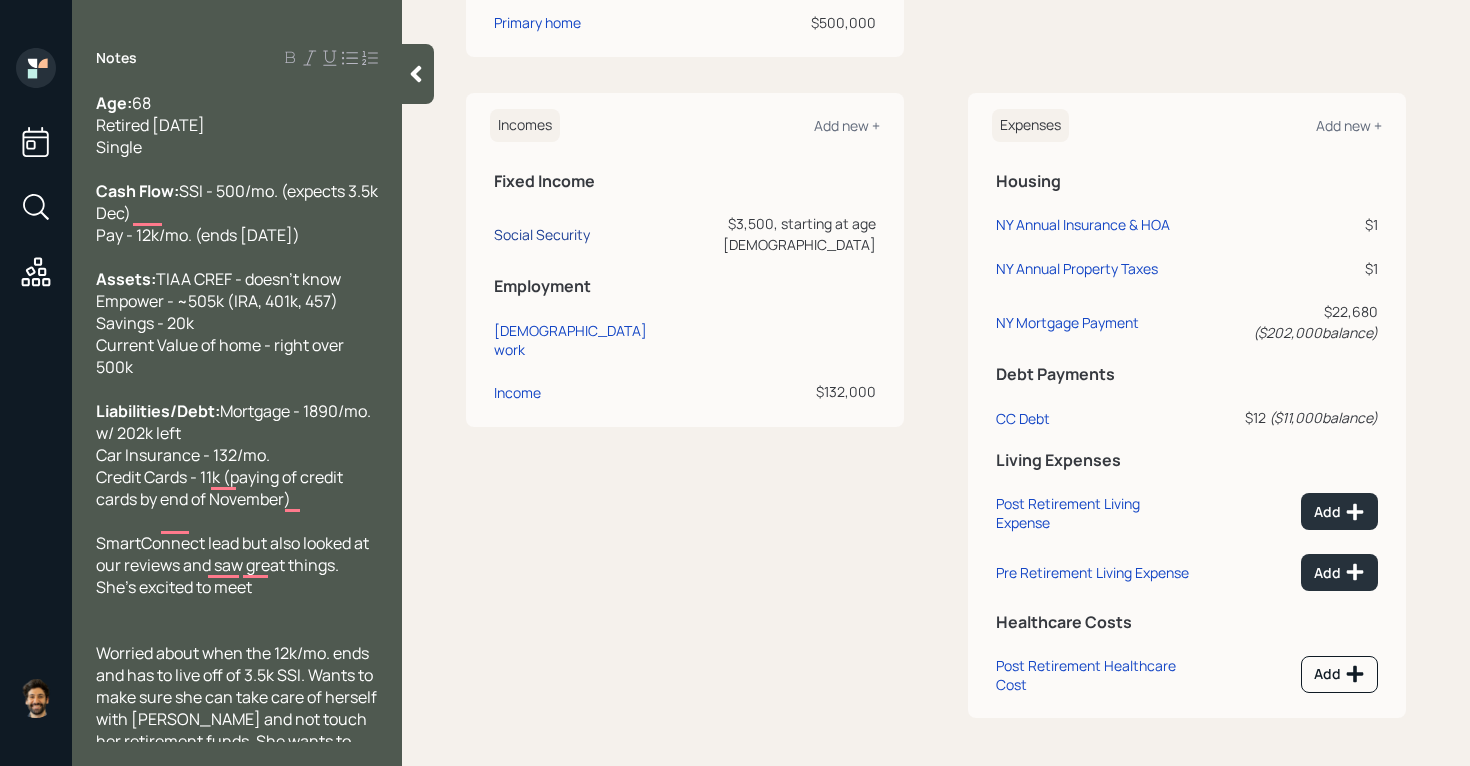click on "Social Security" at bounding box center (542, 234) 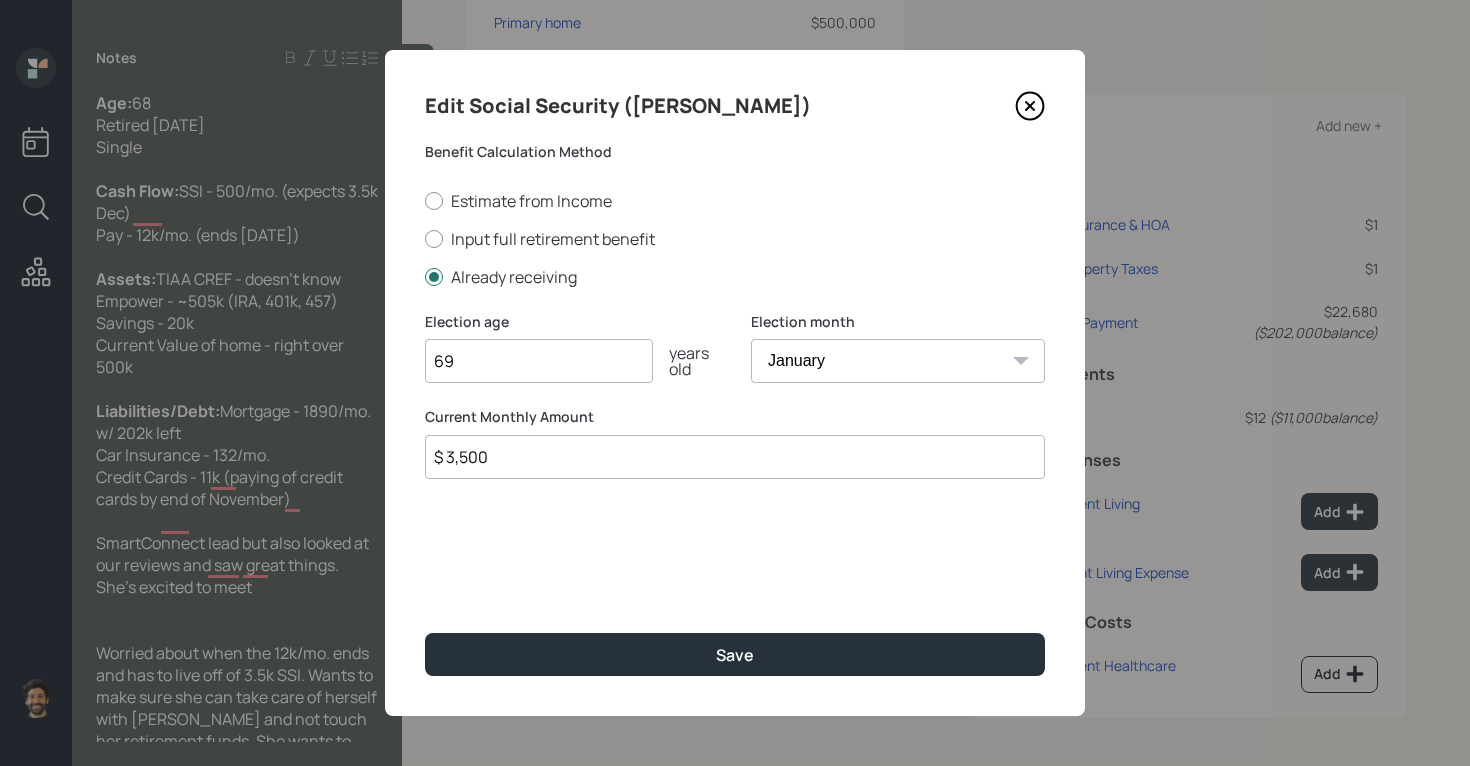 type on "6" 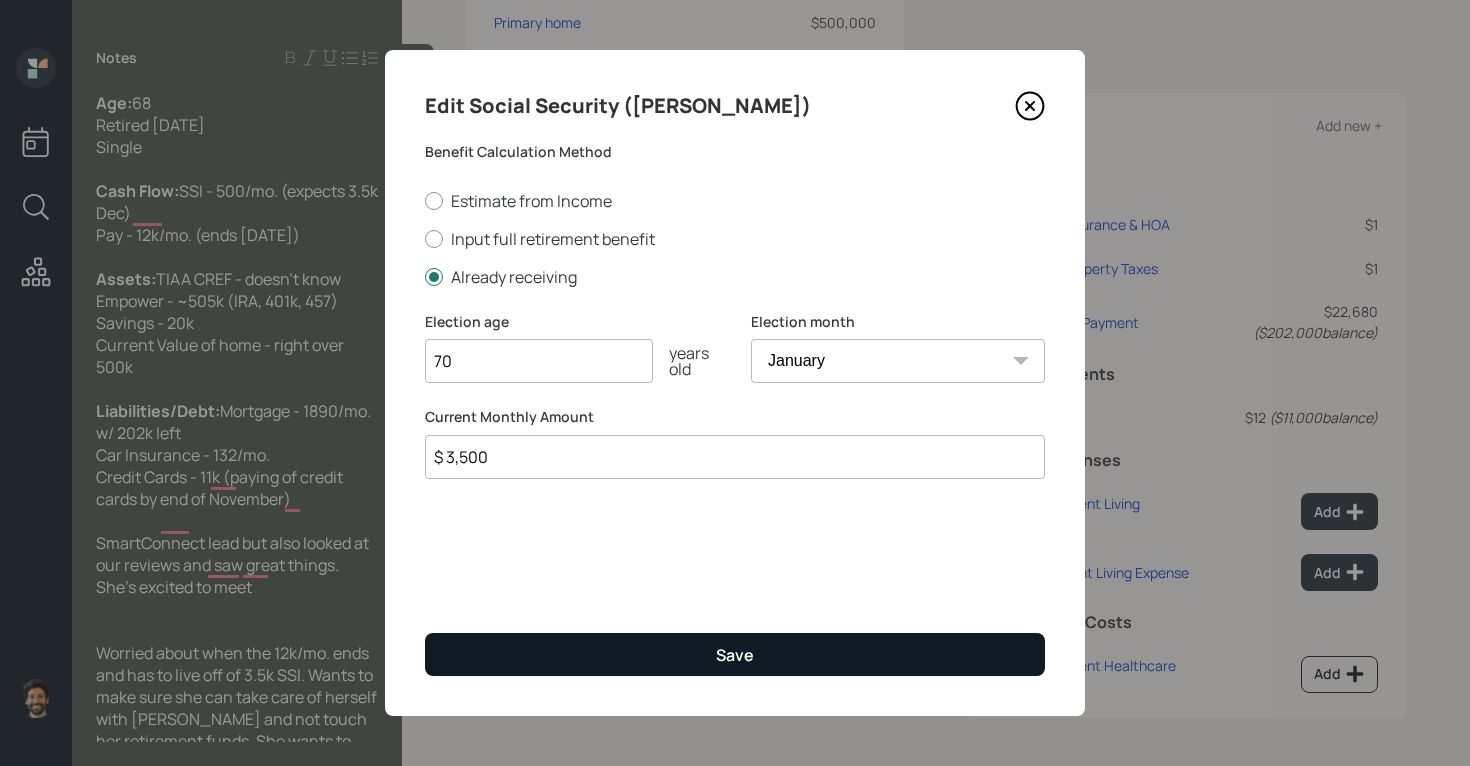 type on "70" 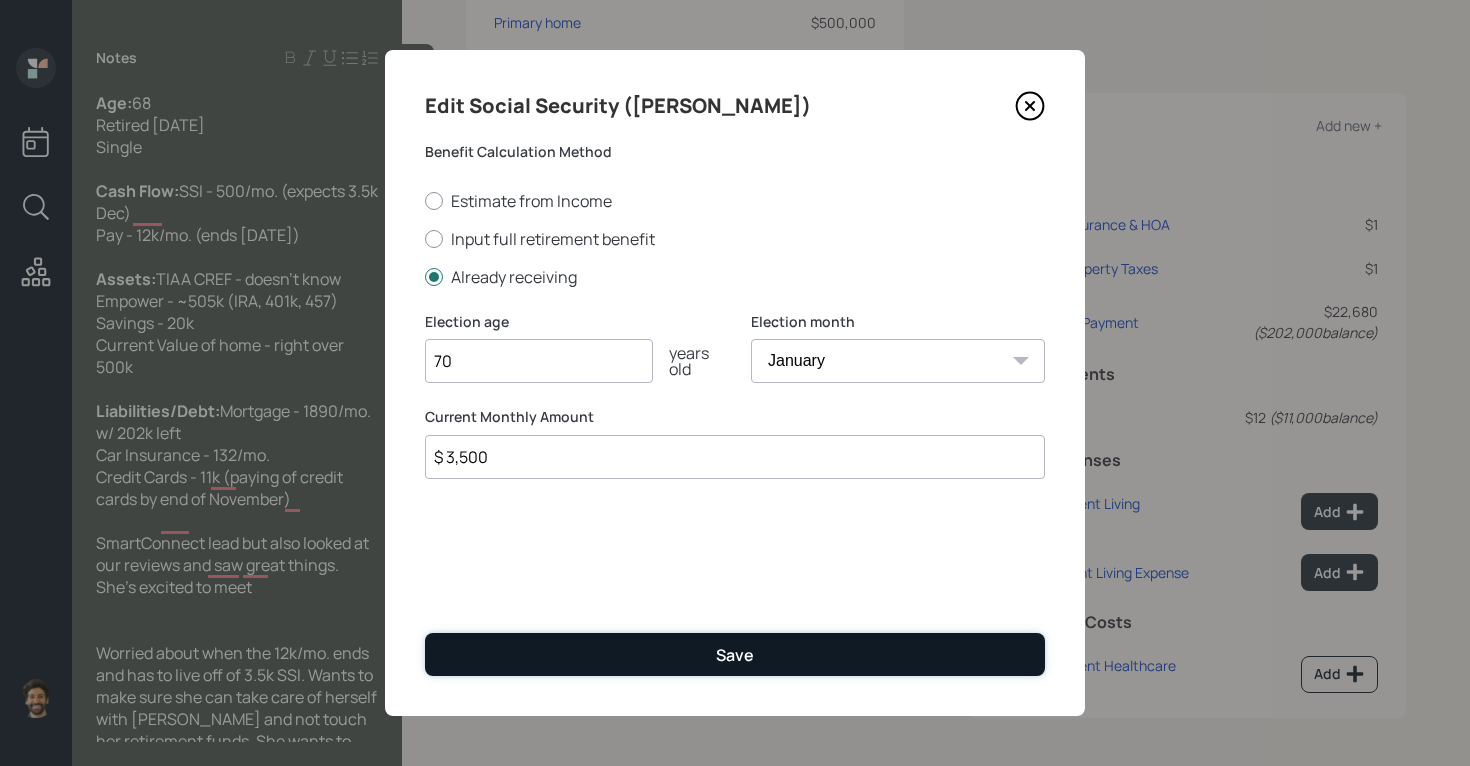 click on "Save" at bounding box center (735, 654) 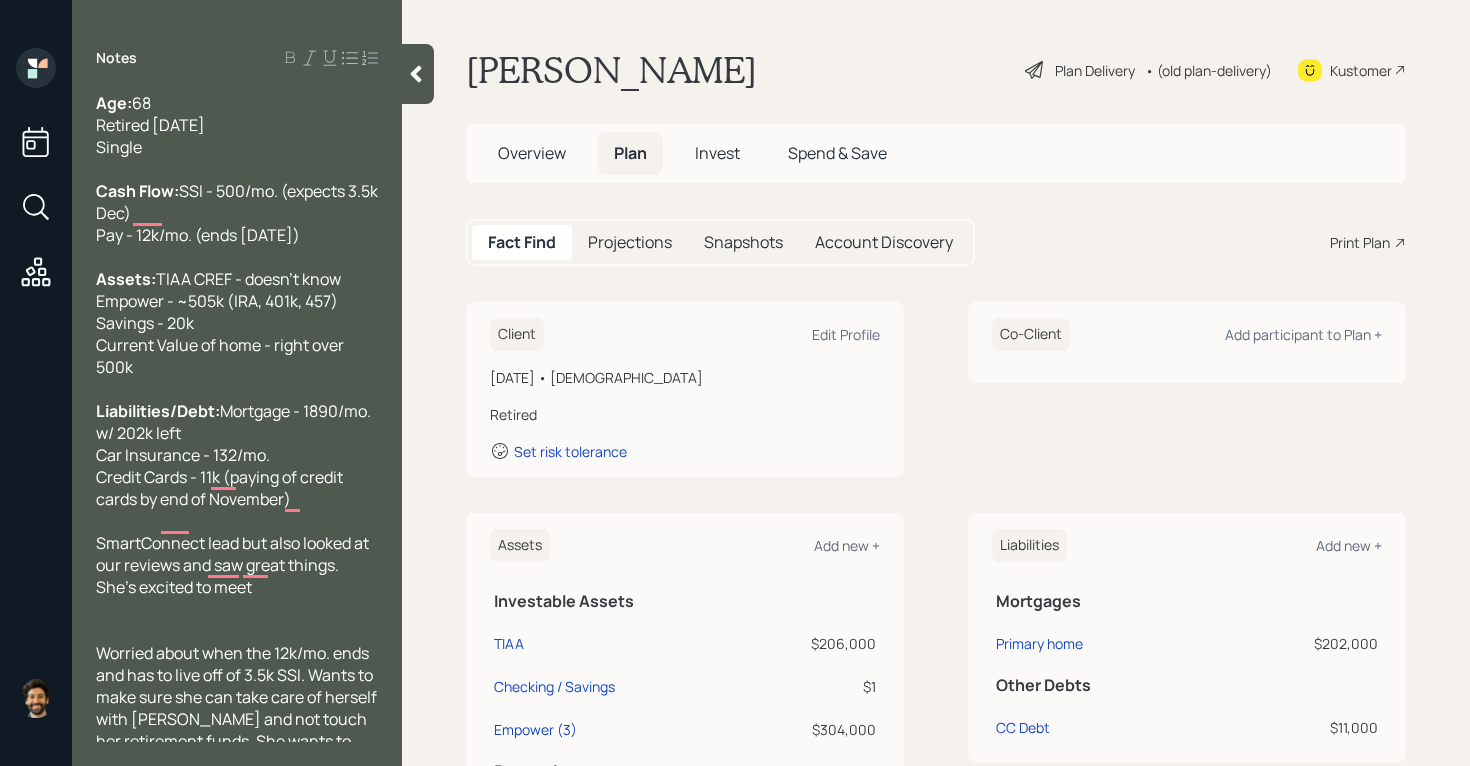 scroll, scrollTop: 791, scrollLeft: 0, axis: vertical 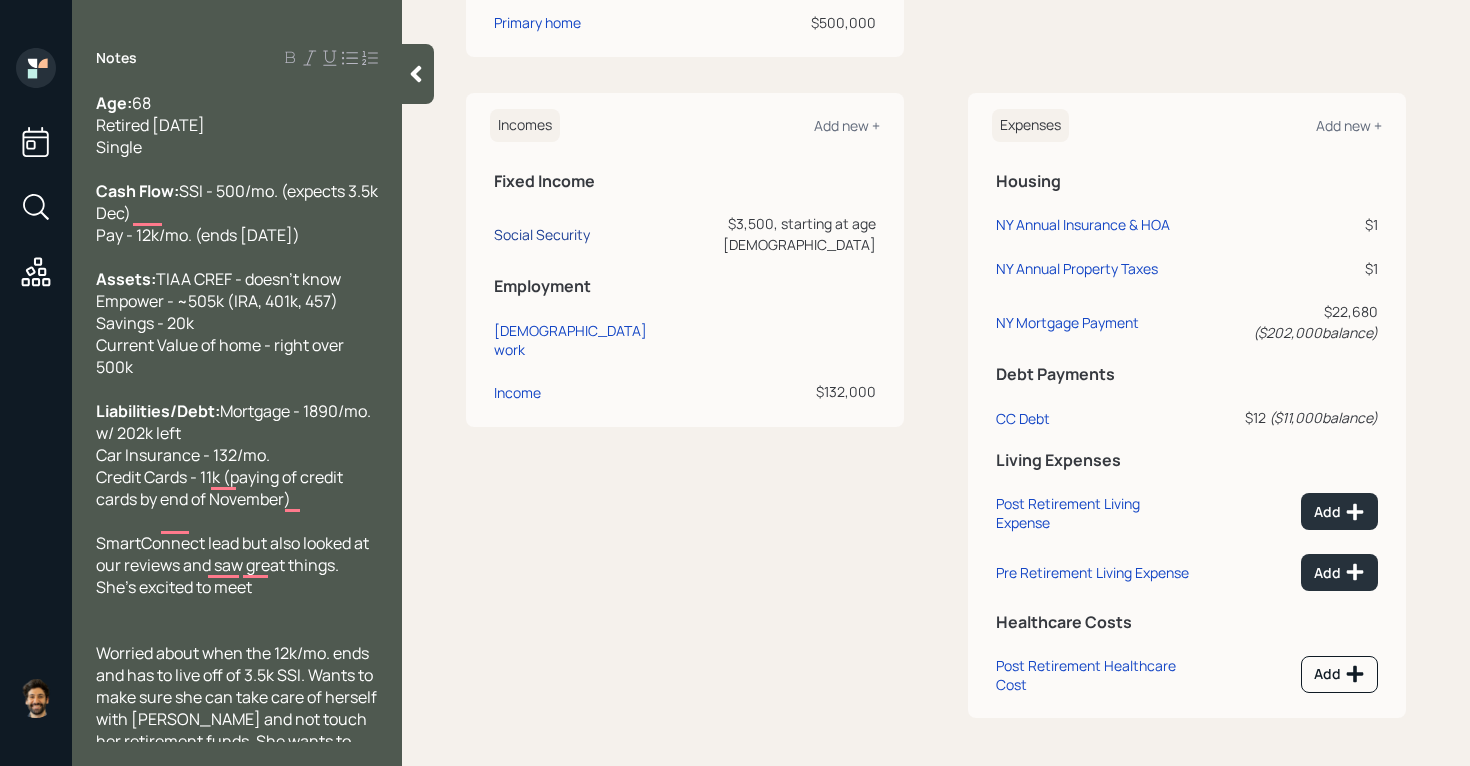 click on "Social Security" at bounding box center [542, 234] 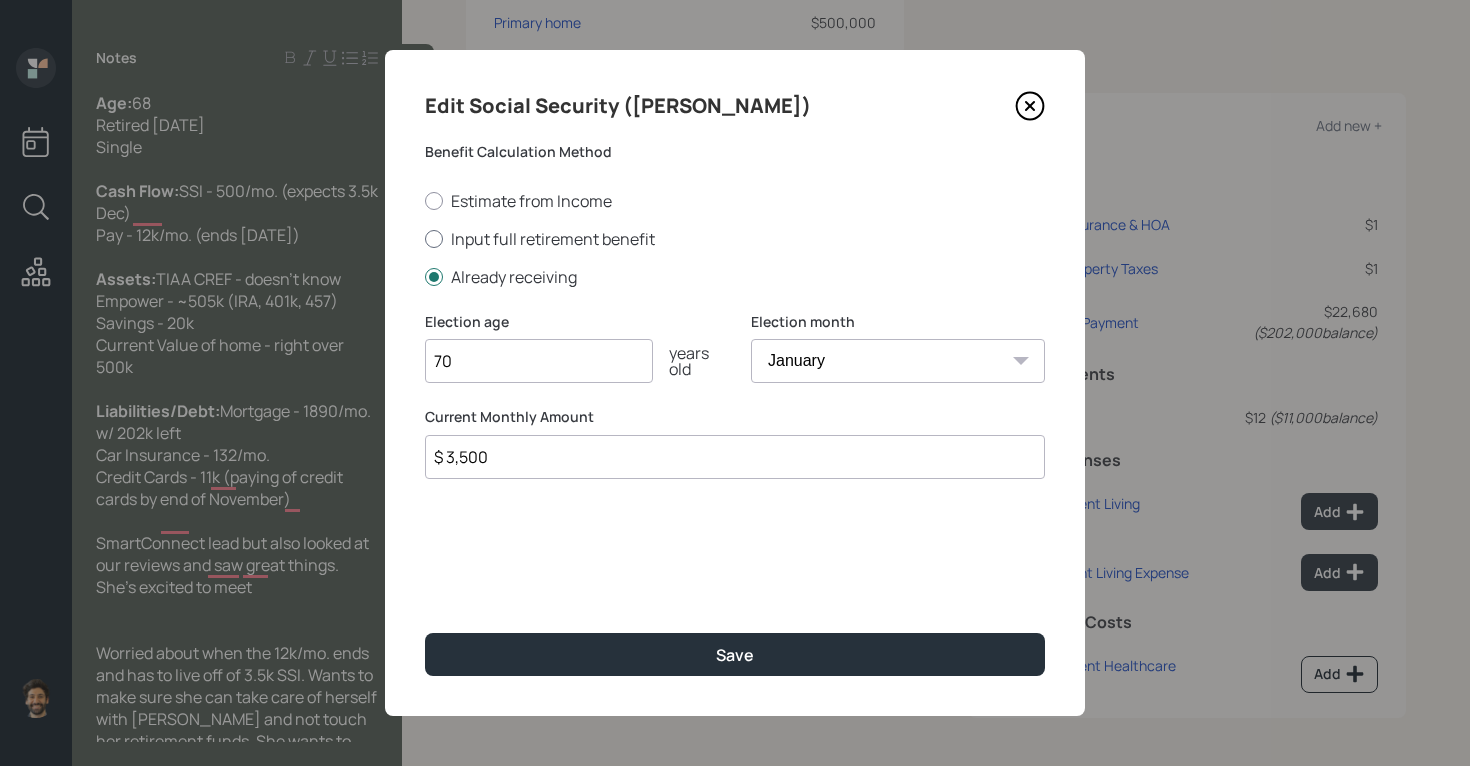 click on "Input full retirement benefit" at bounding box center [735, 239] 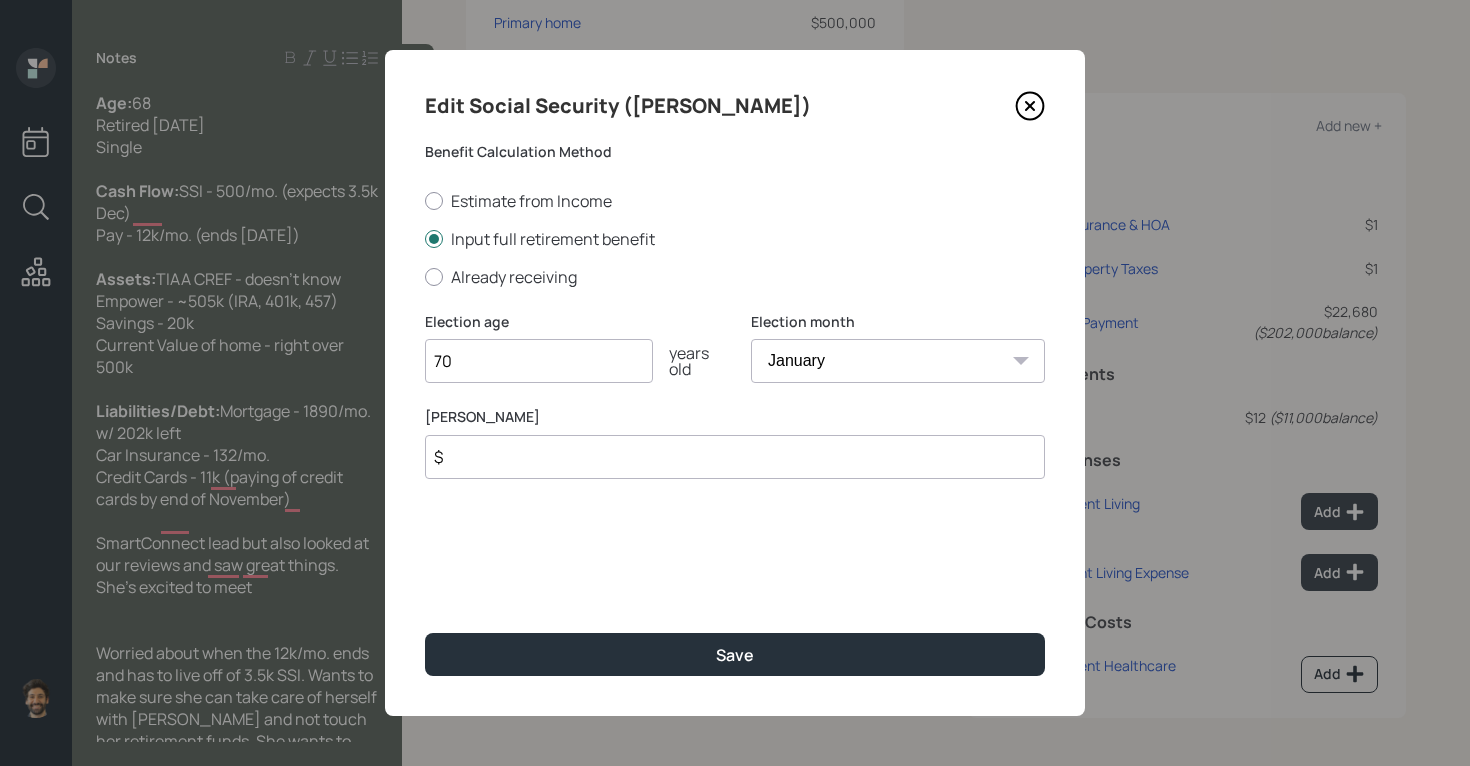 click on "$" at bounding box center [735, 457] 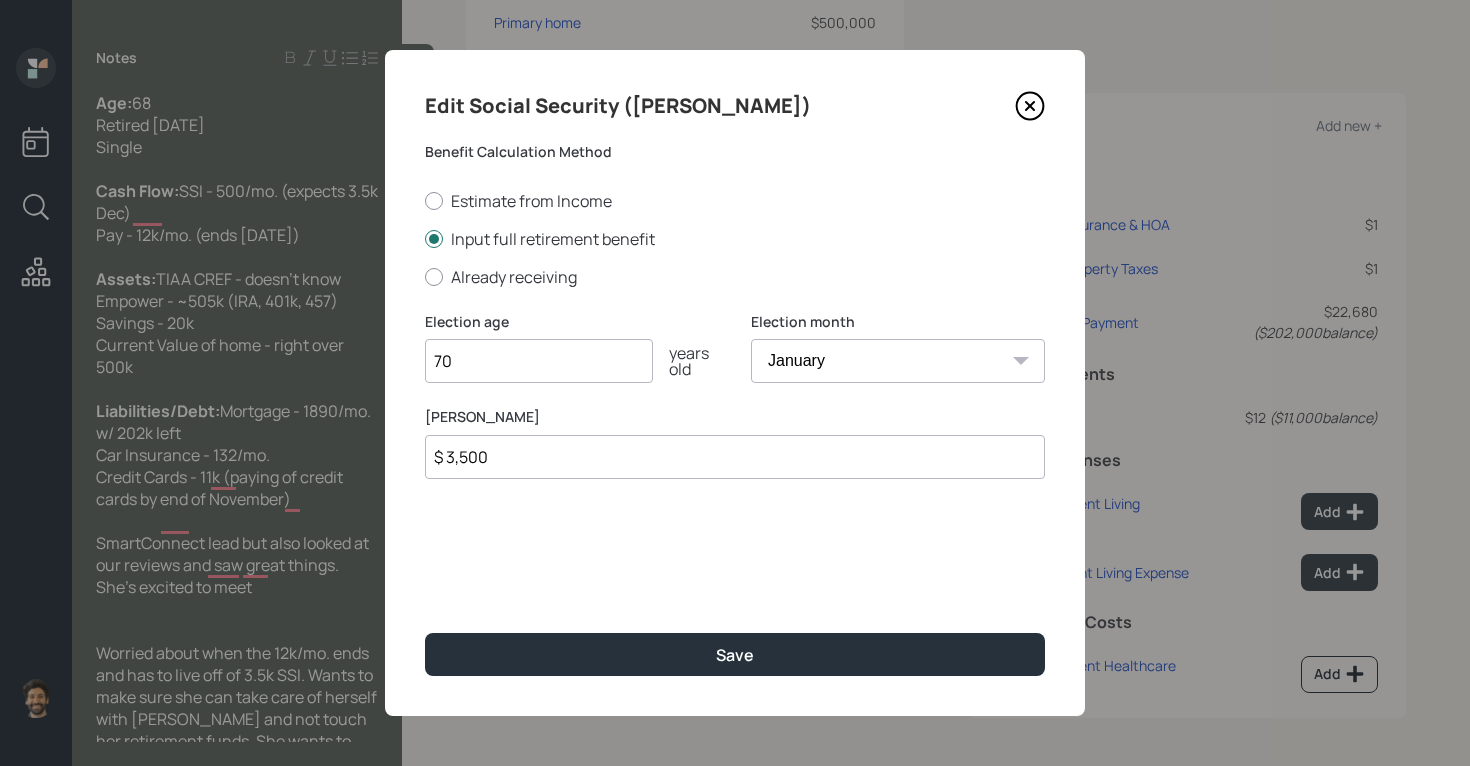type on "$ 3,500" 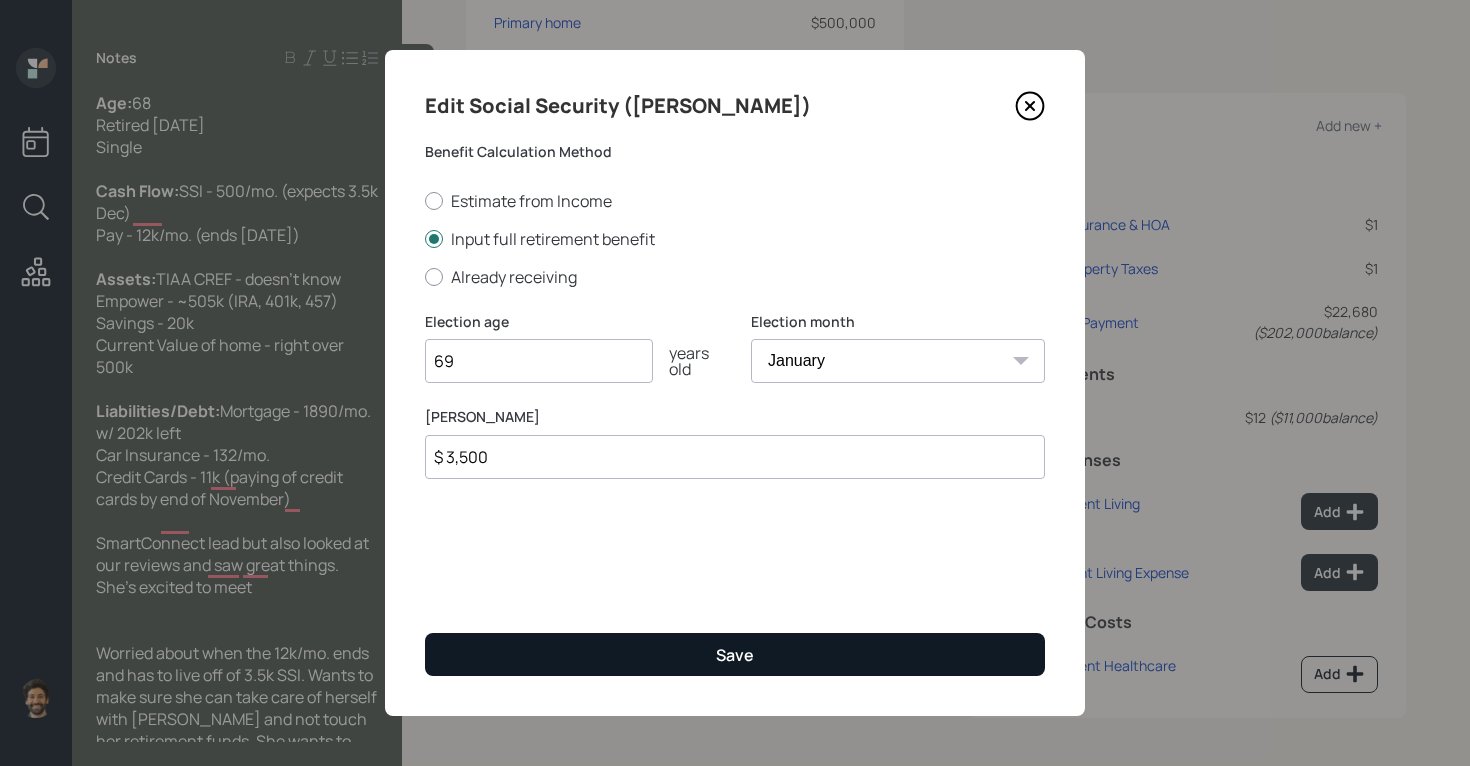 type on "69" 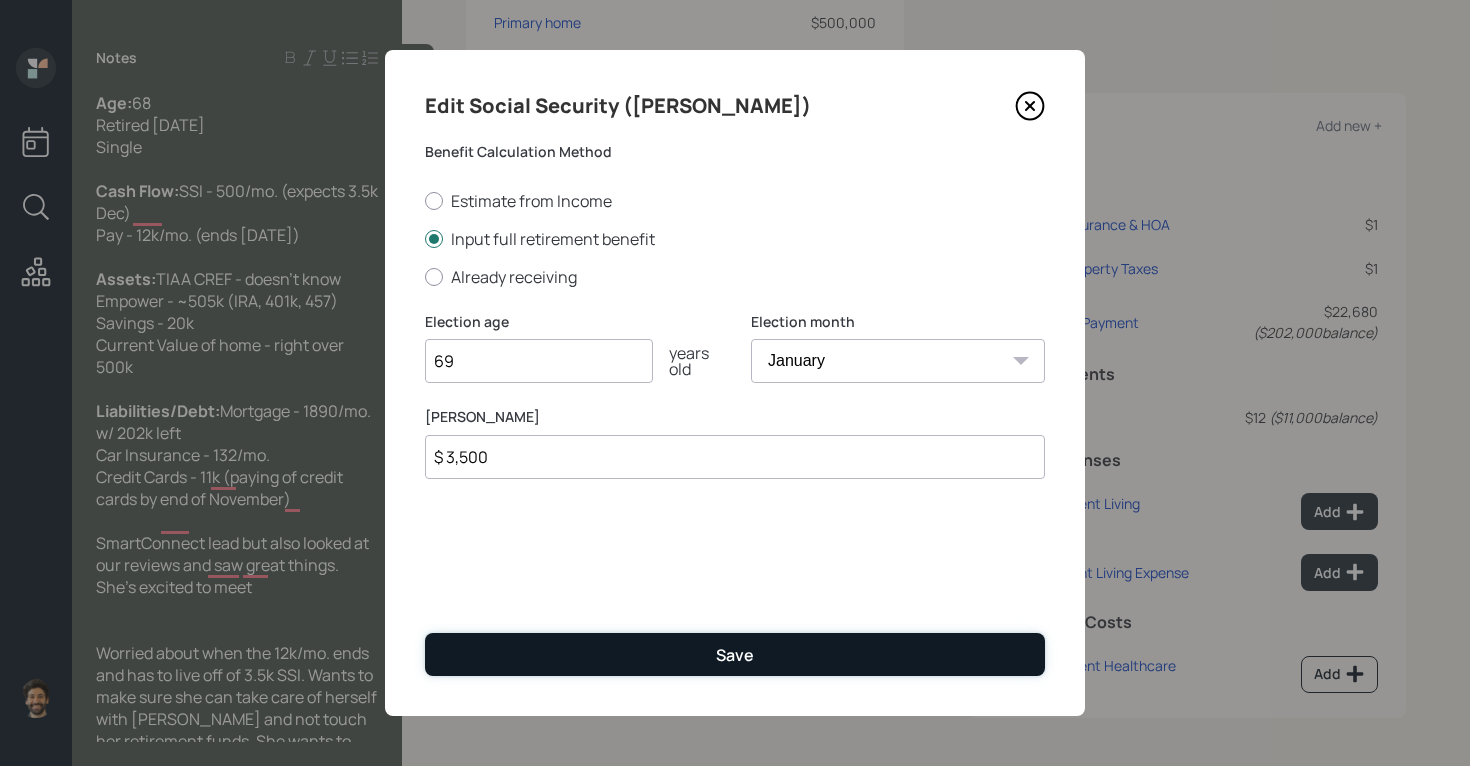 click on "Save" at bounding box center [735, 654] 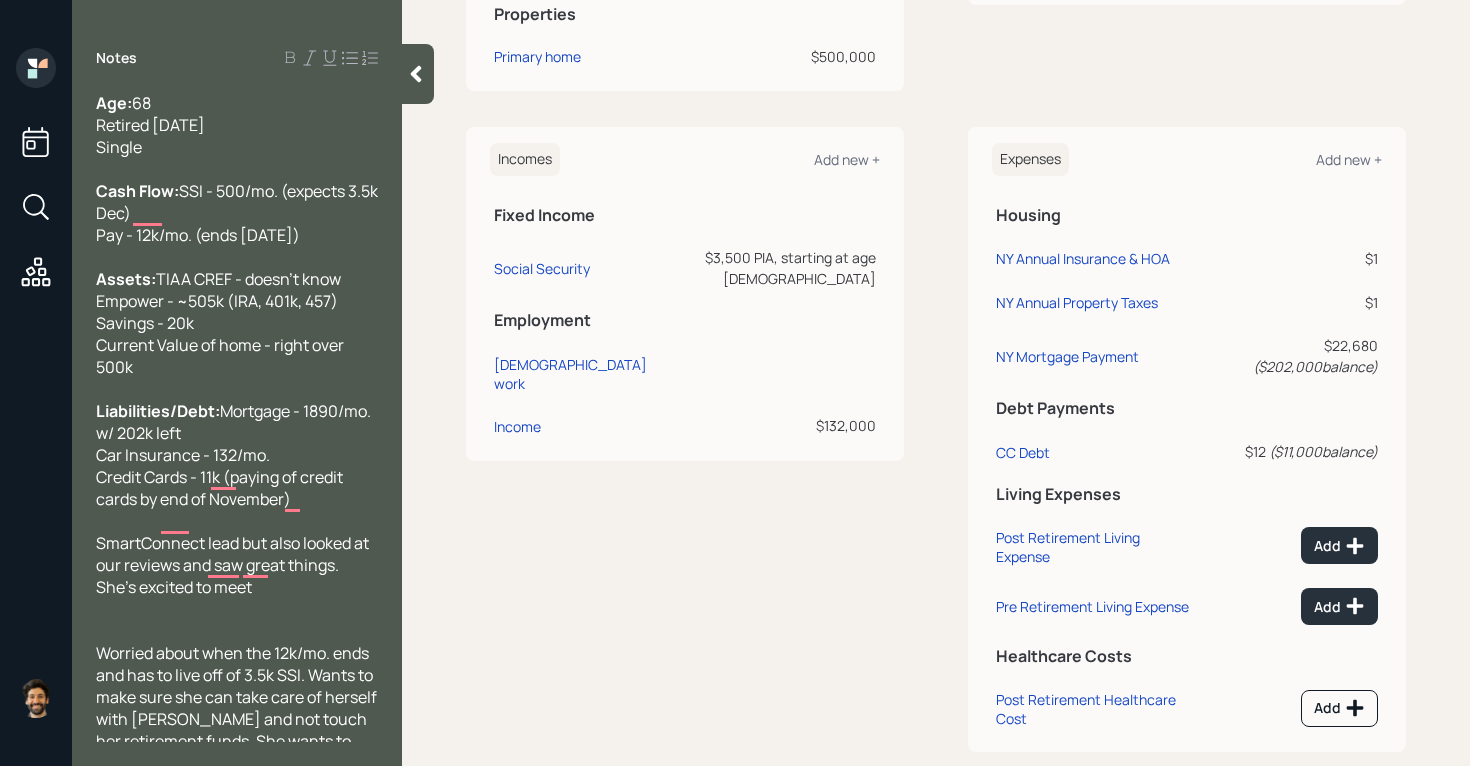 scroll, scrollTop: 0, scrollLeft: 0, axis: both 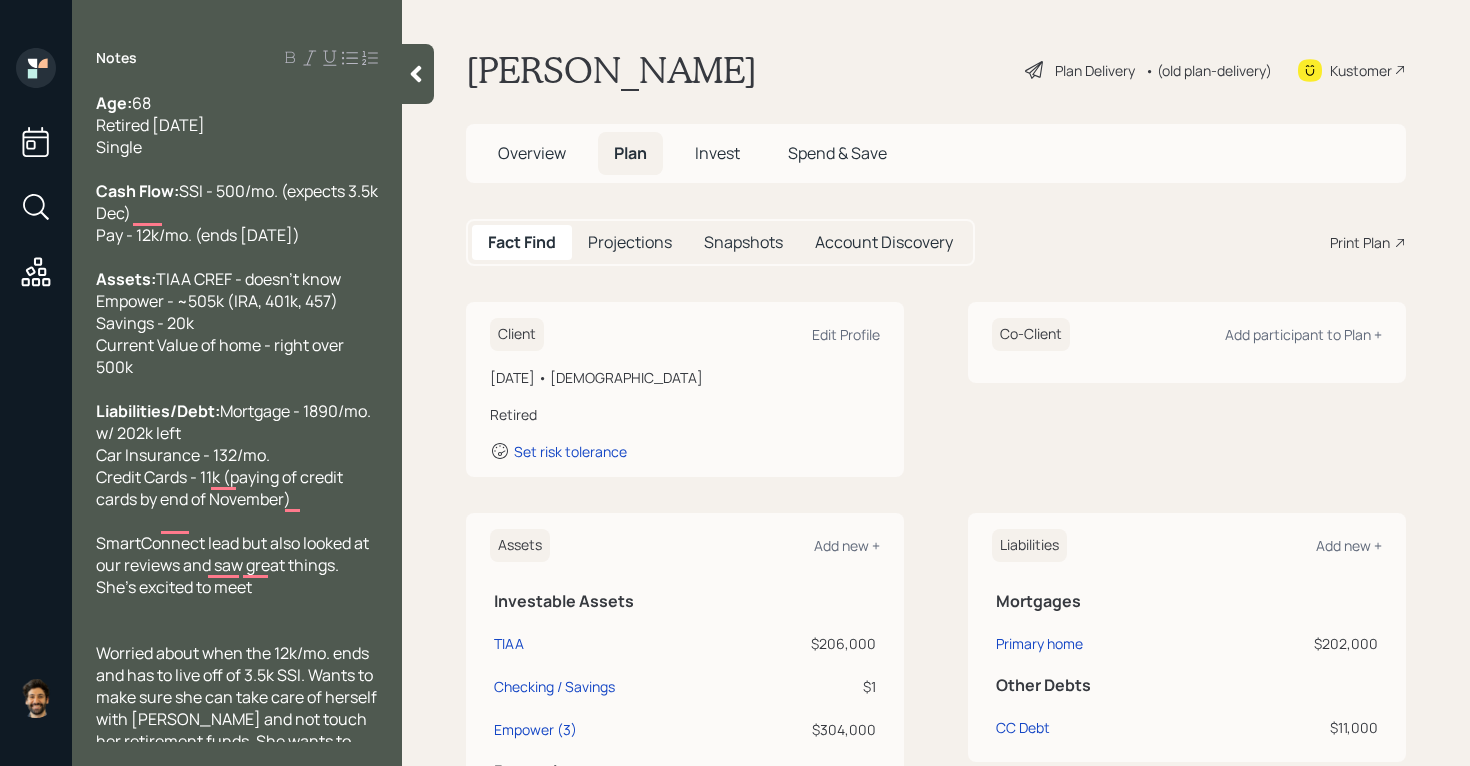 click on "Projections" at bounding box center (630, 242) 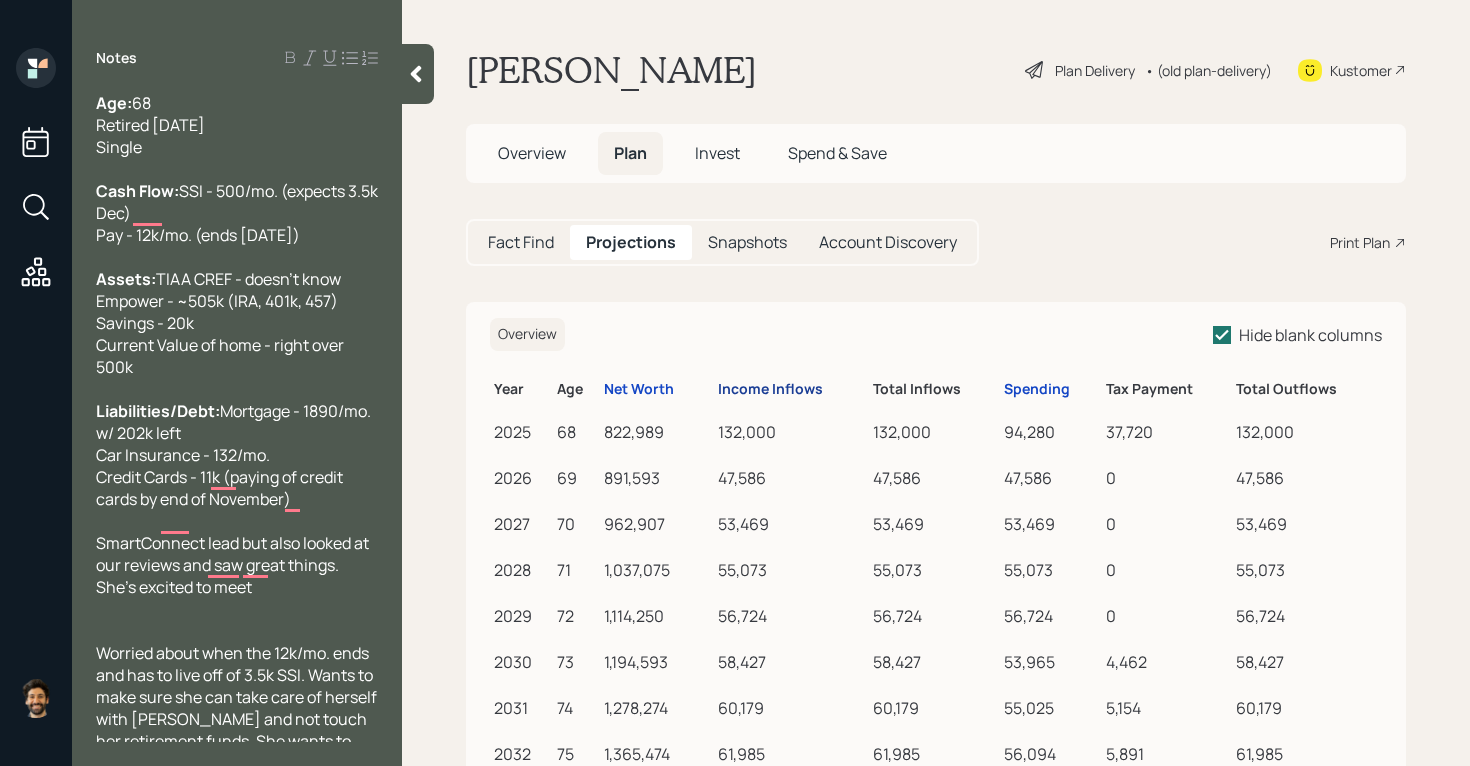 click on "Income Inflows" at bounding box center [770, 389] 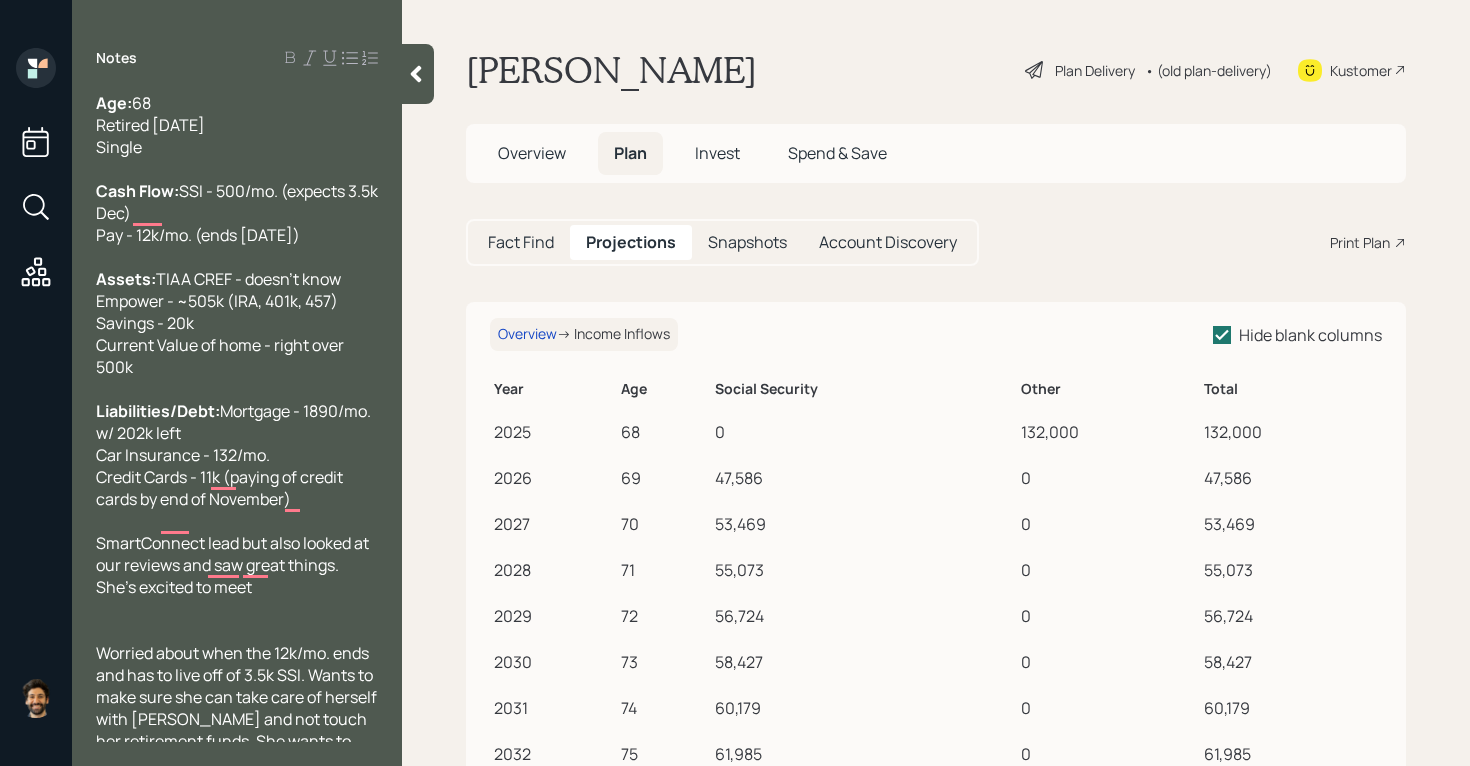 scroll, scrollTop: 12, scrollLeft: 0, axis: vertical 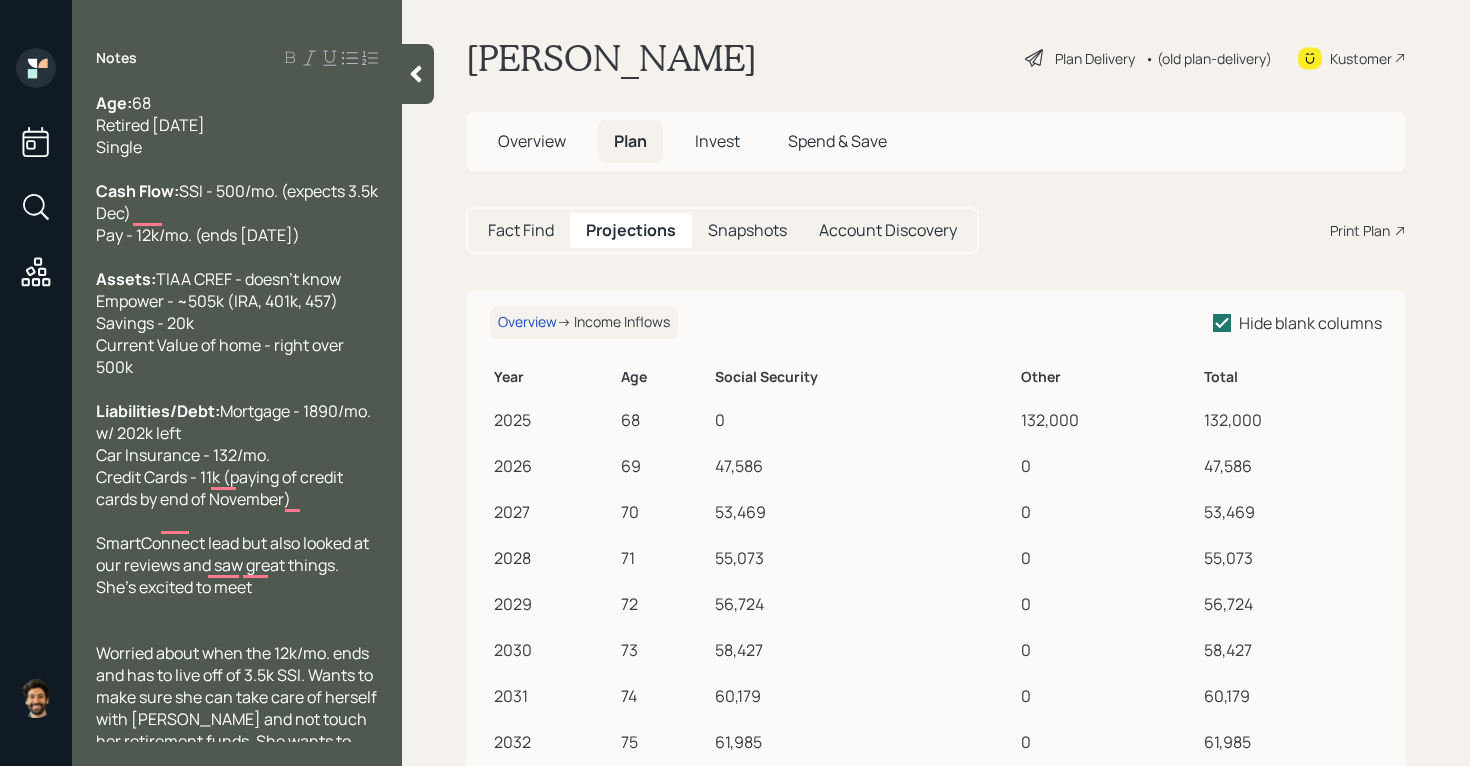 click on "Fact Find" at bounding box center [521, 230] 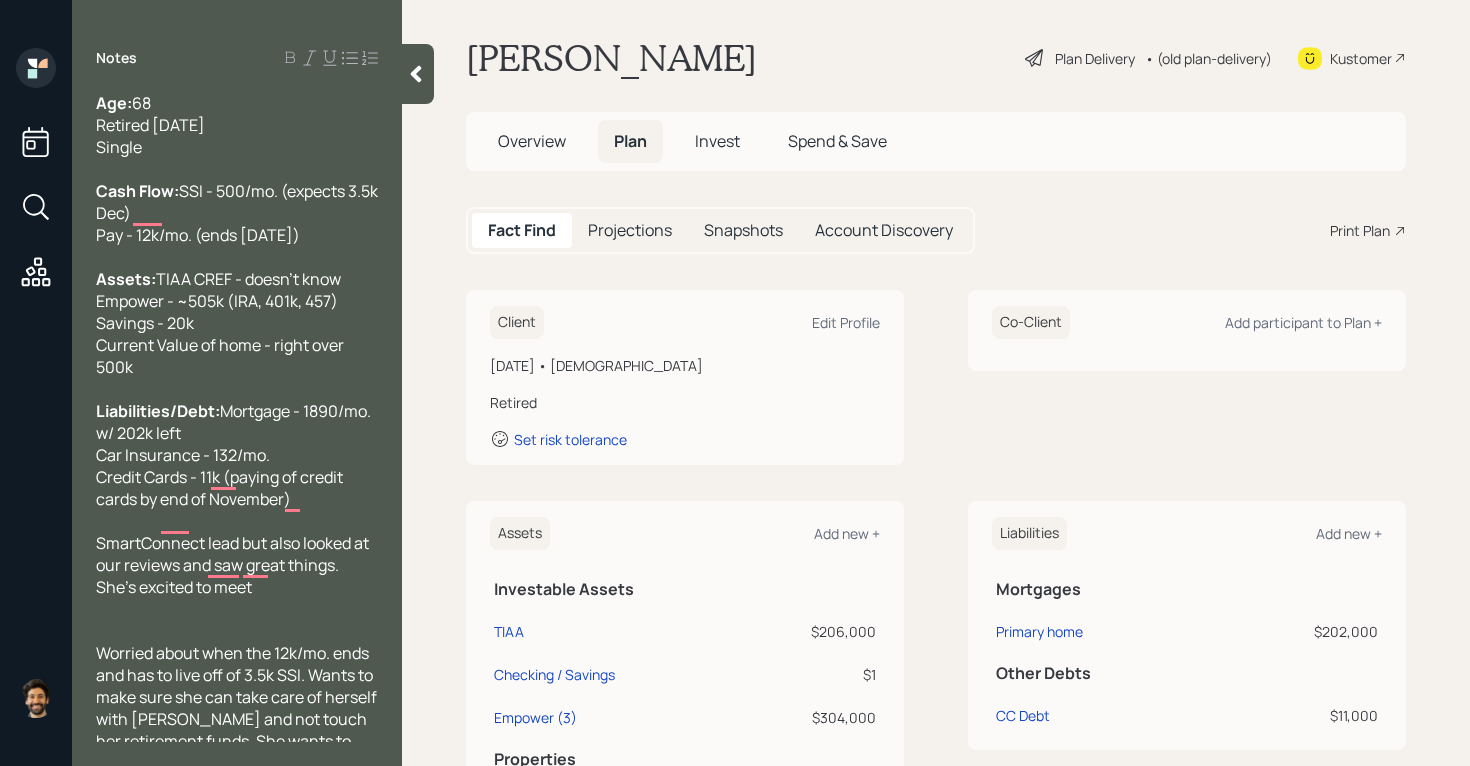 scroll, scrollTop: 791, scrollLeft: 0, axis: vertical 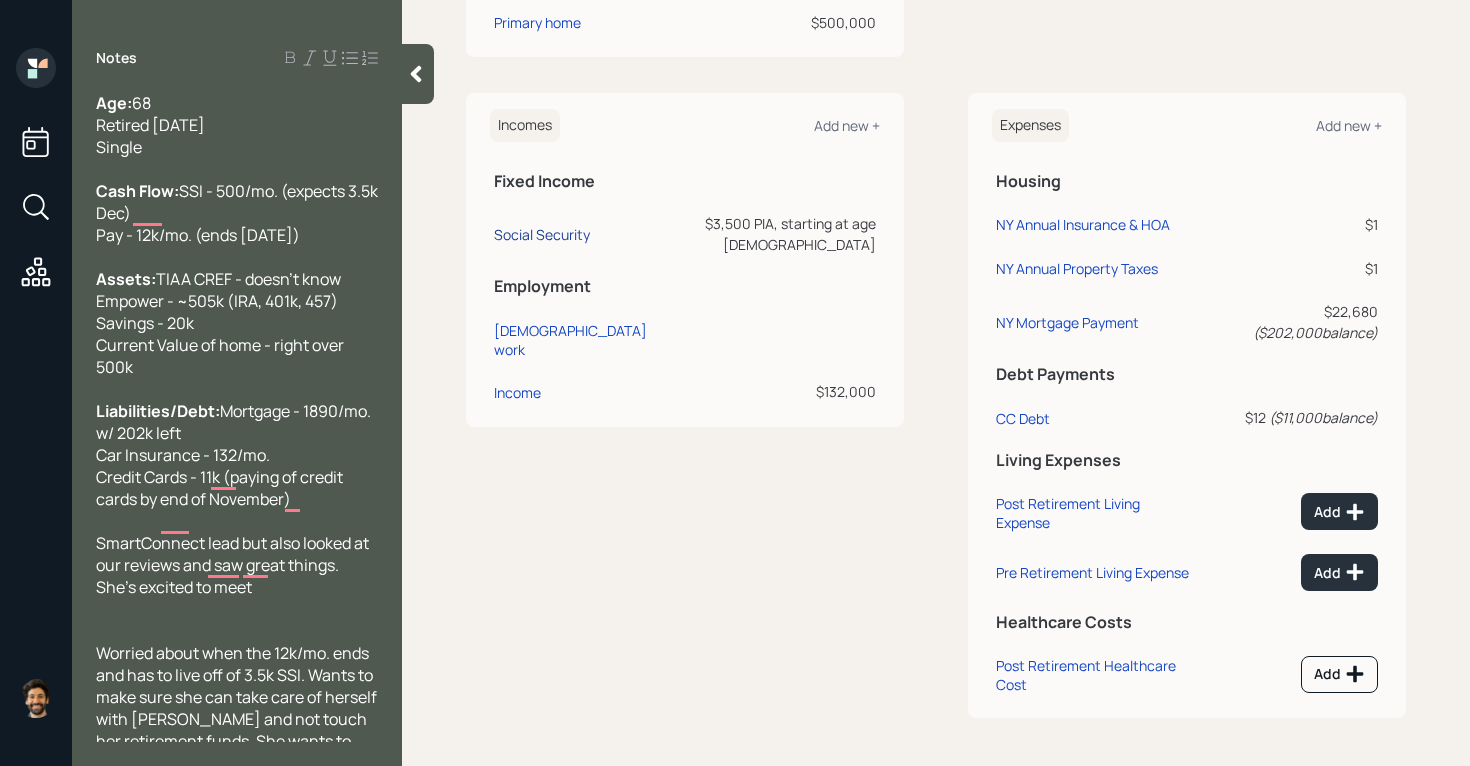 click on "Social Security" at bounding box center [542, 234] 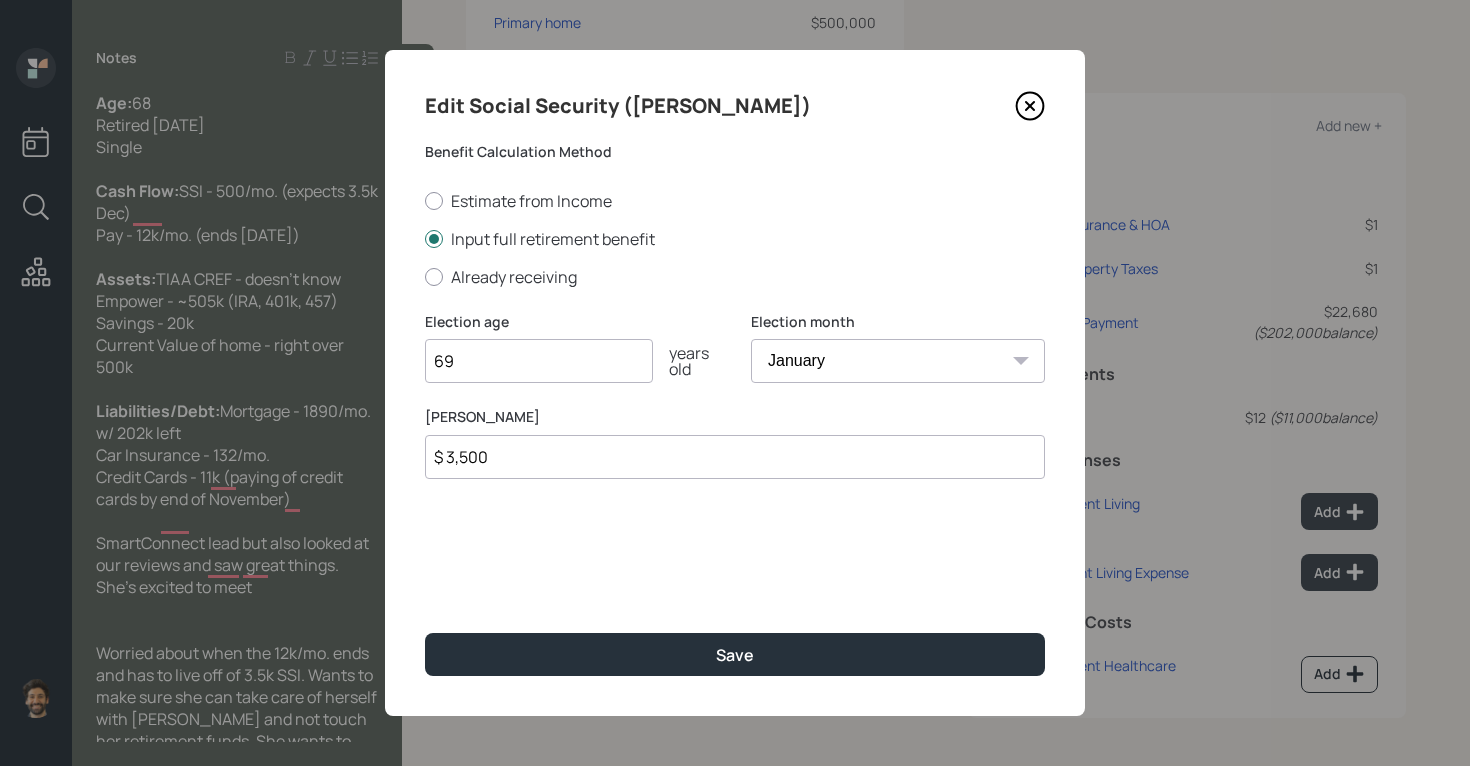 click on "Election month January February March April May June July August September October November December" at bounding box center [898, 348] 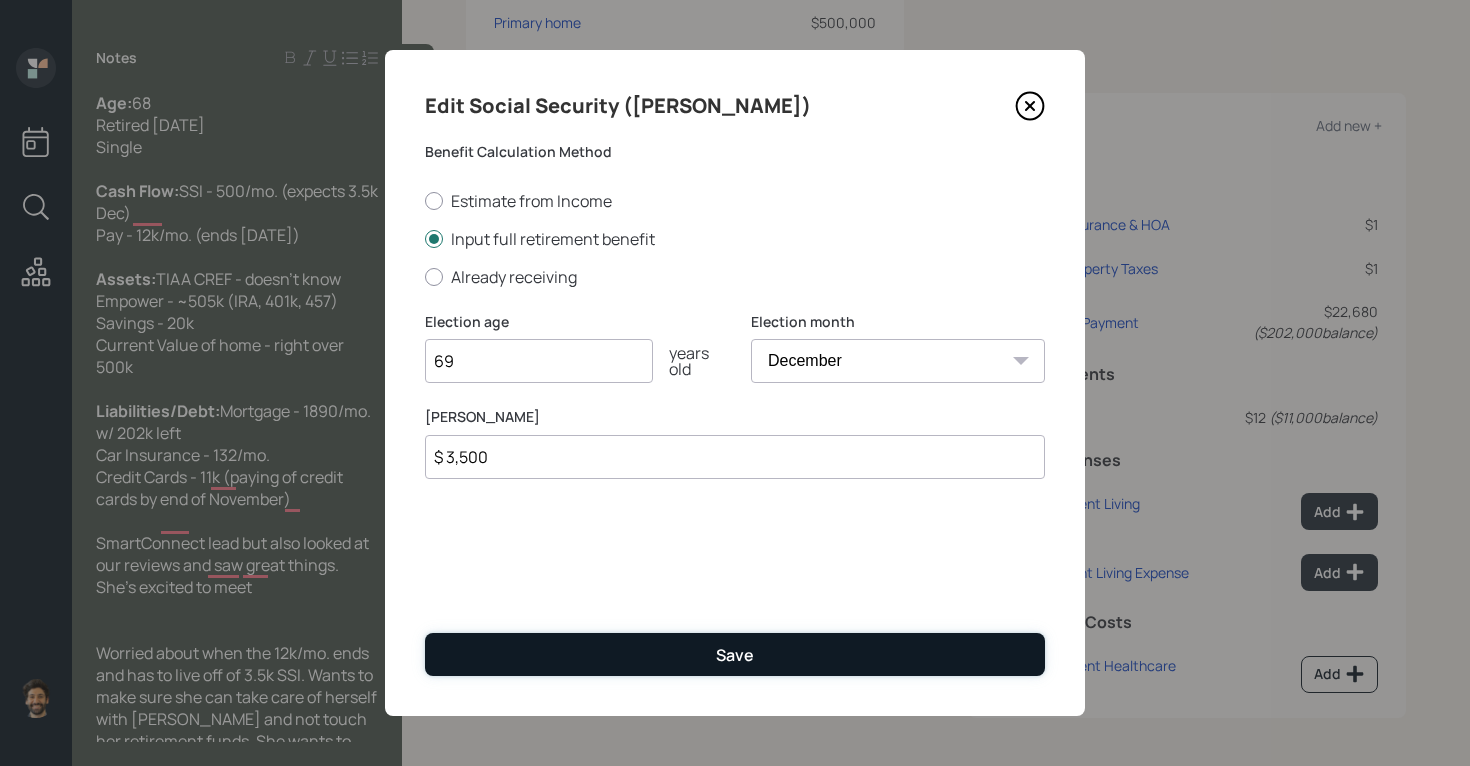 click on "Save" at bounding box center [735, 654] 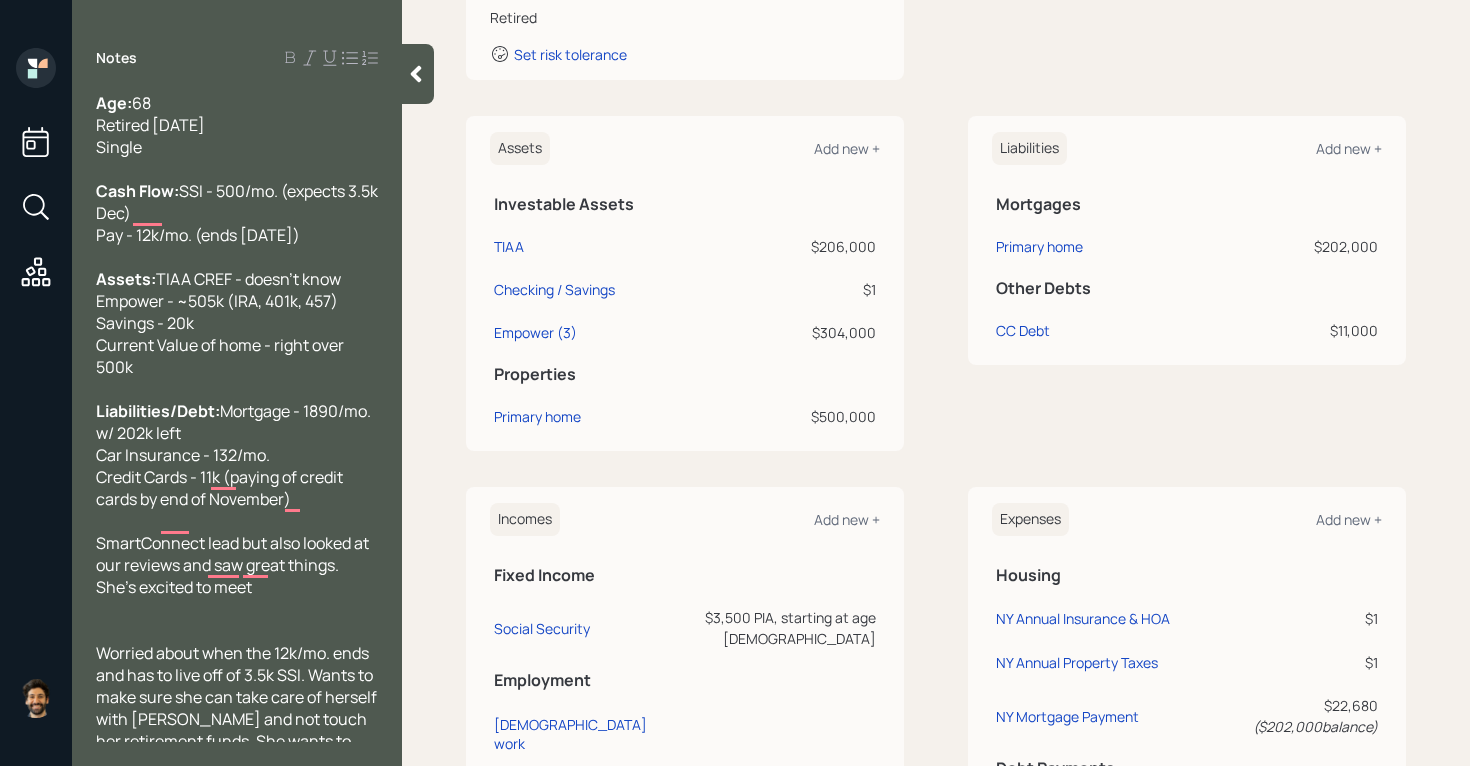 scroll, scrollTop: 0, scrollLeft: 0, axis: both 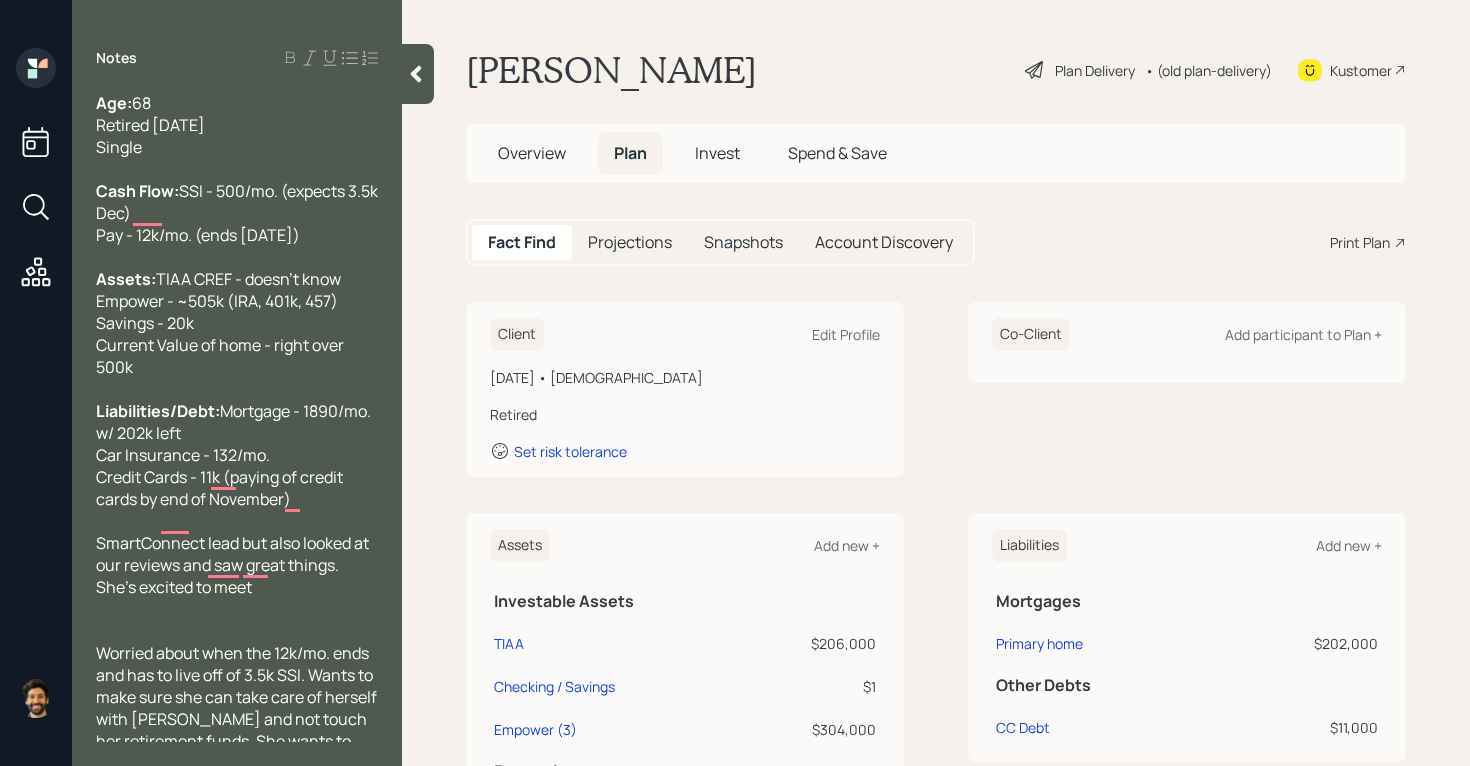 click on "Projections" at bounding box center (630, 242) 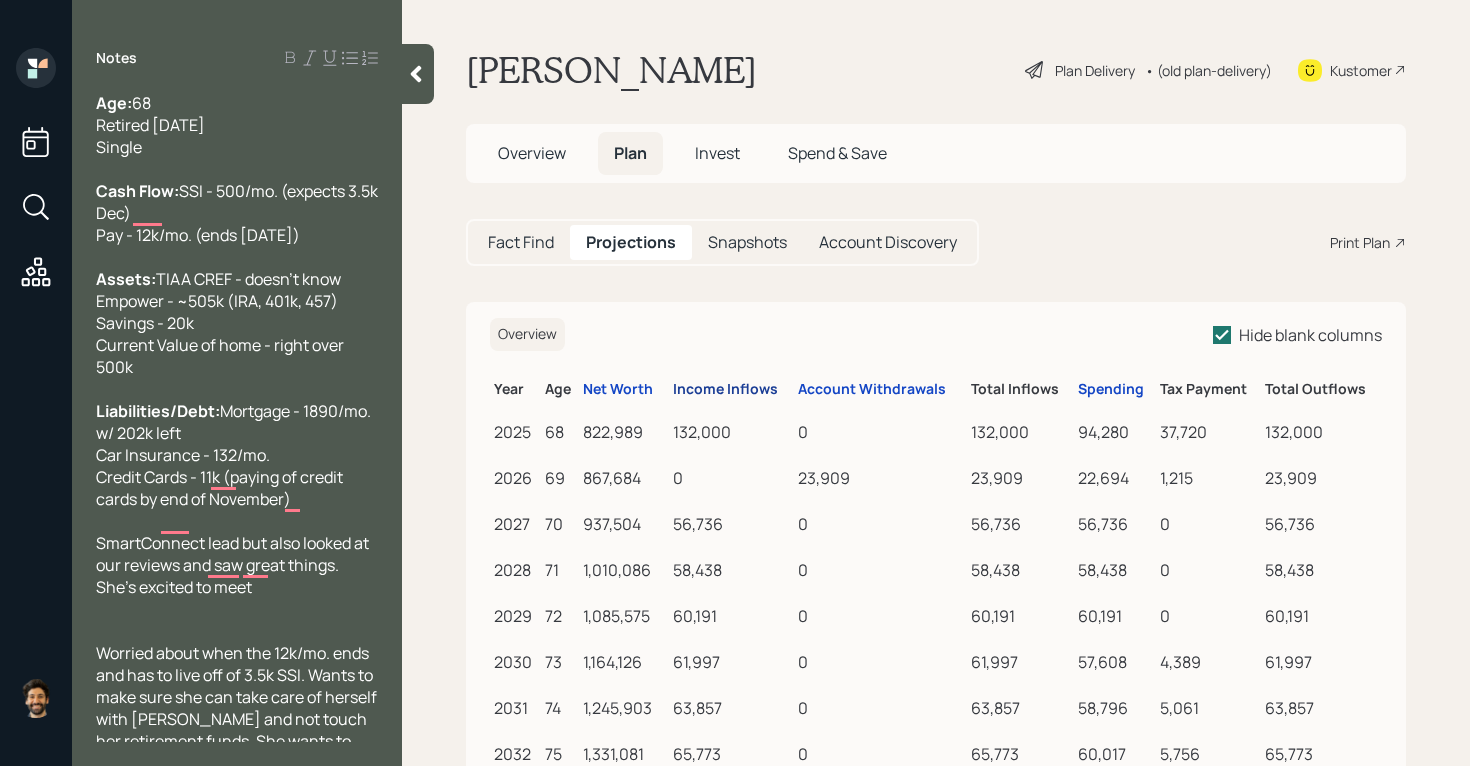 click on "Income Inflows" at bounding box center (725, 389) 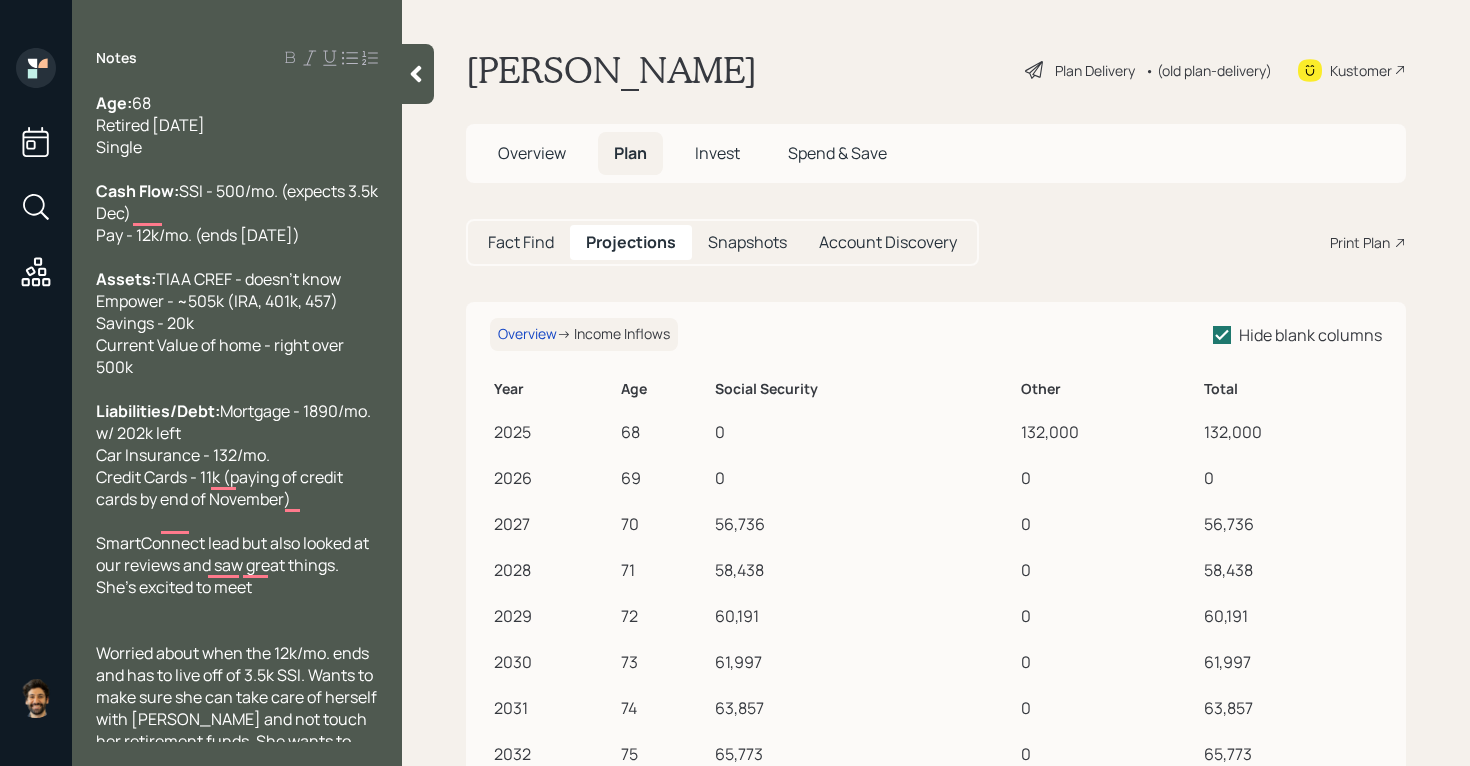 click on "56,736" at bounding box center (864, 524) 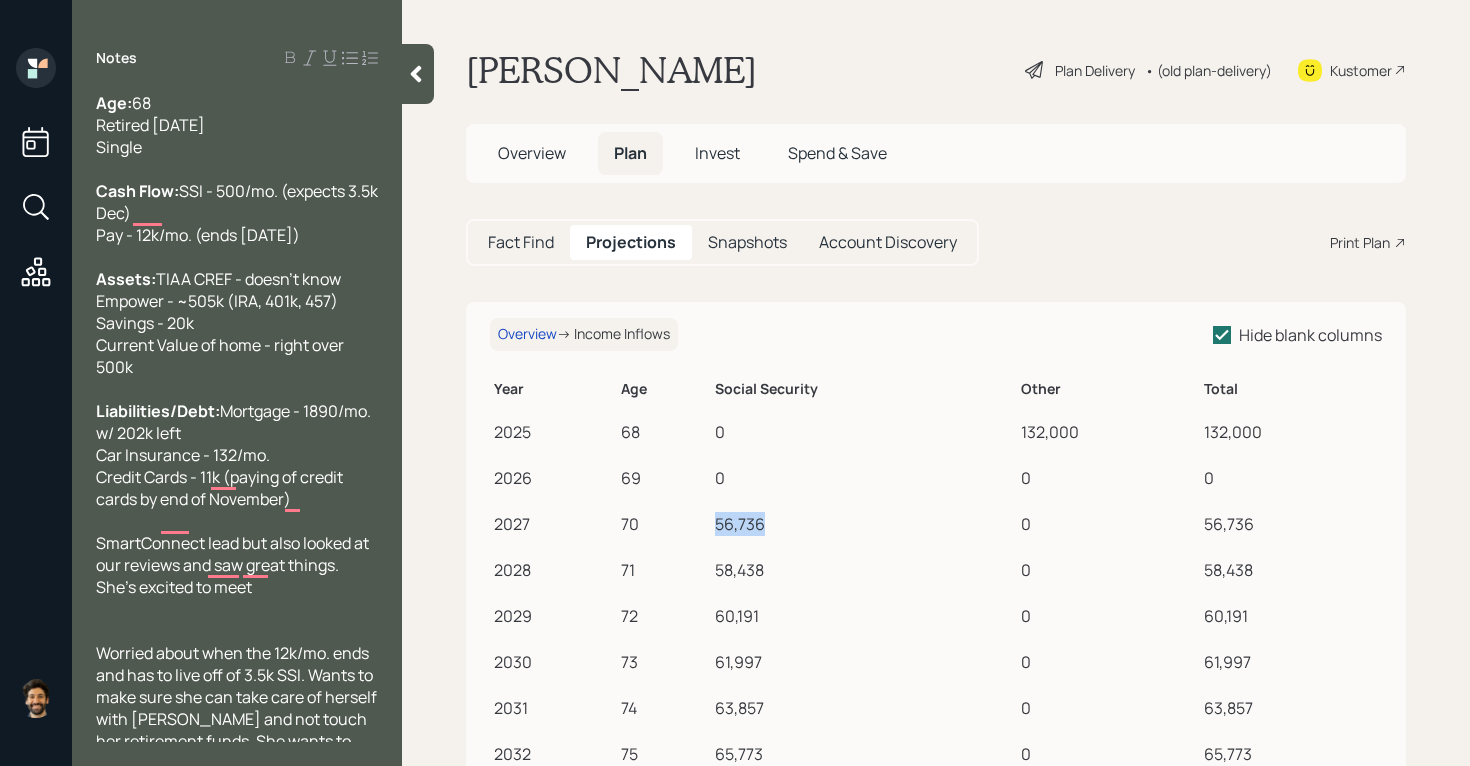 click on "56,736" at bounding box center [864, 524] 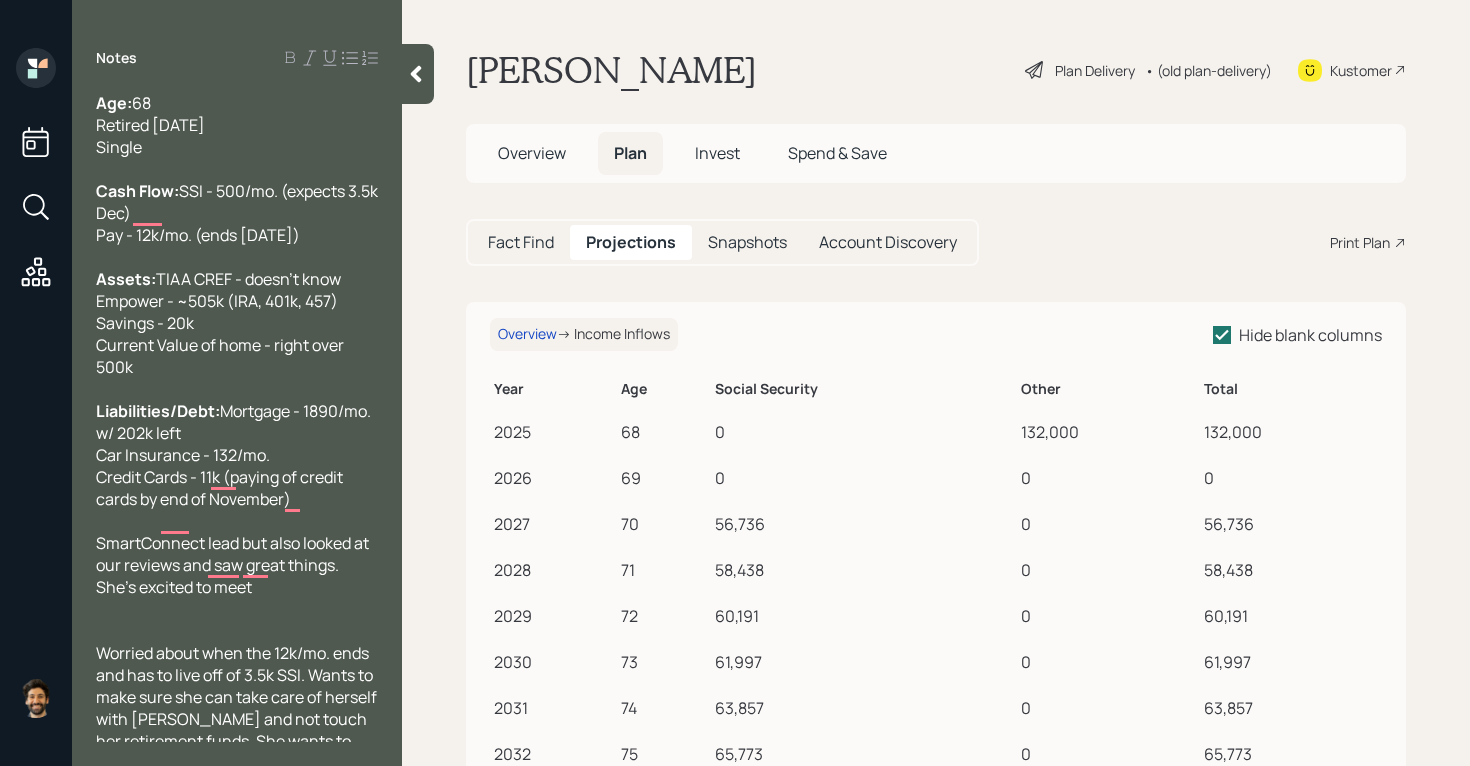 click on "Fact Find" at bounding box center [521, 242] 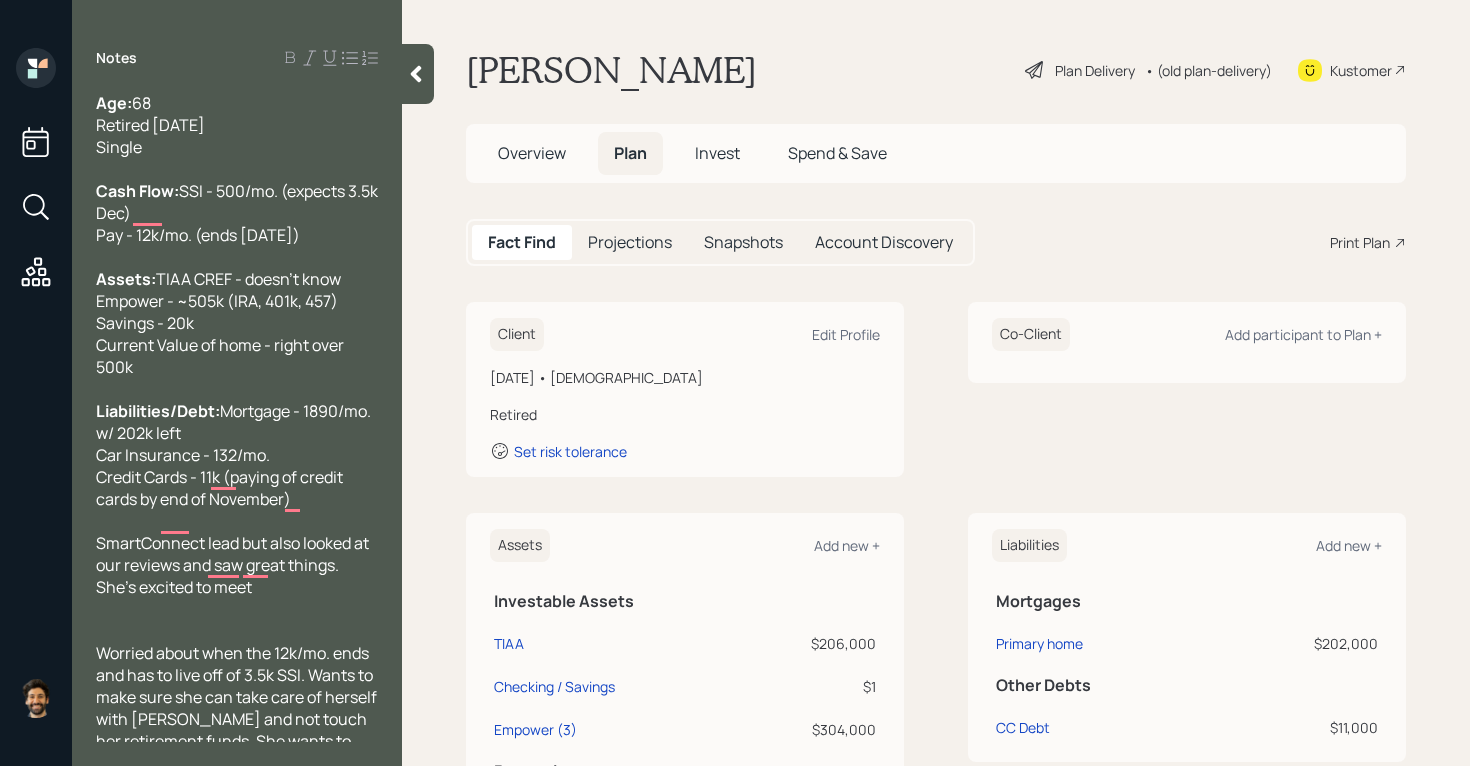 scroll, scrollTop: 791, scrollLeft: 0, axis: vertical 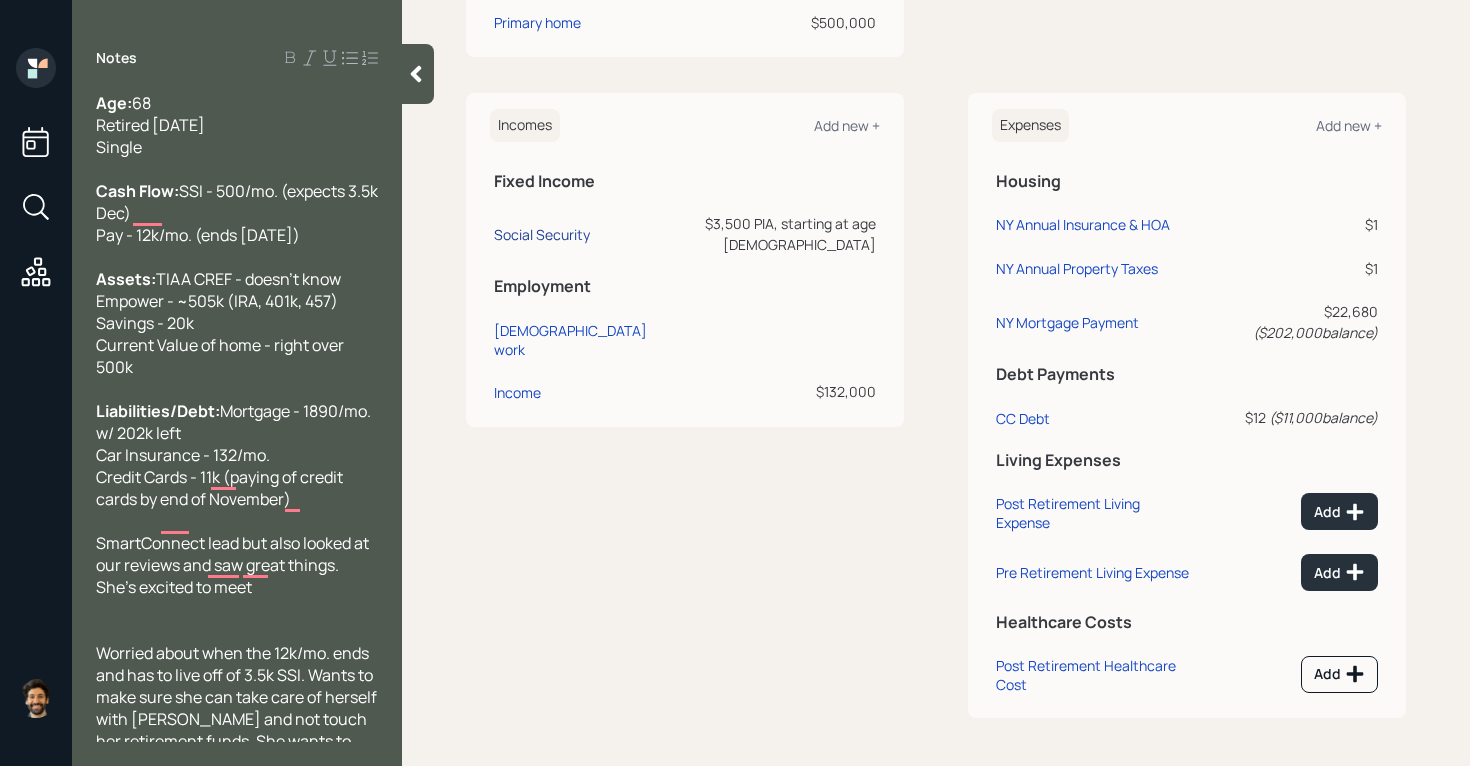 click on "Social Security" at bounding box center (542, 234) 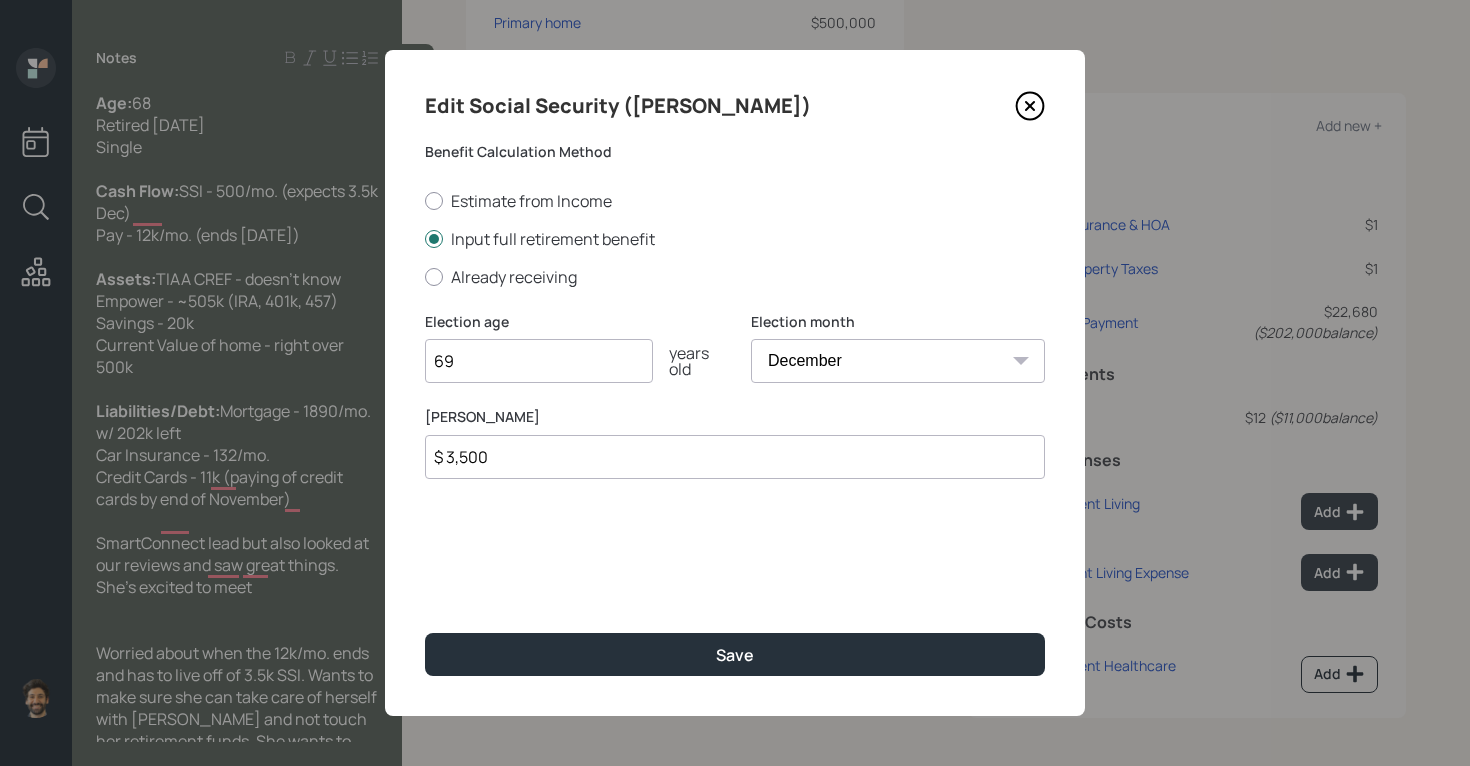 click on "69" at bounding box center (539, 361) 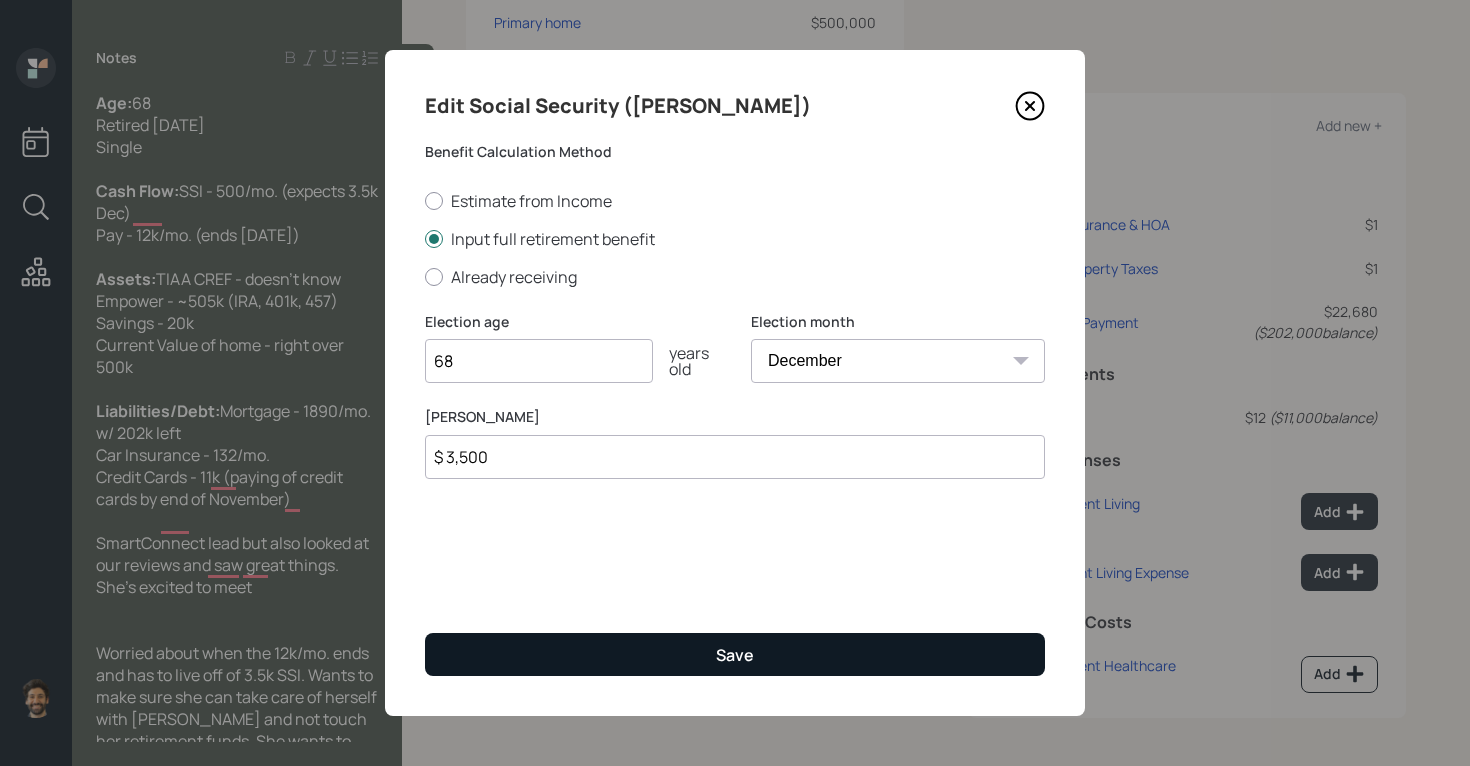 type on "68" 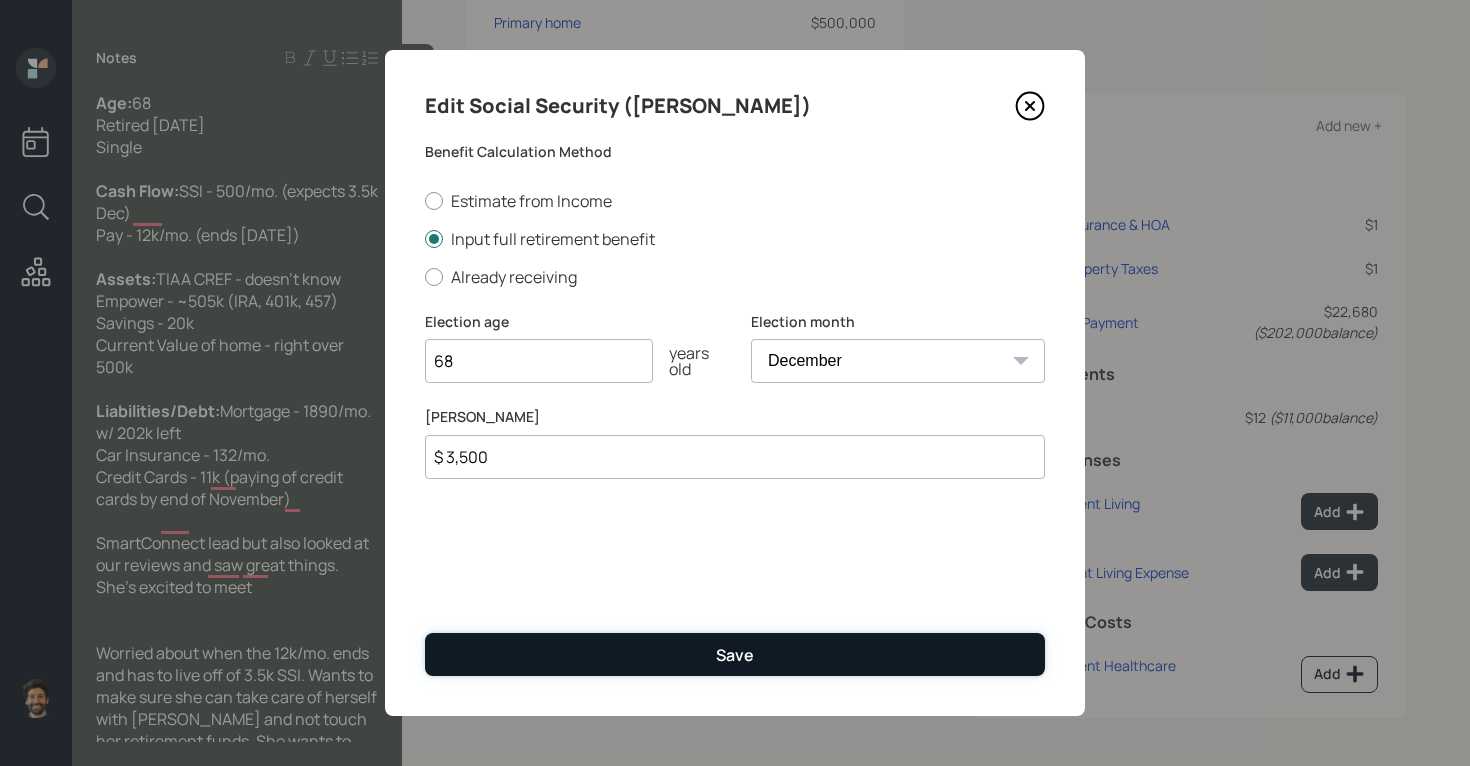 click on "Save" at bounding box center [735, 654] 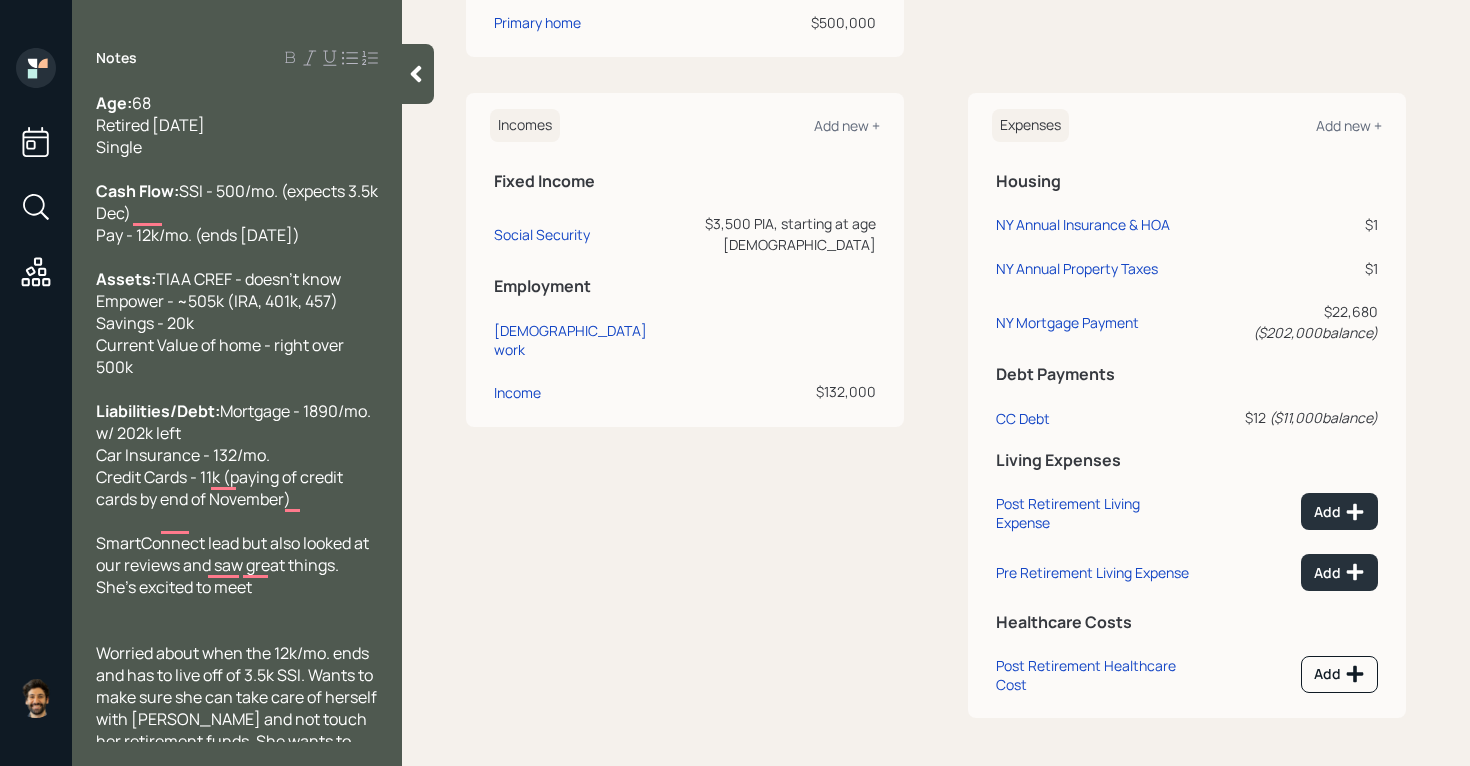 scroll, scrollTop: 547, scrollLeft: 0, axis: vertical 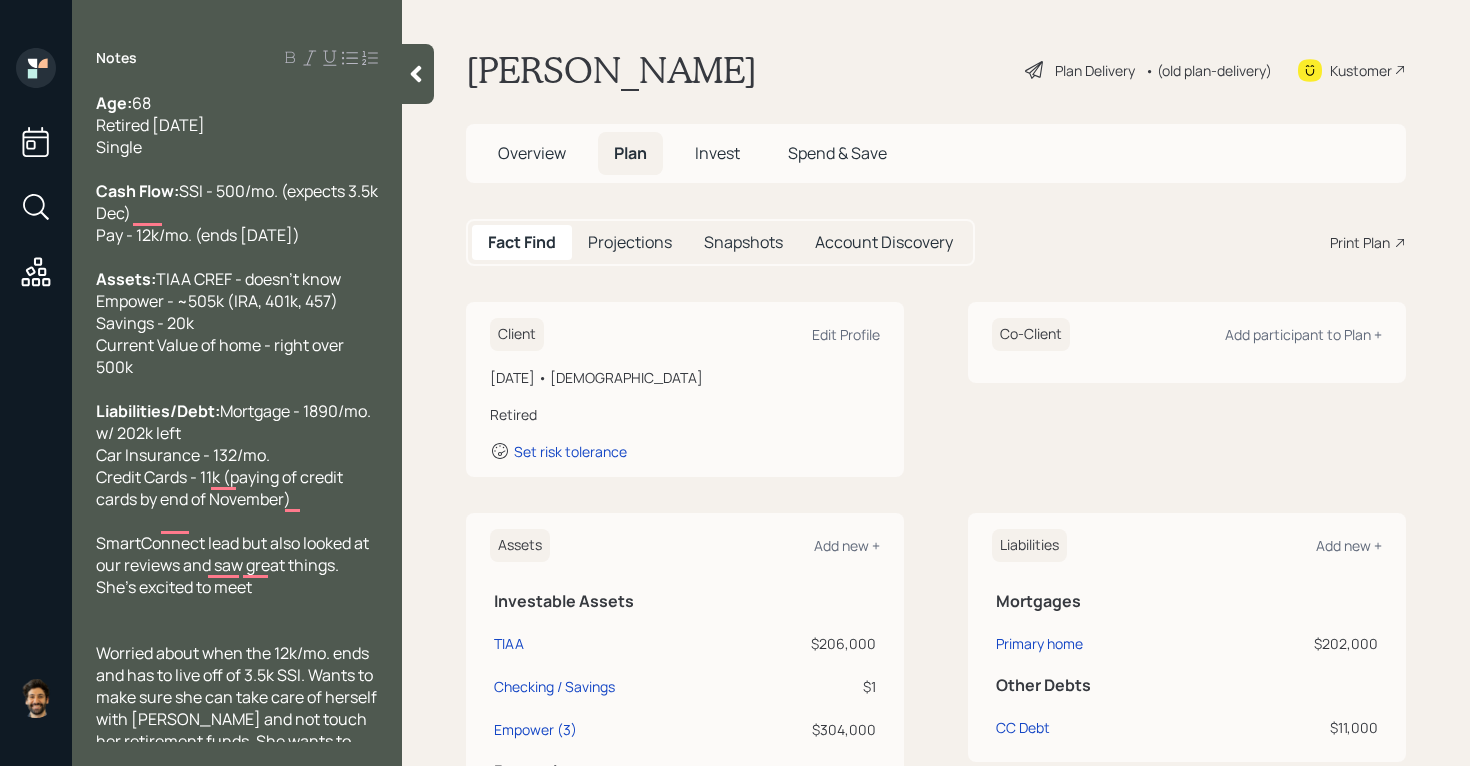 click on "Projections" at bounding box center (630, 242) 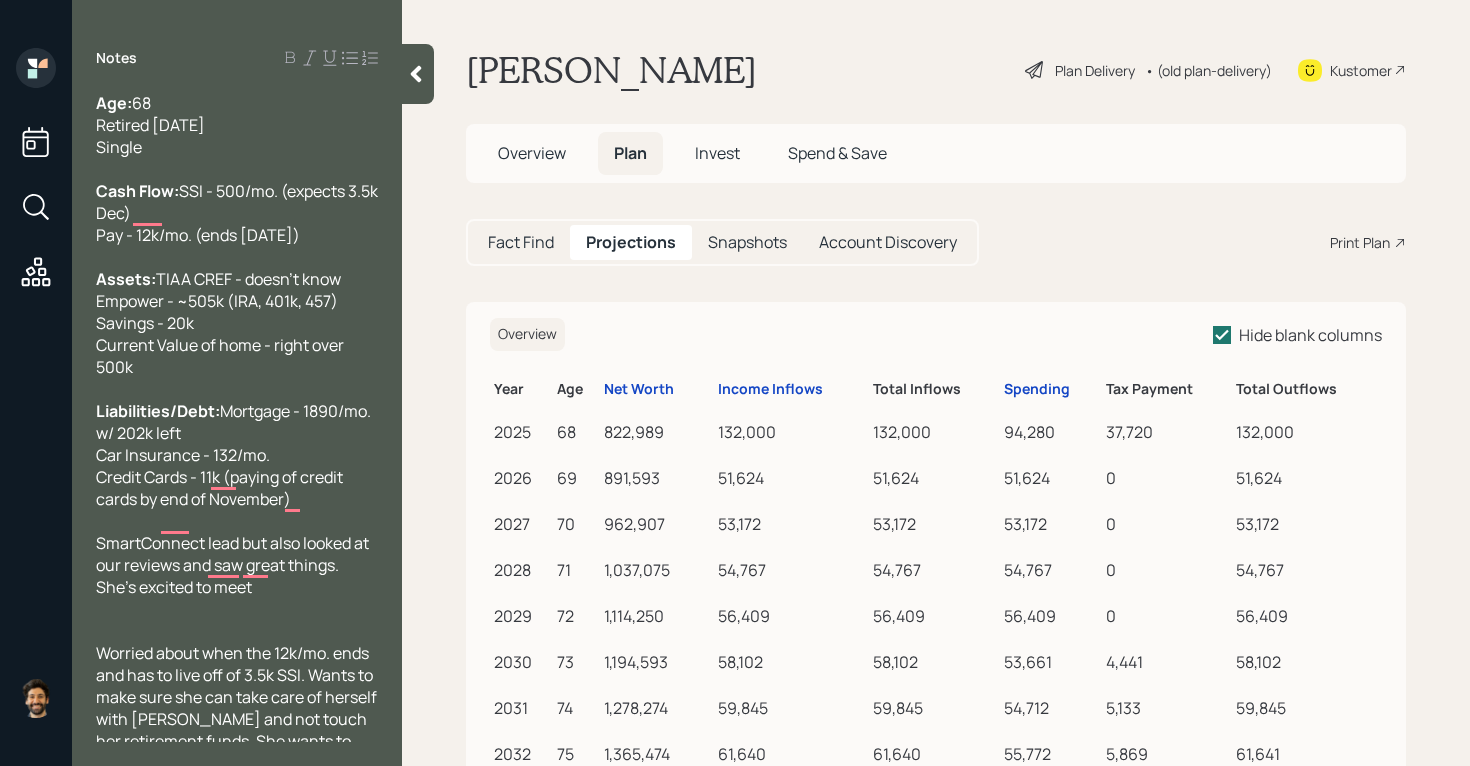 click on "Income Inflows" at bounding box center (791, 386) 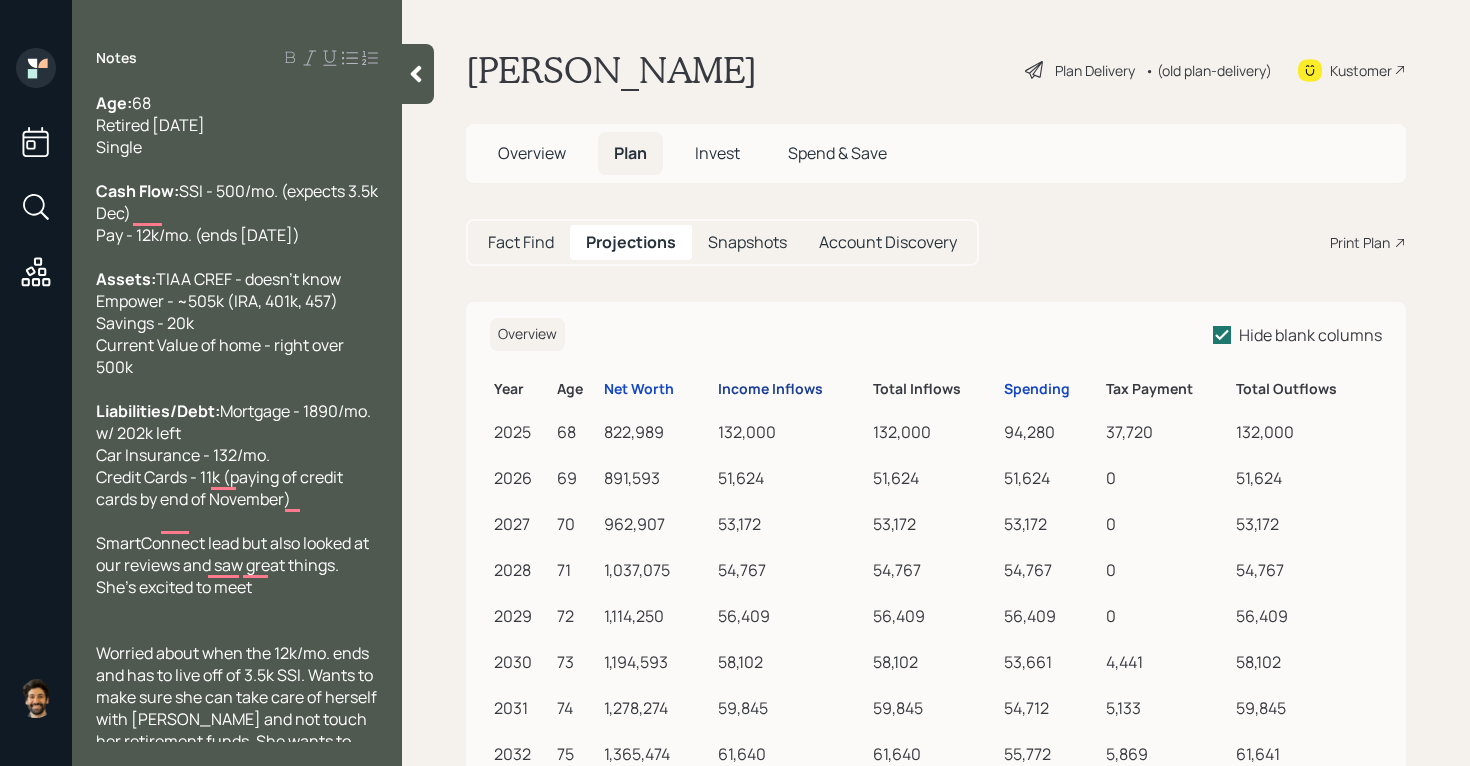 click on "Income Inflows" at bounding box center (770, 389) 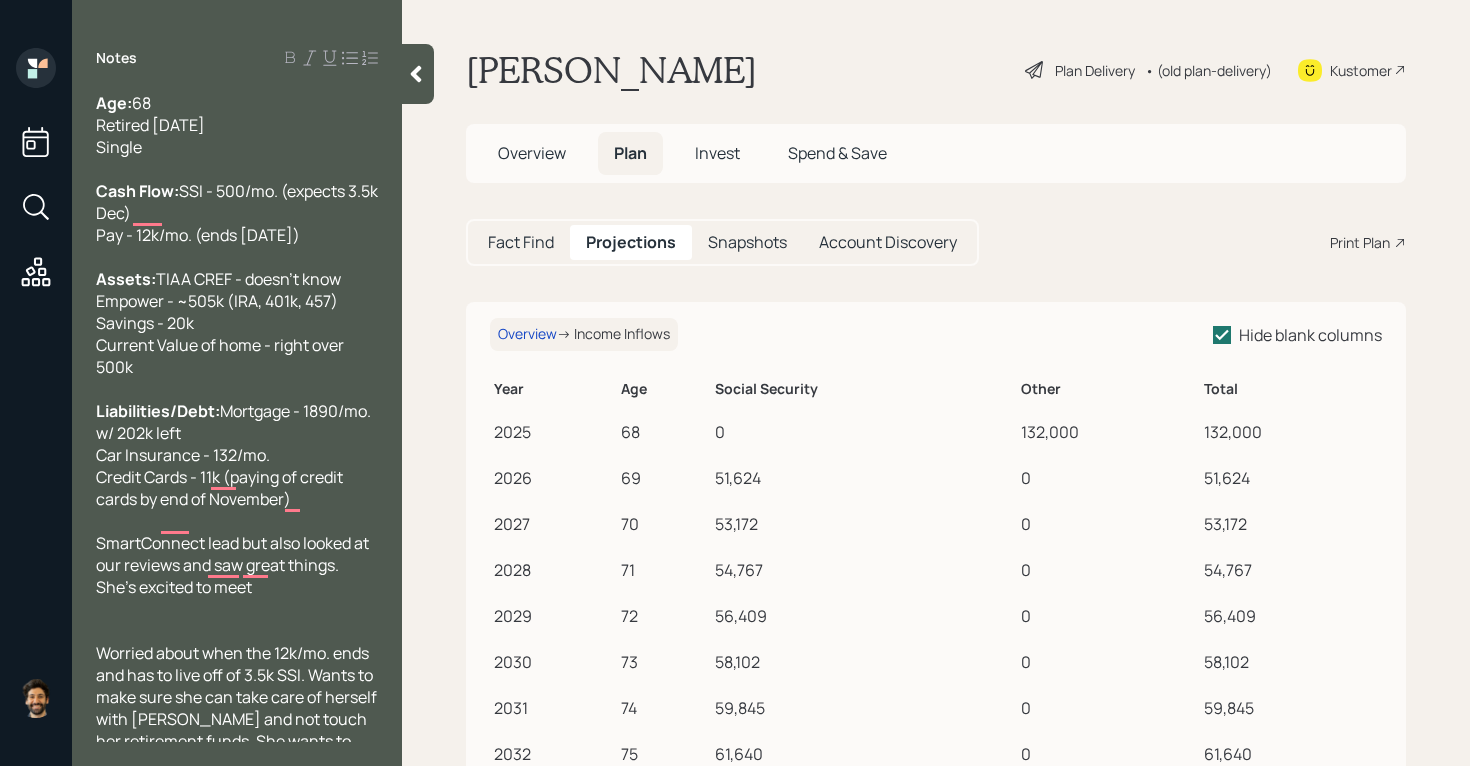 click on "51,624" at bounding box center (864, 478) 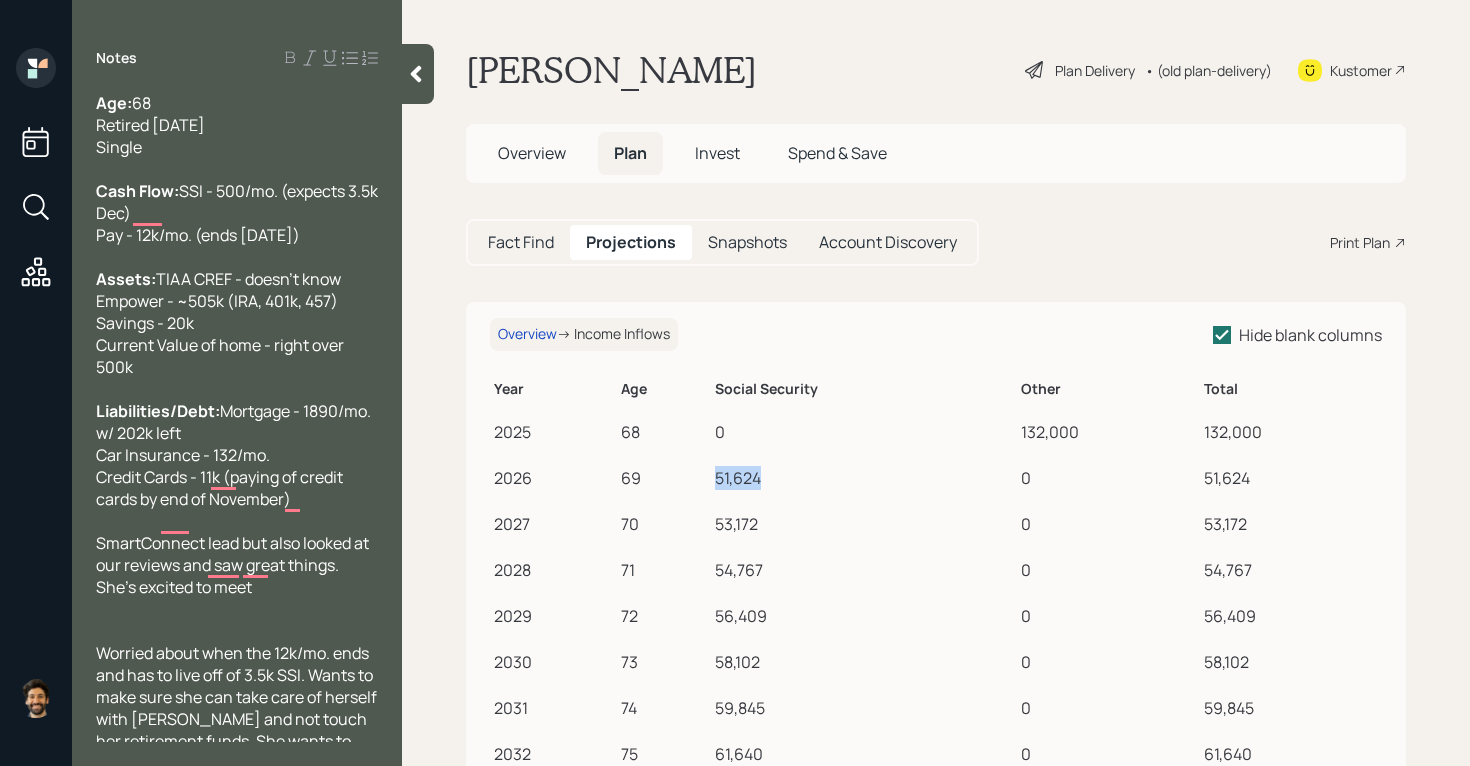 click on "51,624" at bounding box center [864, 478] 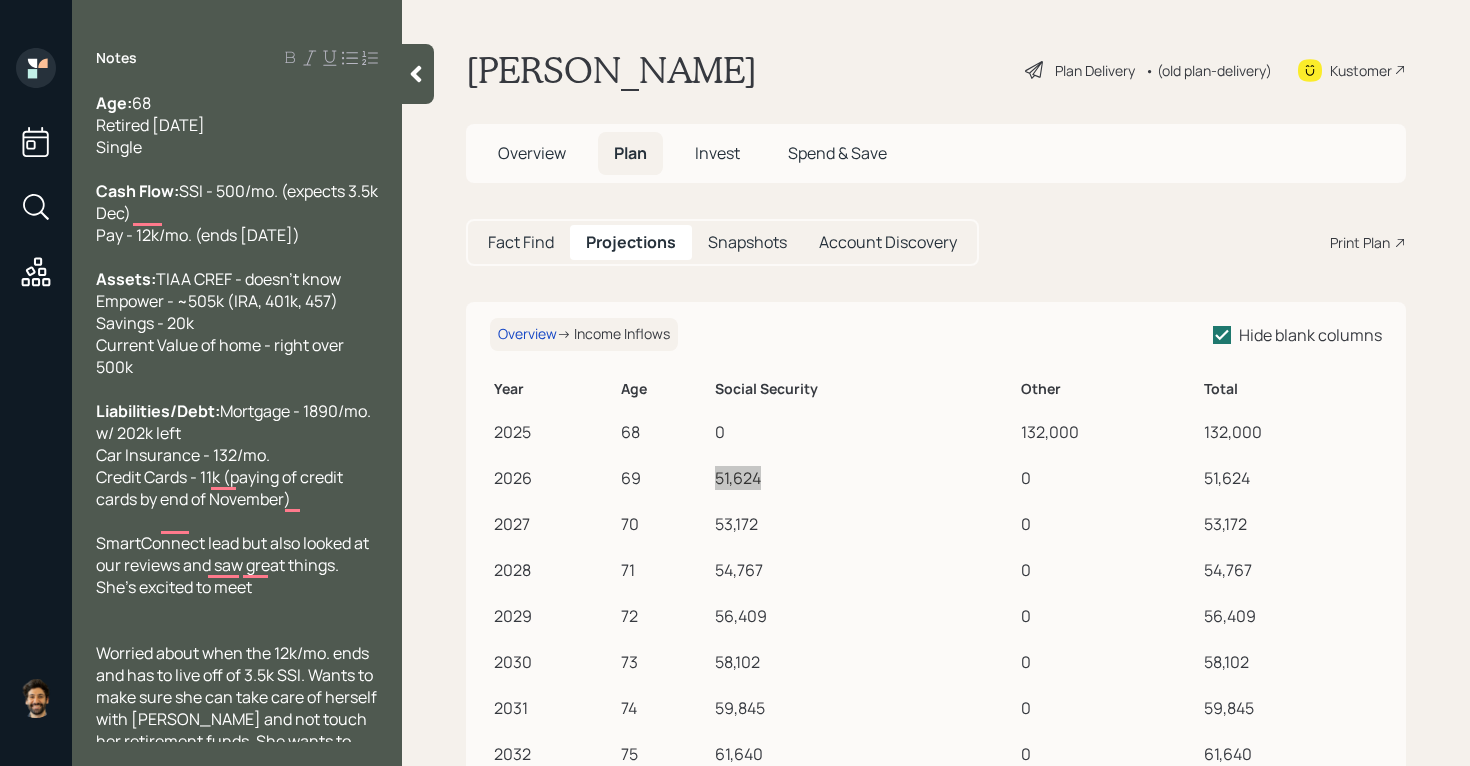 drag, startPoint x: 739, startPoint y: 474, endPoint x: 827, endPoint y: 28, distance: 454.59872 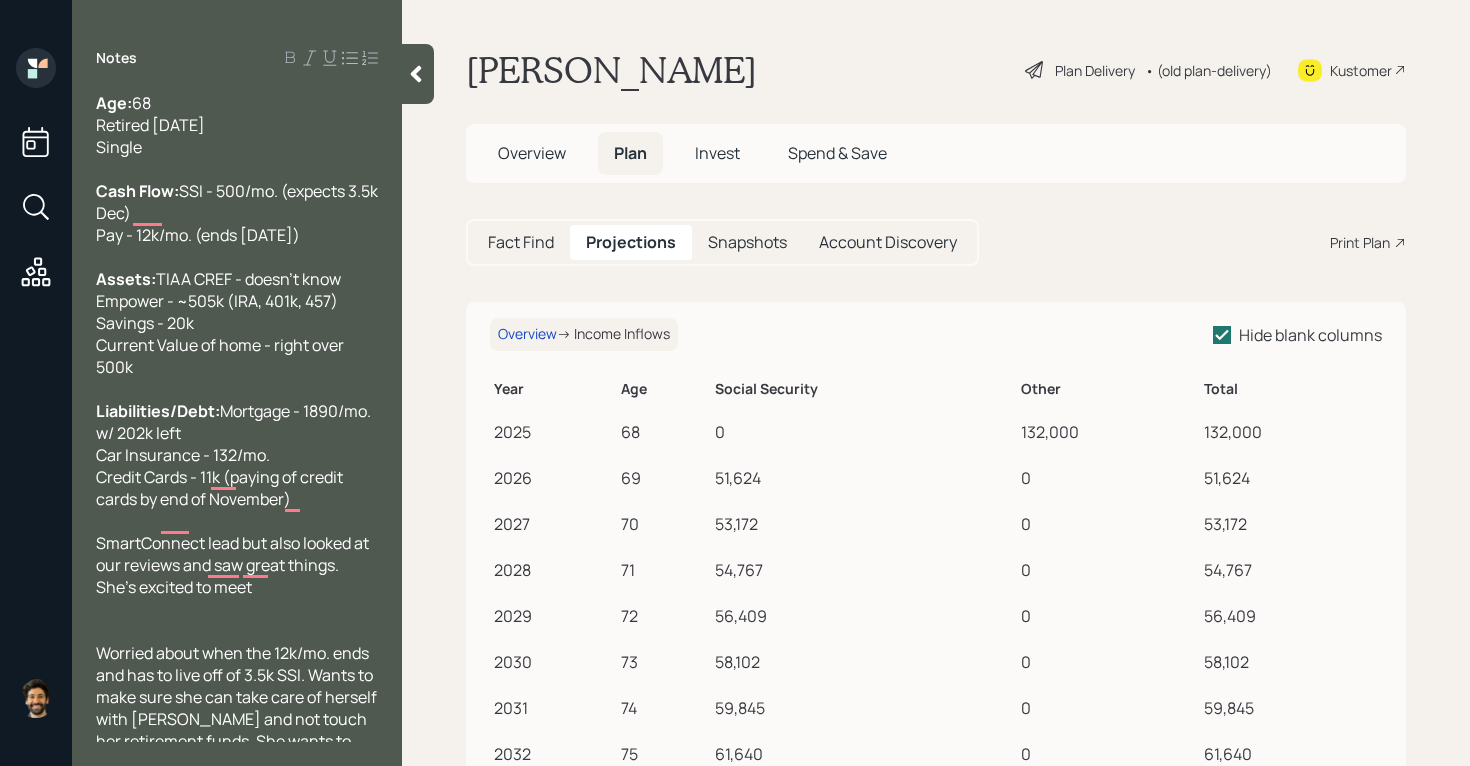 click on "Fact Find" at bounding box center [521, 242] 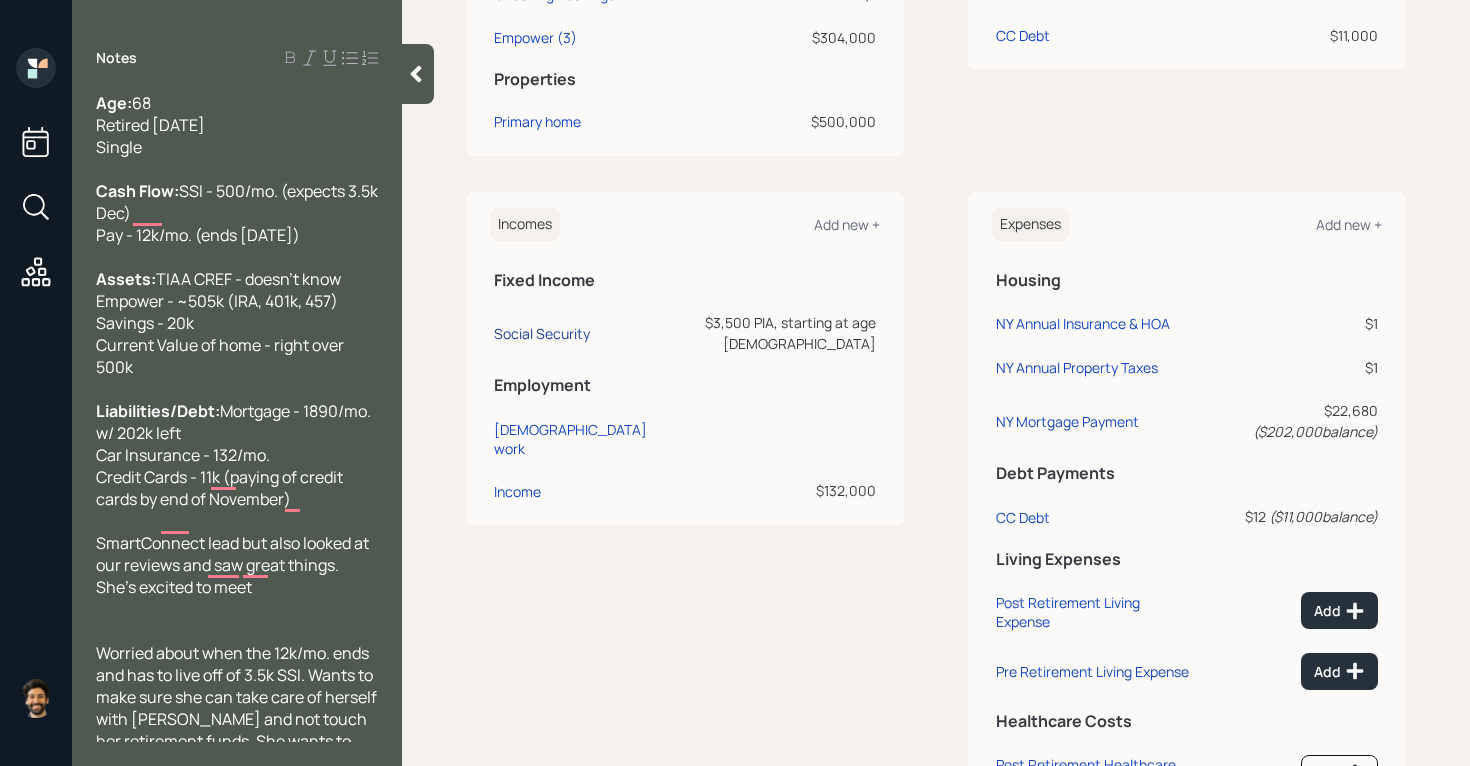 click on "Social Security" at bounding box center [542, 333] 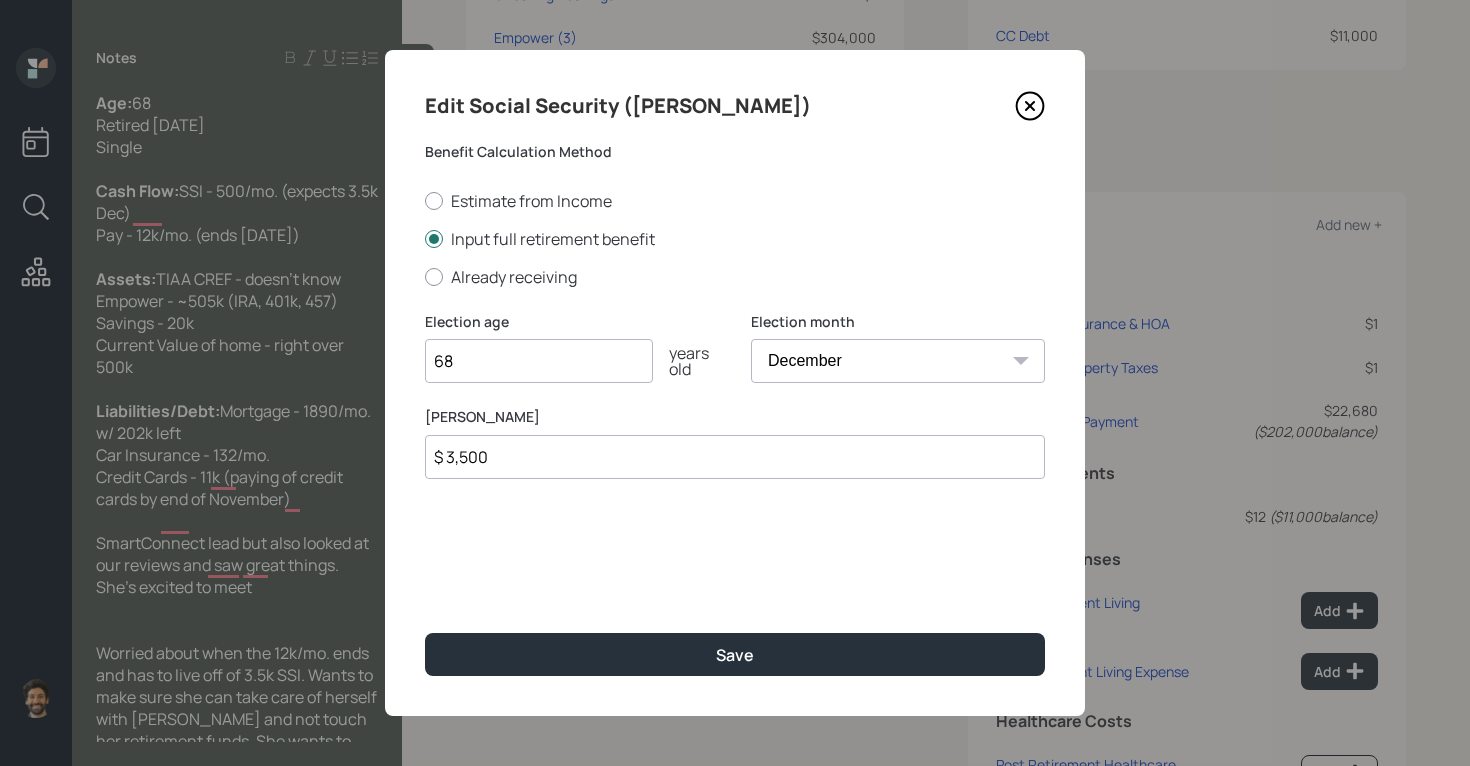 click on "$ 3,500" at bounding box center (735, 457) 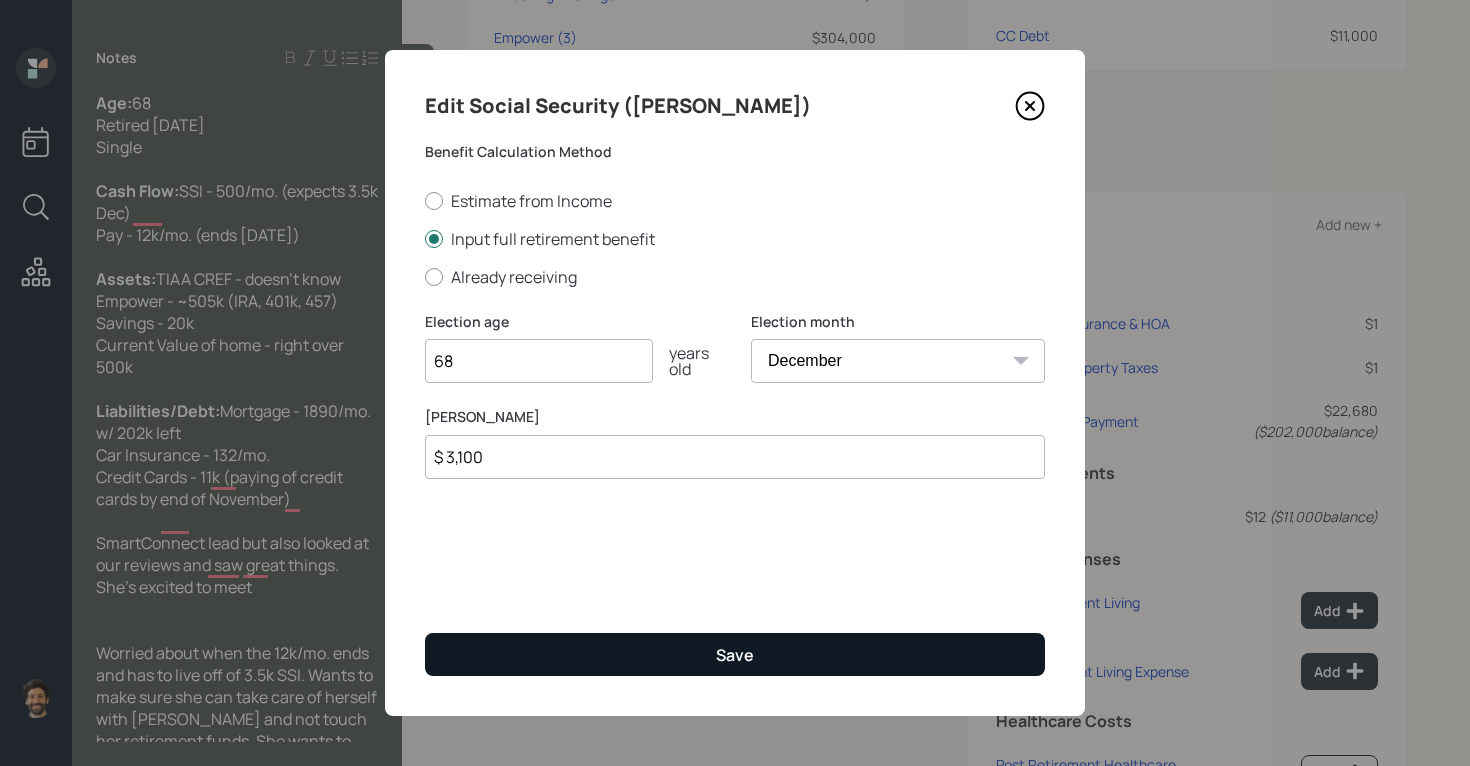 type on "$ 3,100" 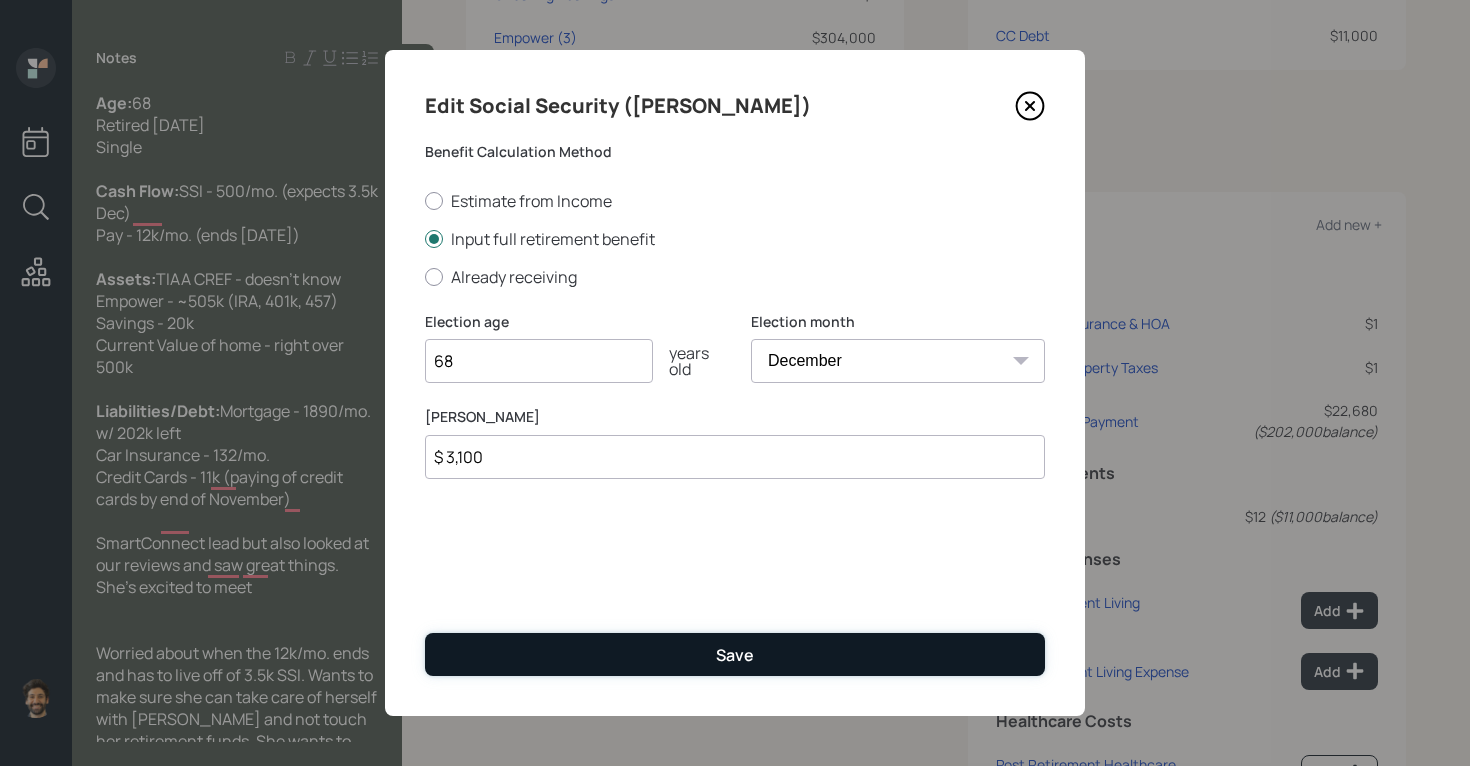 click on "Save" at bounding box center [735, 654] 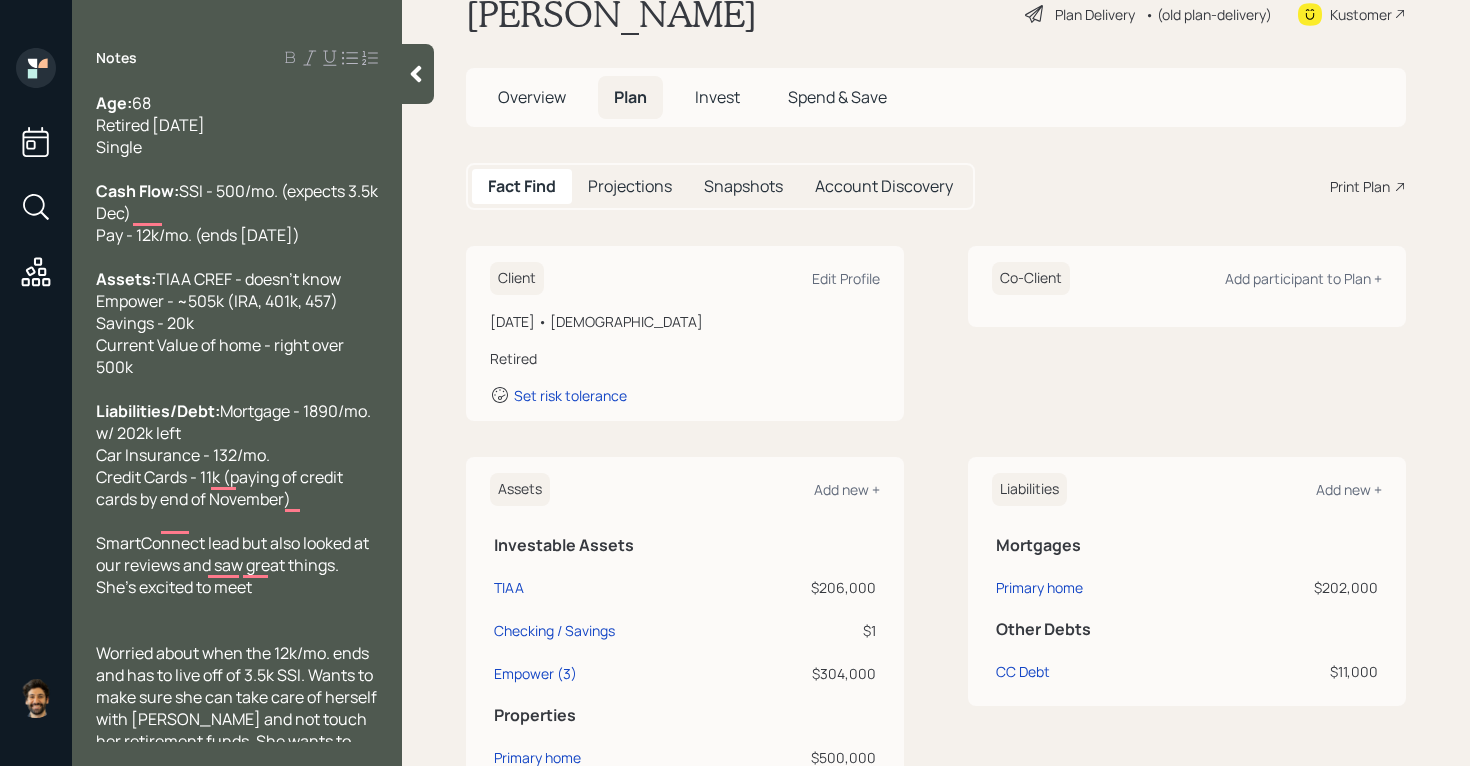 scroll, scrollTop: 0, scrollLeft: 0, axis: both 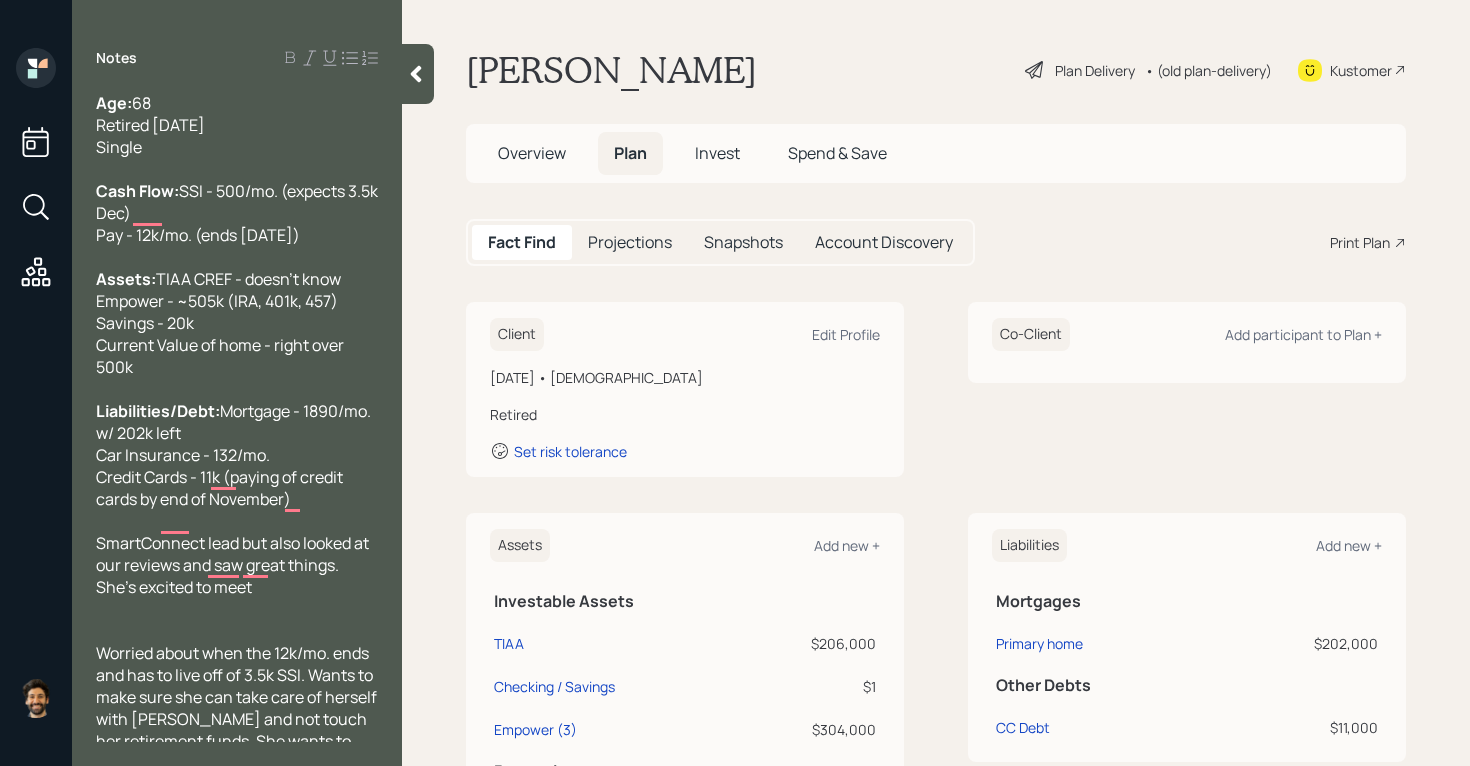 click on "Projections" at bounding box center (630, 242) 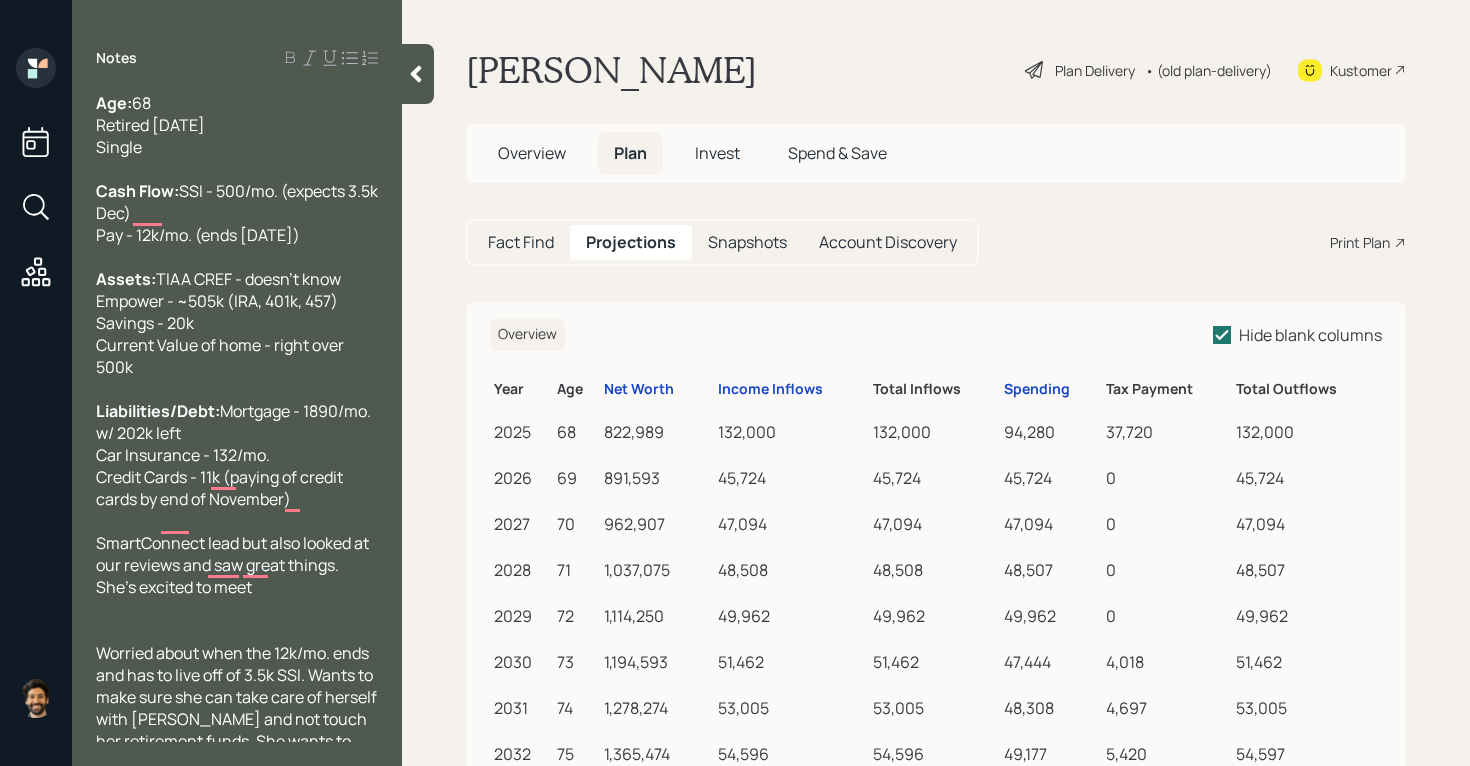 click on "Fact Find" at bounding box center (521, 242) 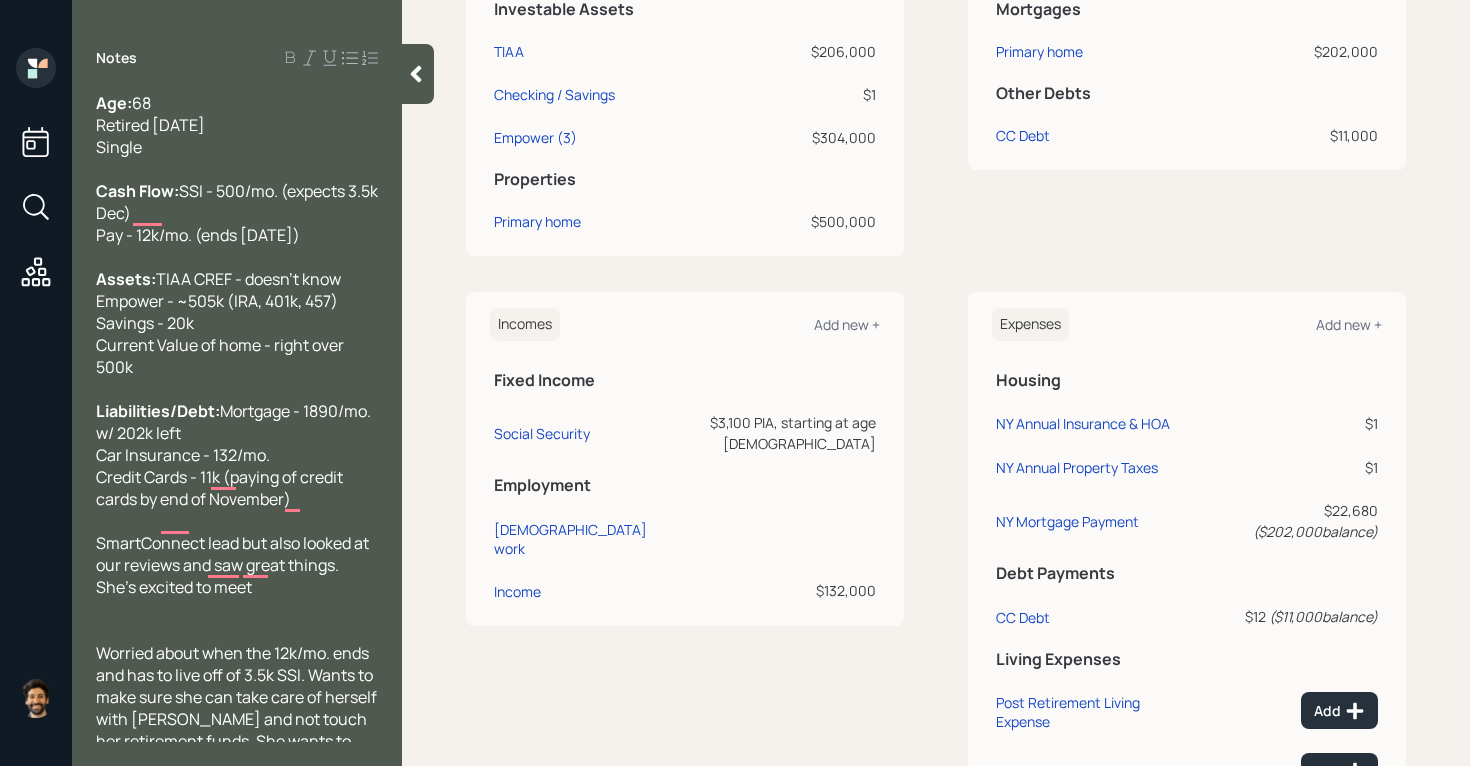 scroll, scrollTop: 588, scrollLeft: 0, axis: vertical 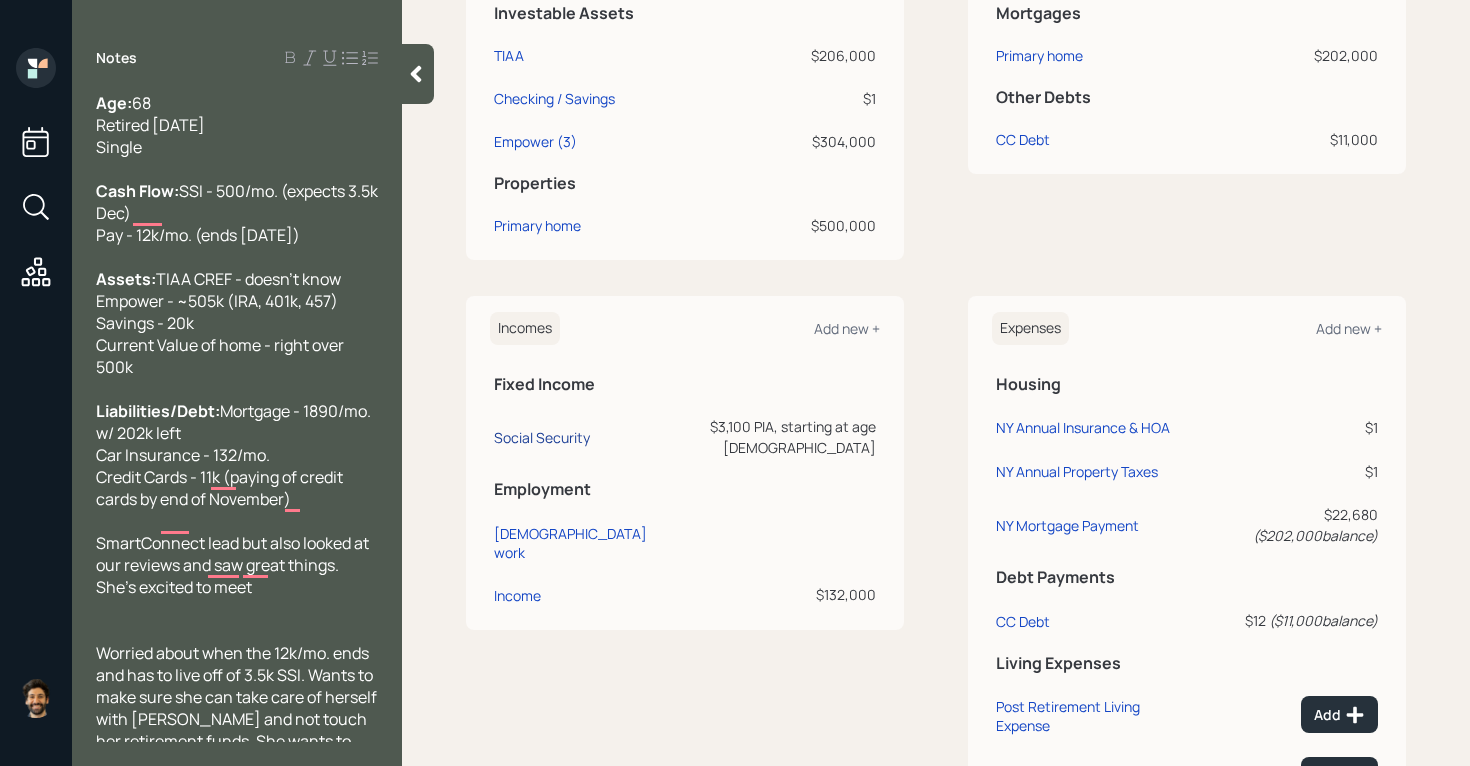 click on "Social Security" at bounding box center [542, 437] 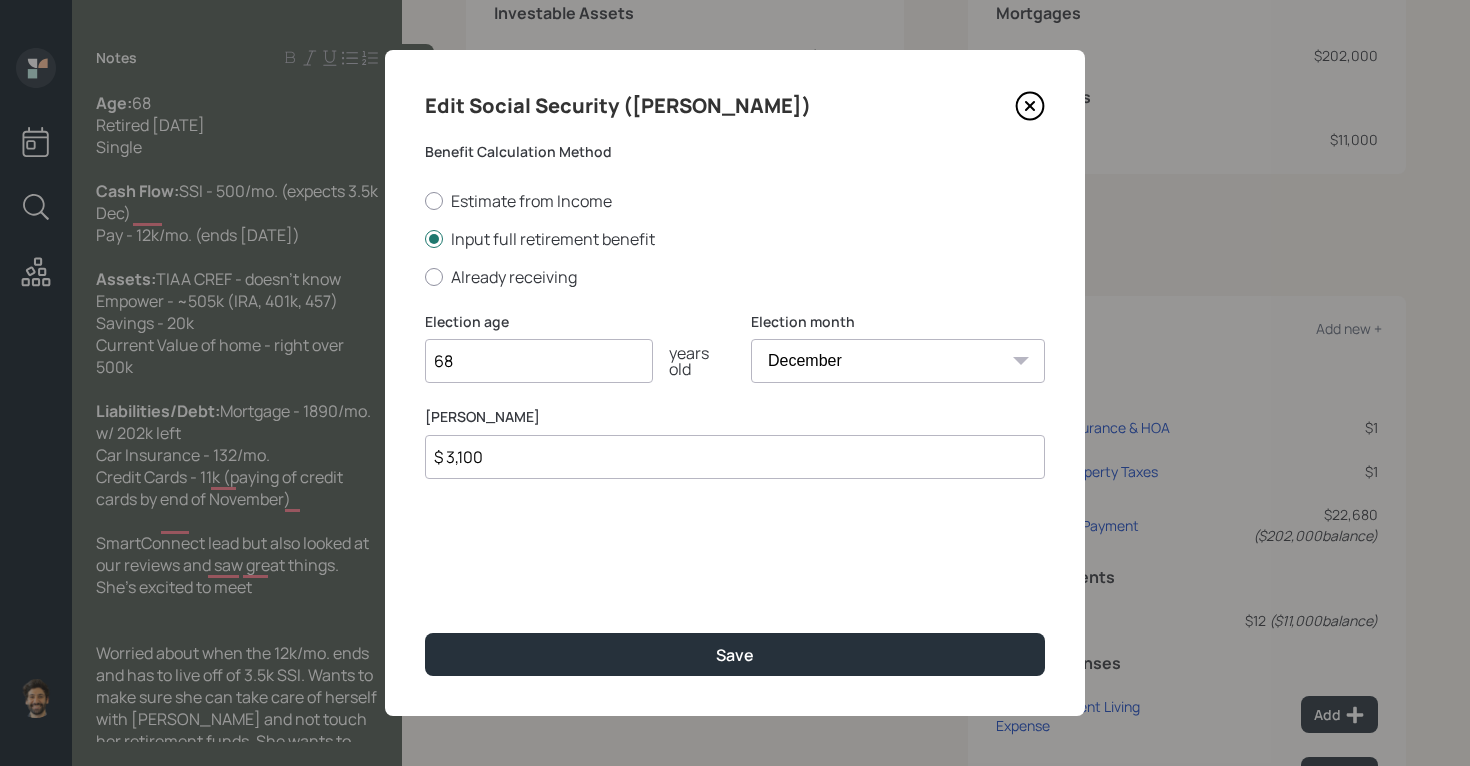 click on "$ 3,100" at bounding box center (735, 457) 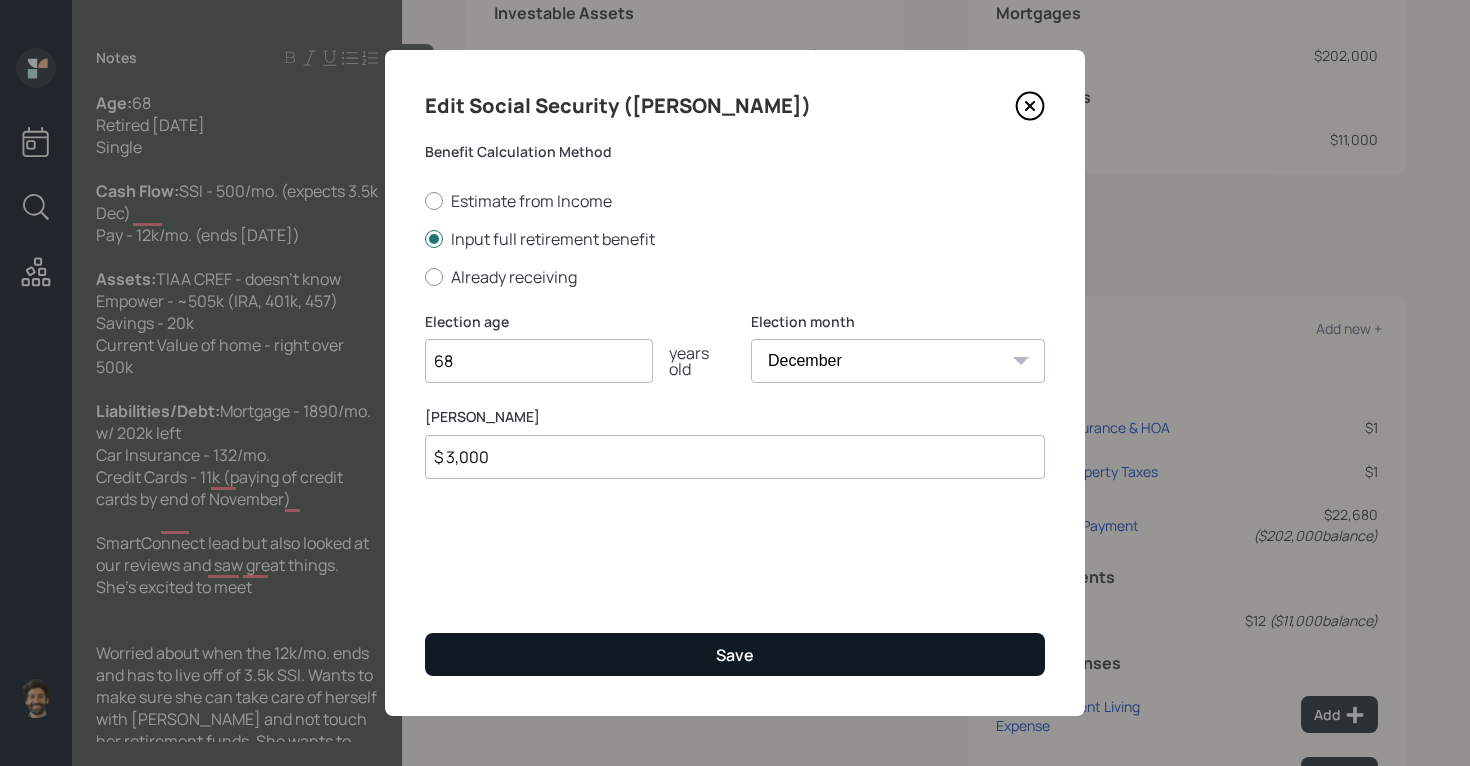 type on "$ 3,000" 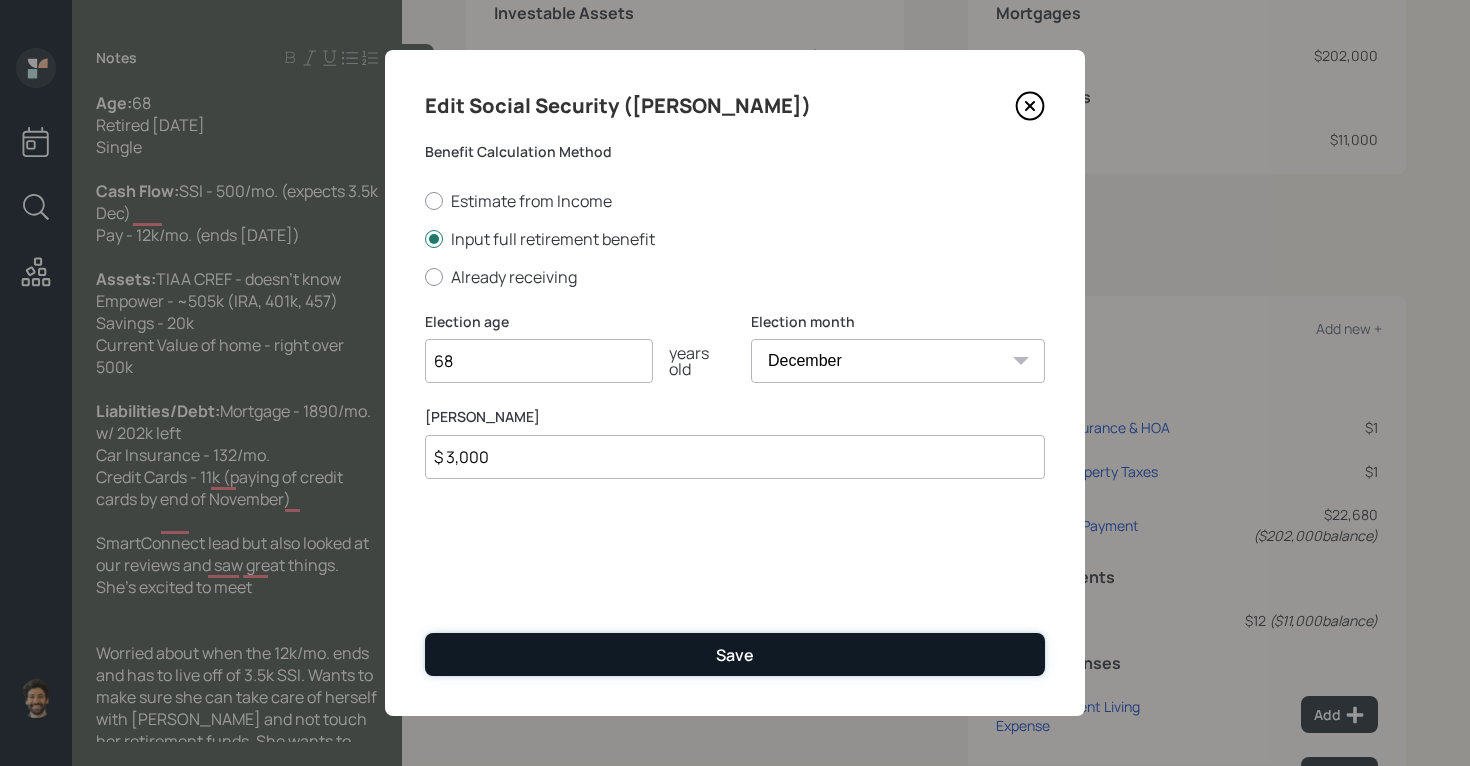click on "Save" at bounding box center (735, 654) 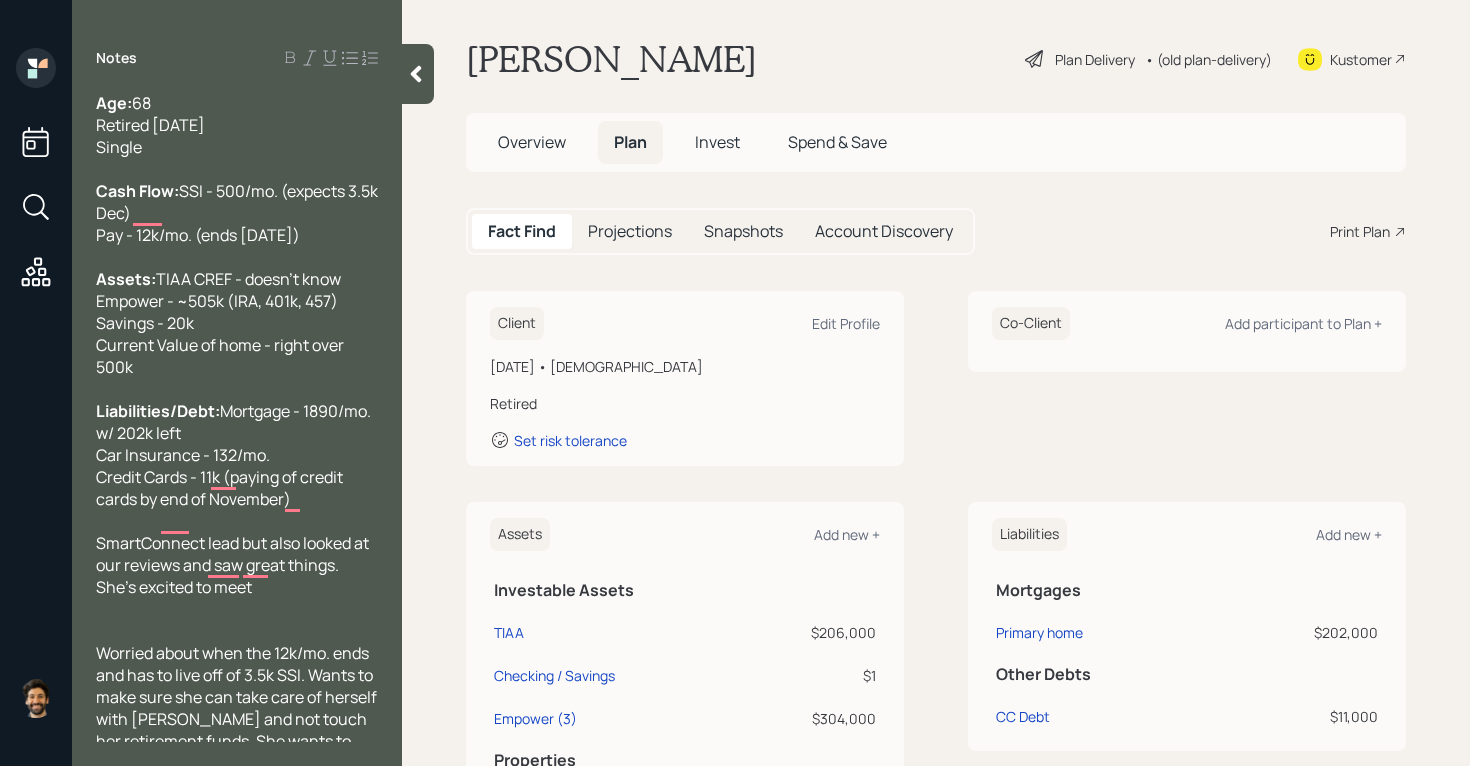 scroll, scrollTop: 0, scrollLeft: 0, axis: both 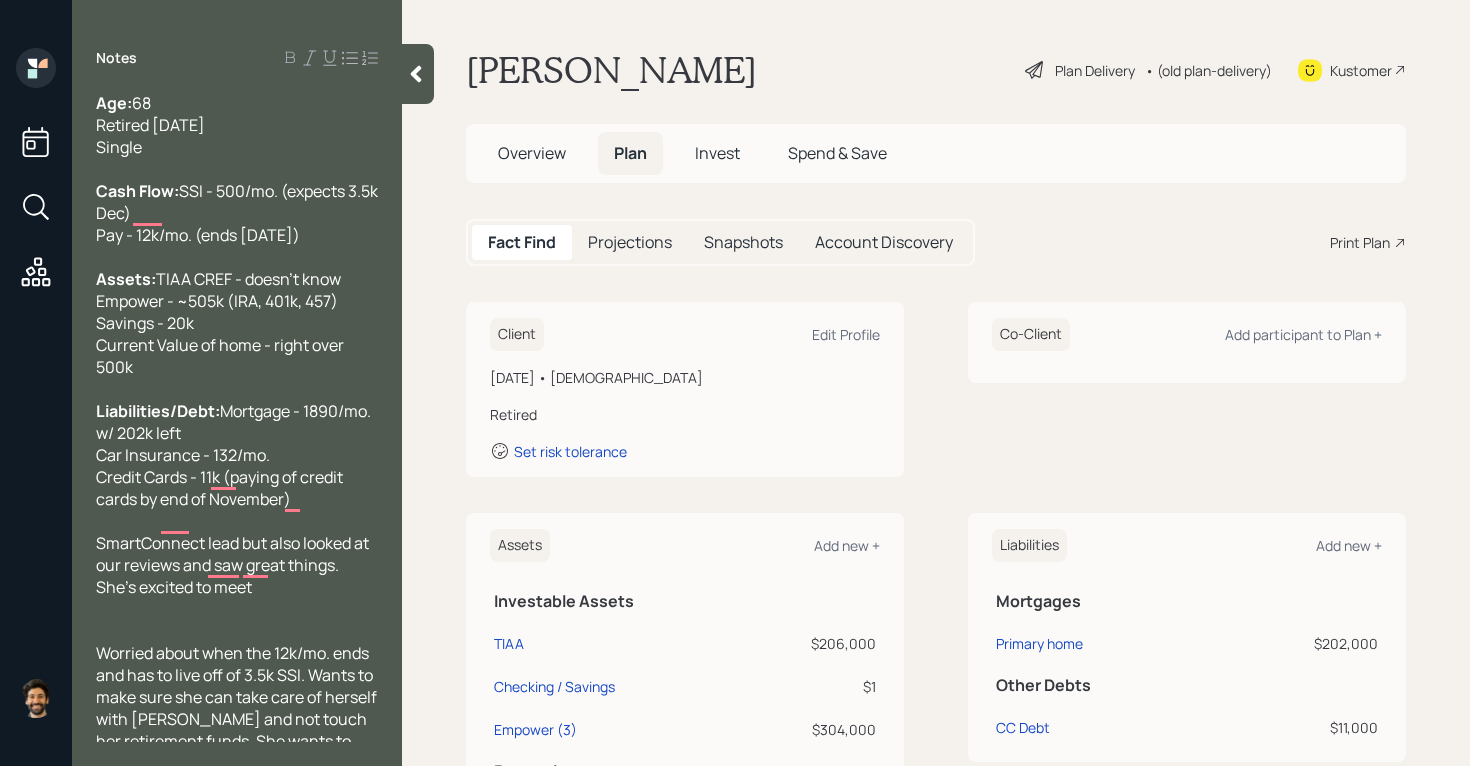 click on "Projections" at bounding box center (630, 242) 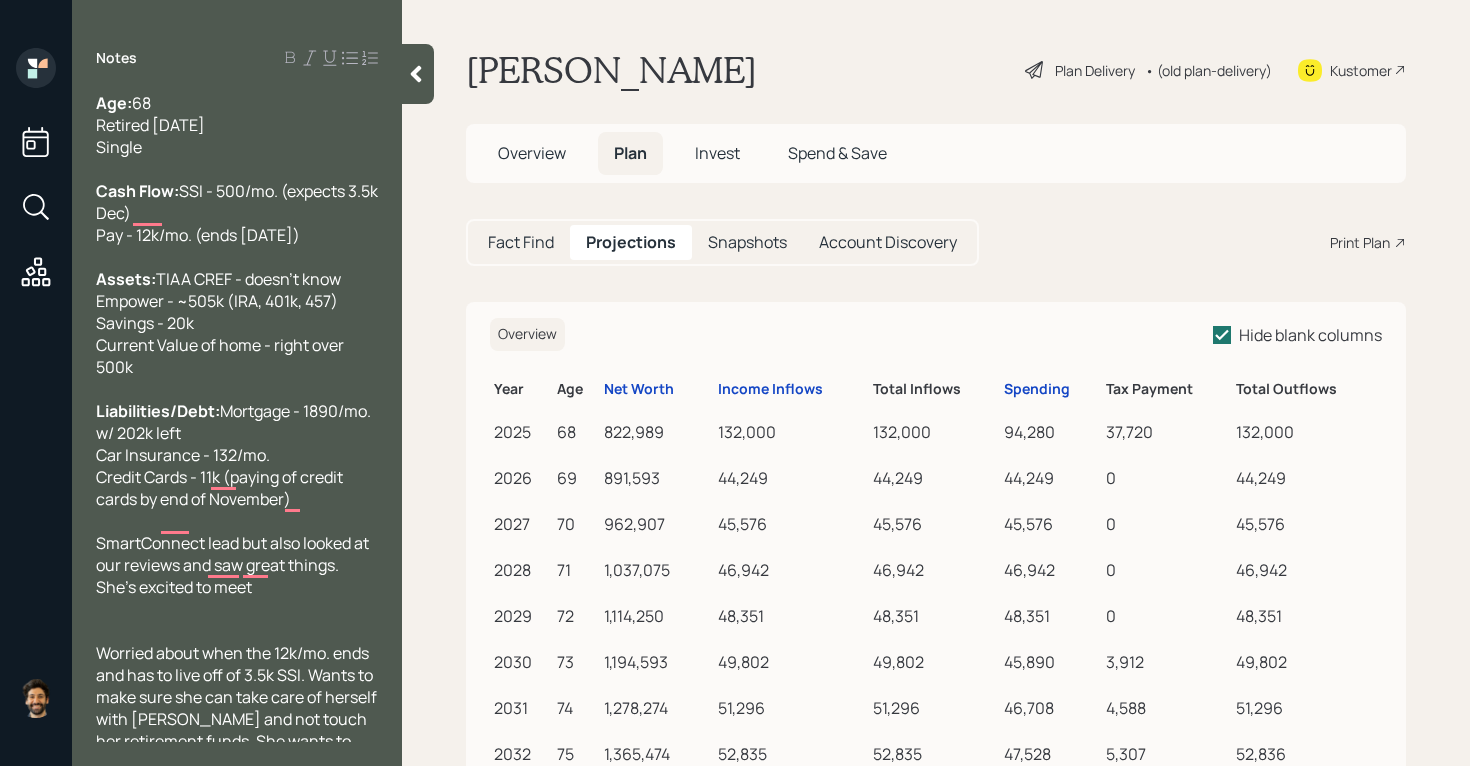 click on "Fact Find" at bounding box center [521, 242] 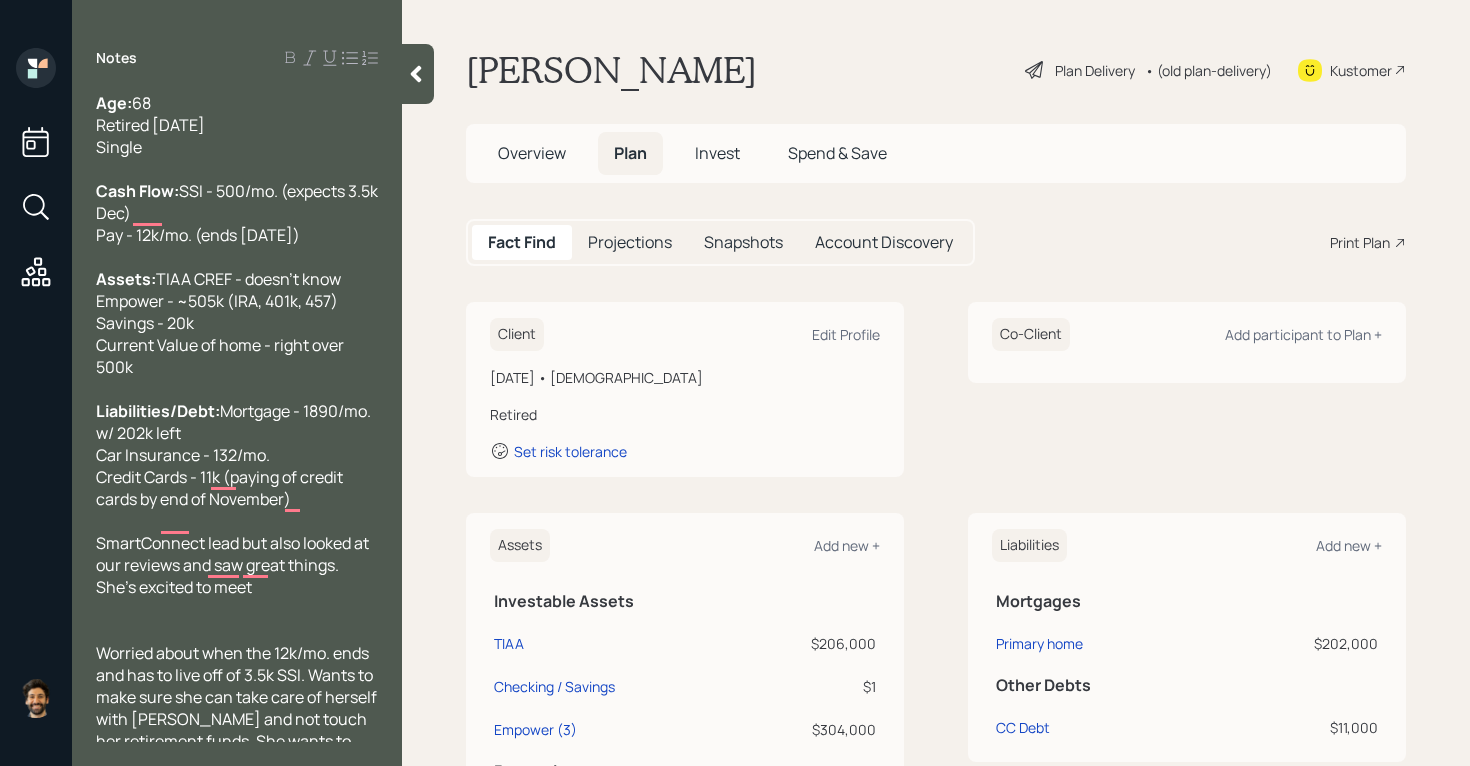 scroll, scrollTop: 791, scrollLeft: 0, axis: vertical 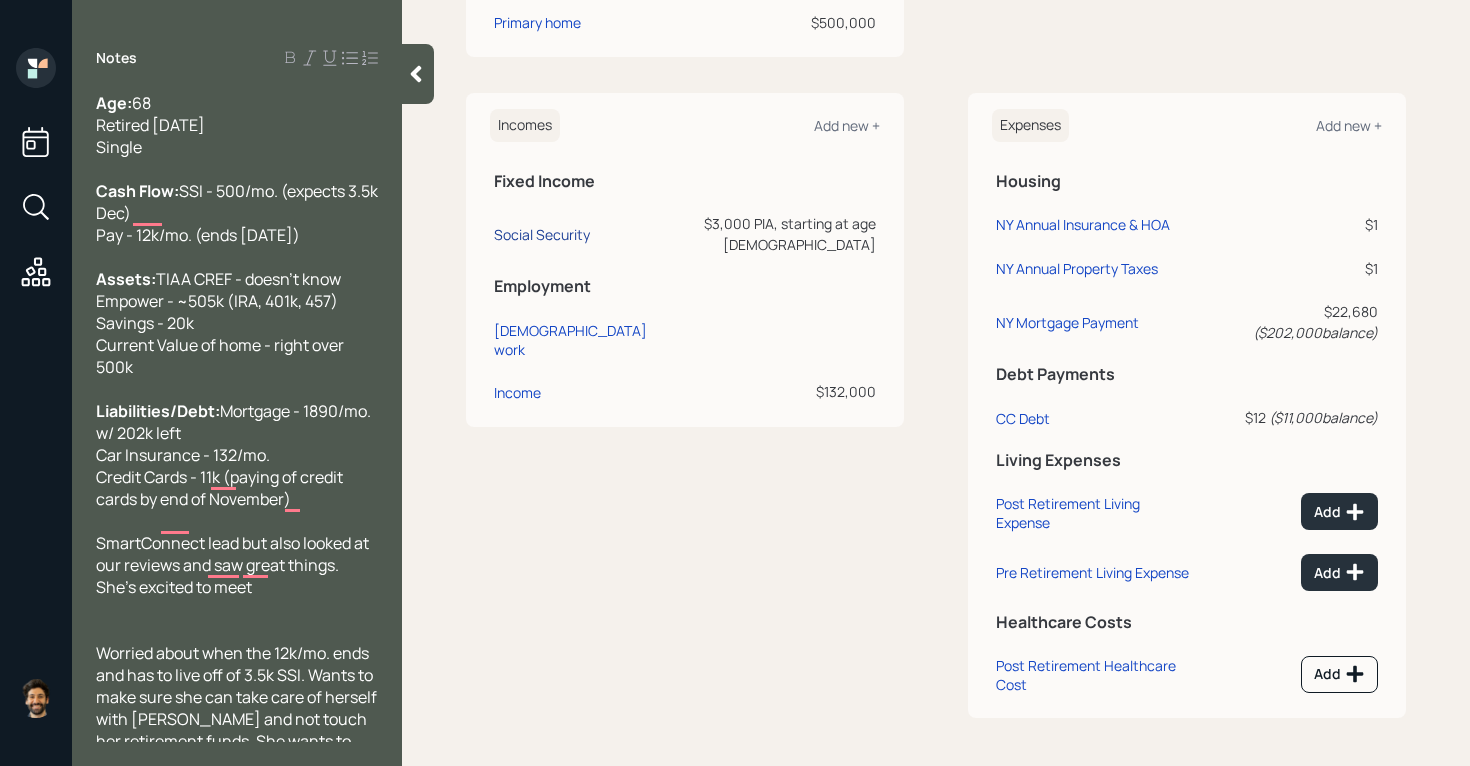 click on "Social Security" at bounding box center [542, 234] 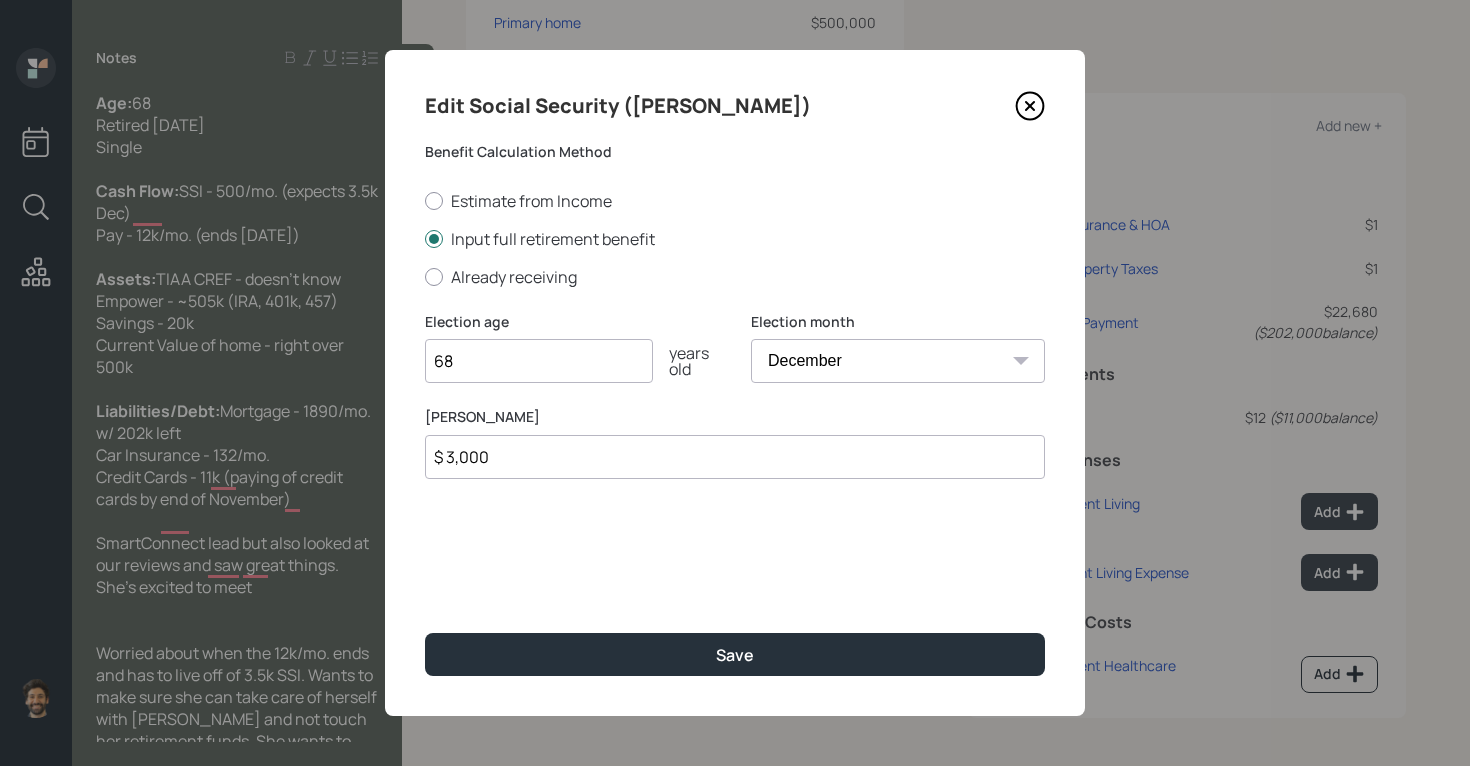 click on "$ 3,000" at bounding box center [735, 457] 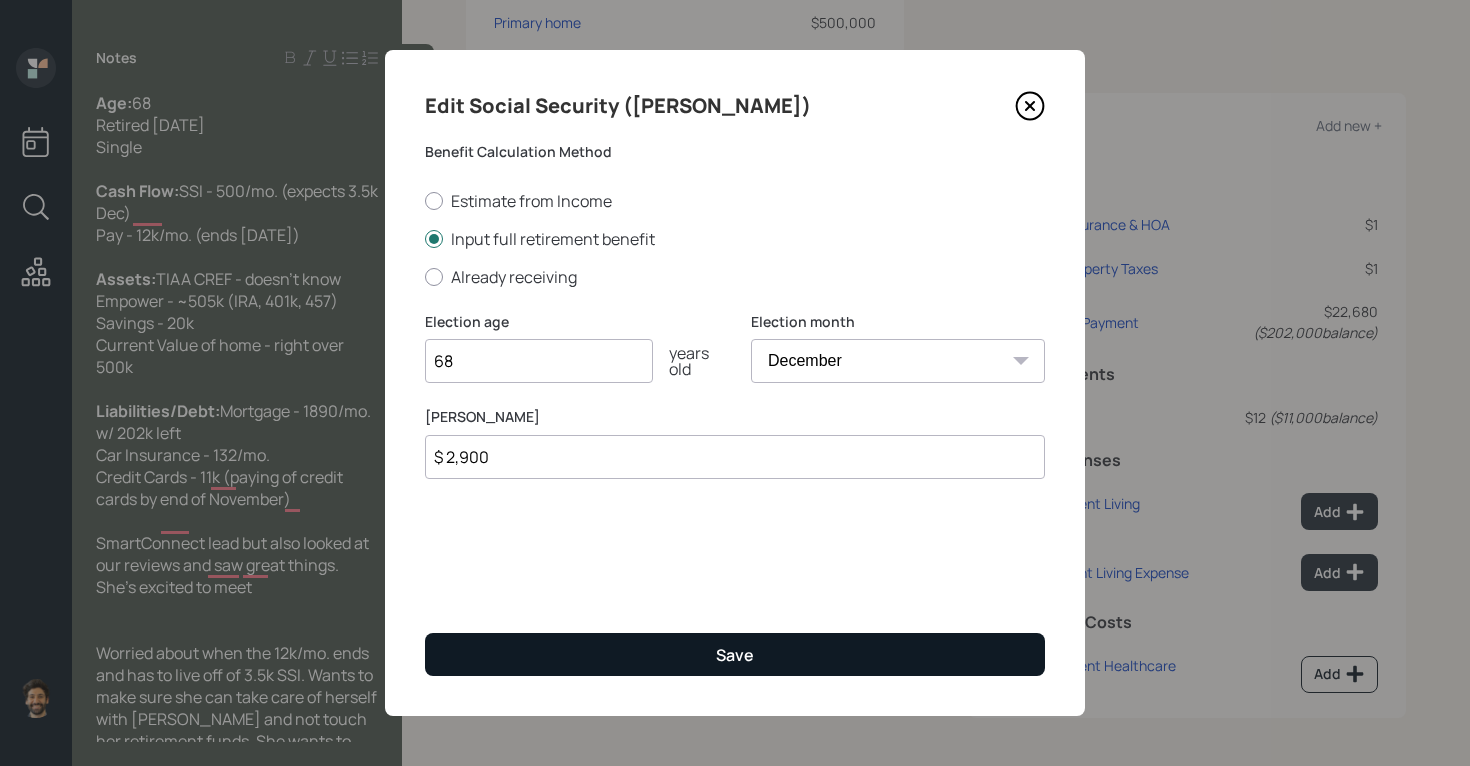 type on "$ 2,900" 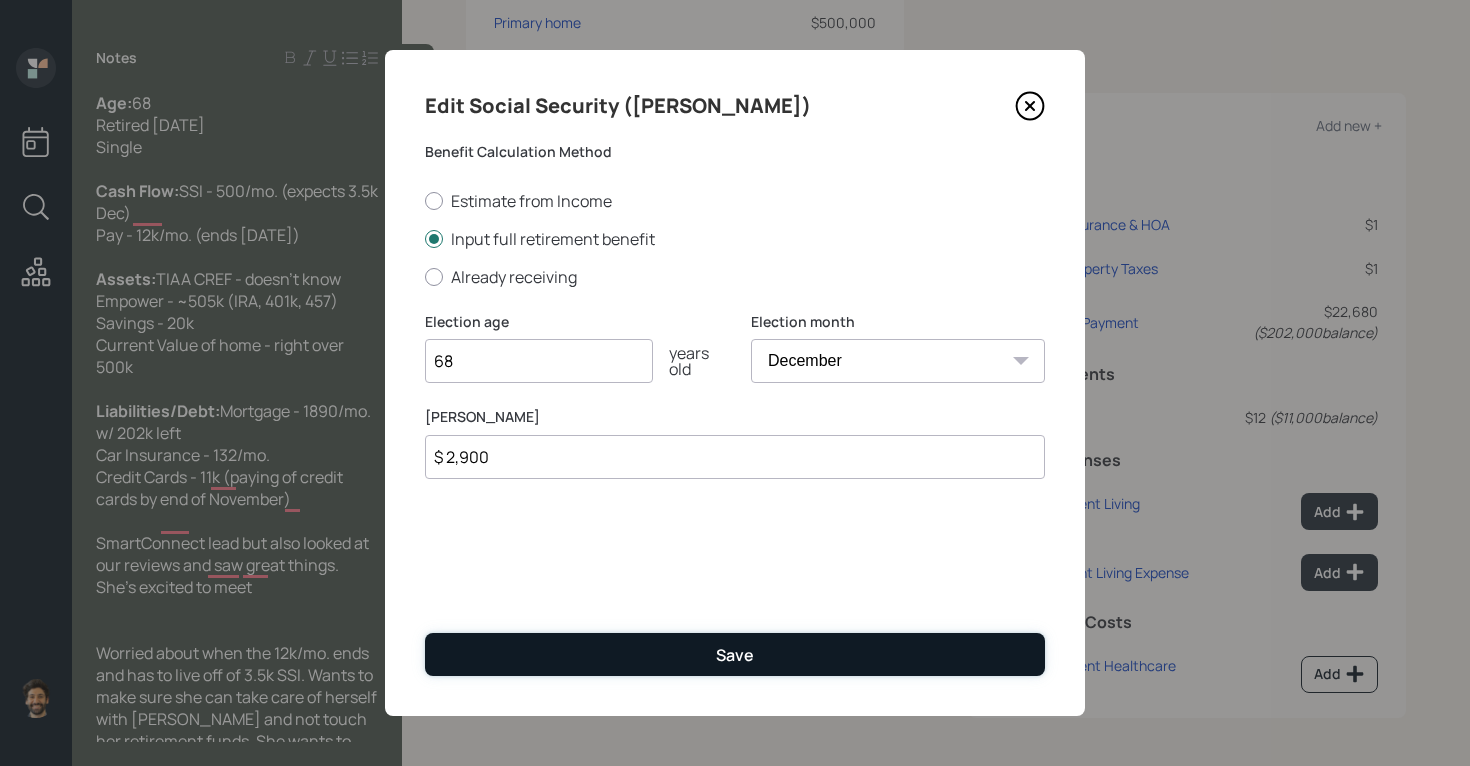 click on "Save" at bounding box center [735, 654] 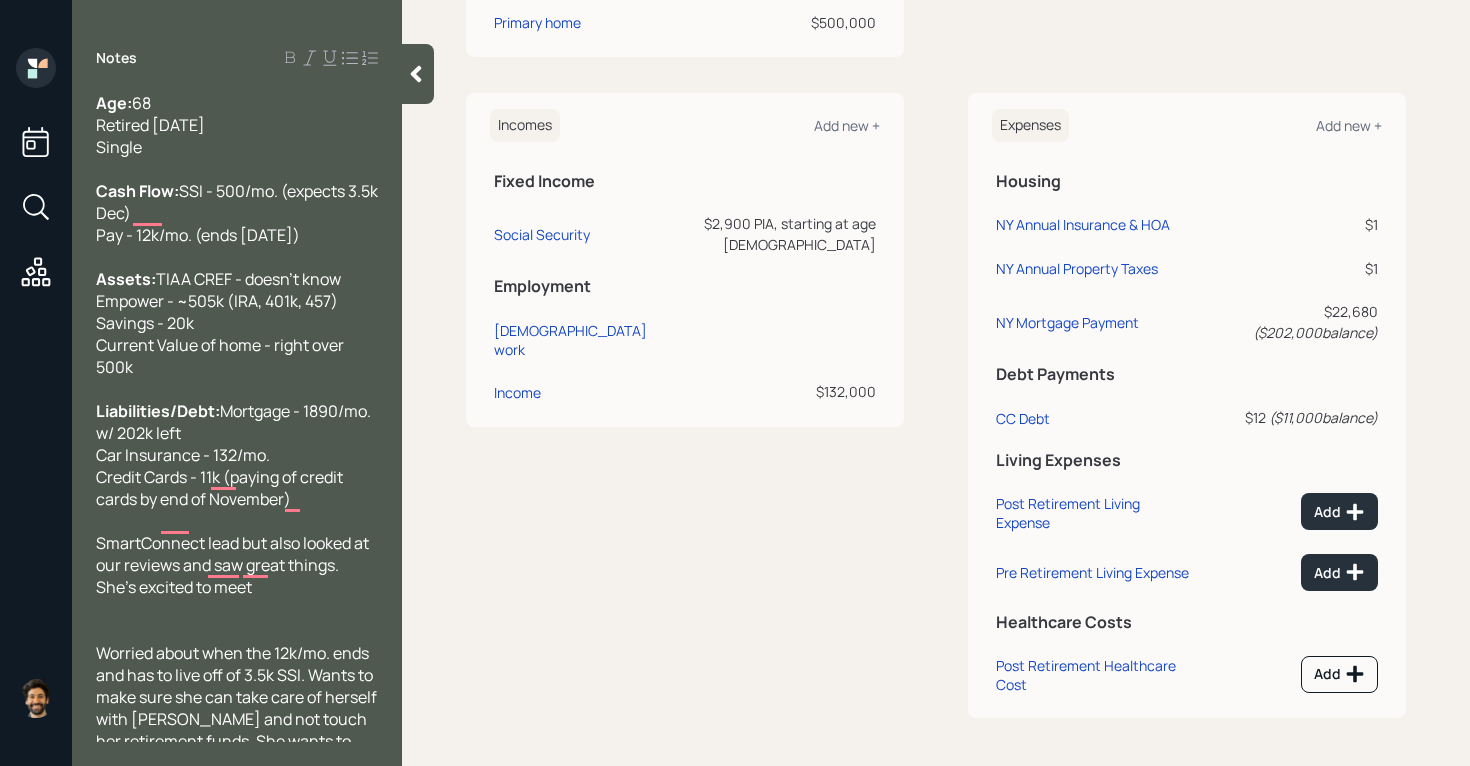 scroll, scrollTop: 0, scrollLeft: 0, axis: both 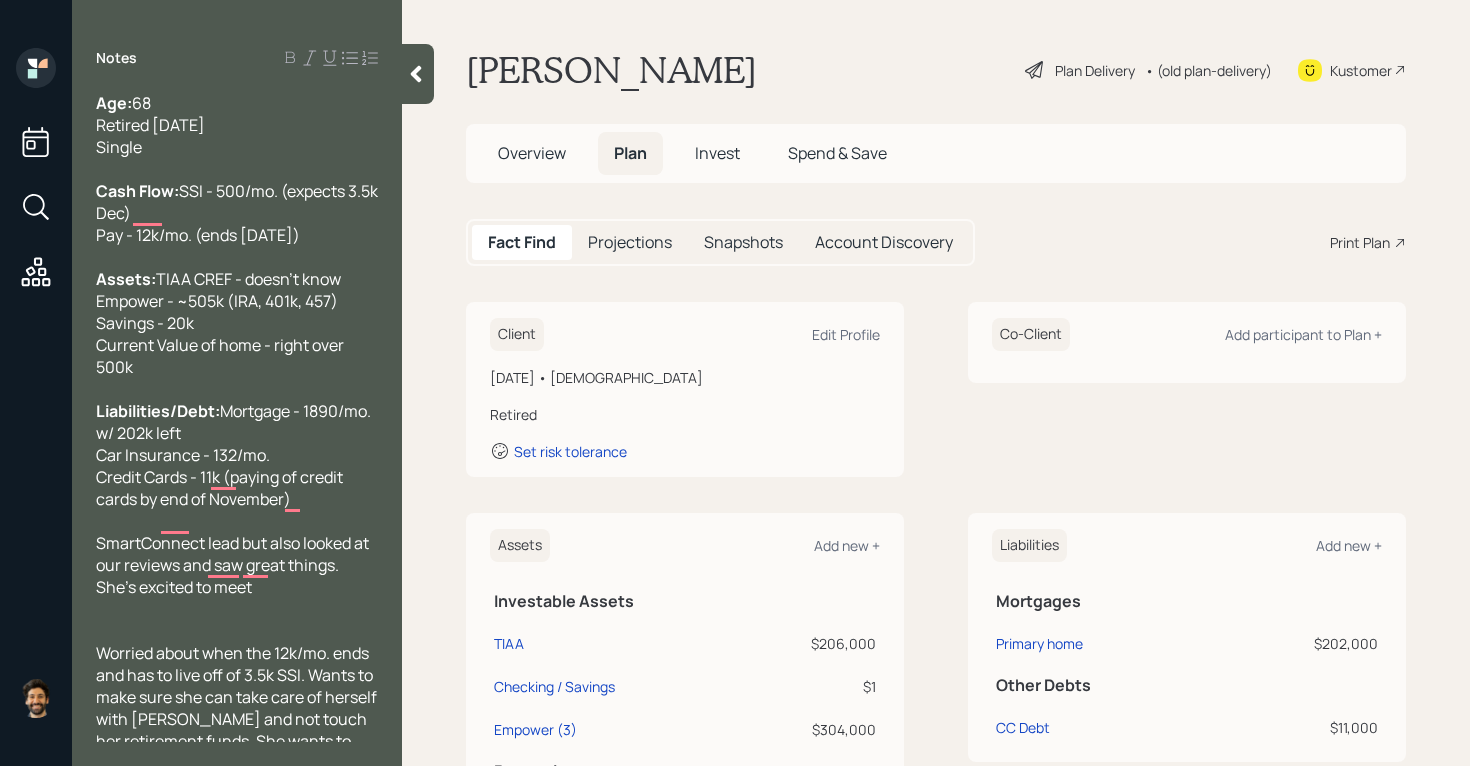 click on "Projections" at bounding box center (630, 242) 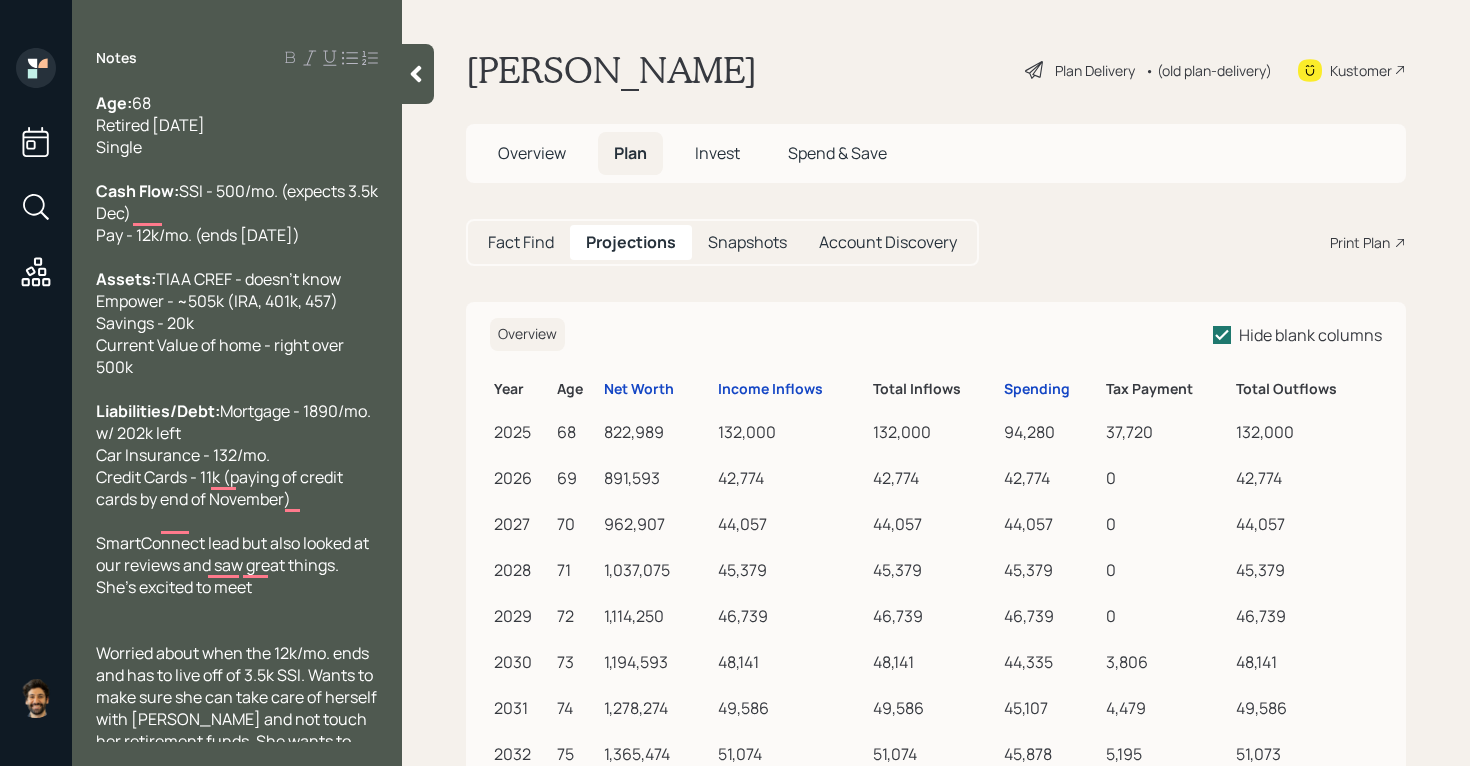 click on "Fact Find" at bounding box center [521, 242] 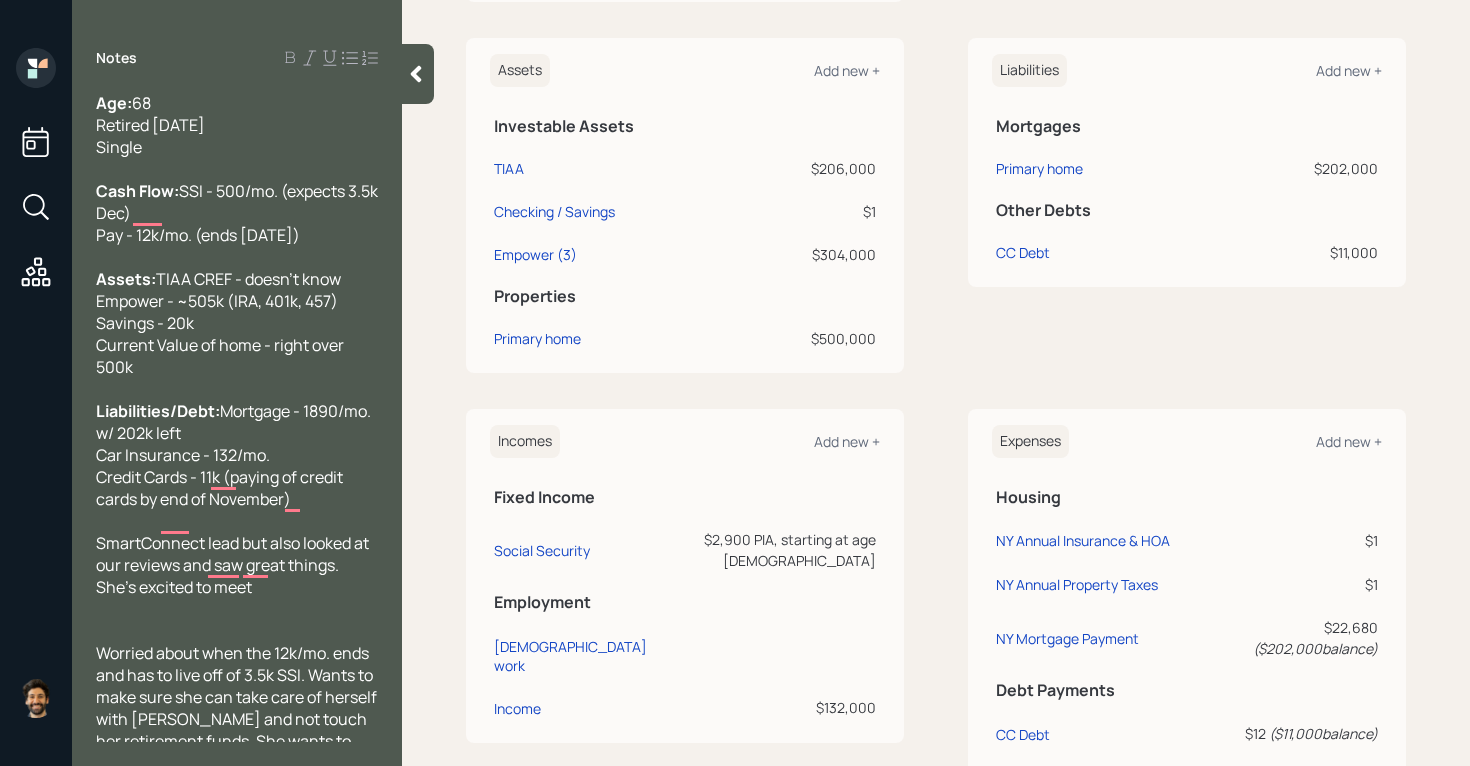 scroll, scrollTop: 791, scrollLeft: 0, axis: vertical 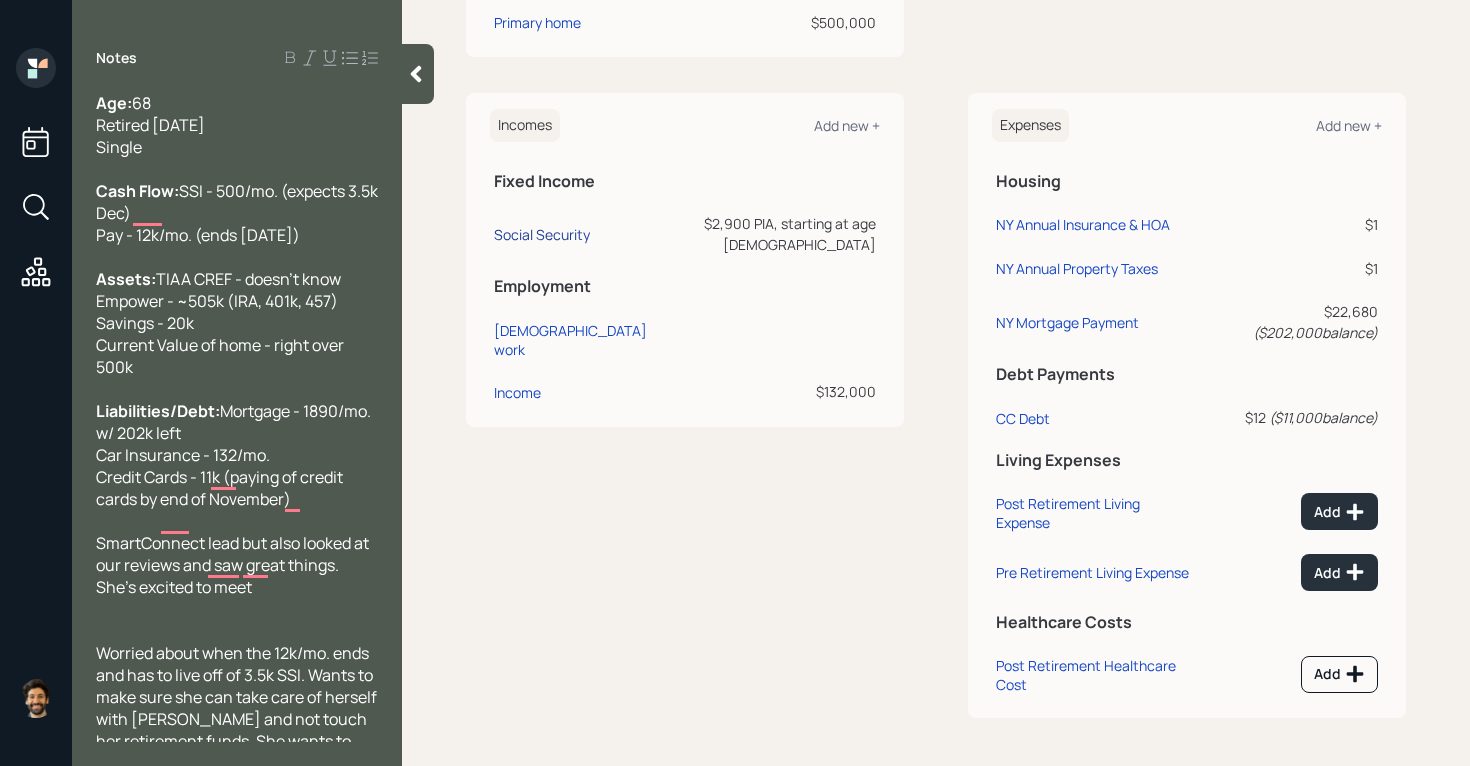 click on "Social Security" at bounding box center (542, 234) 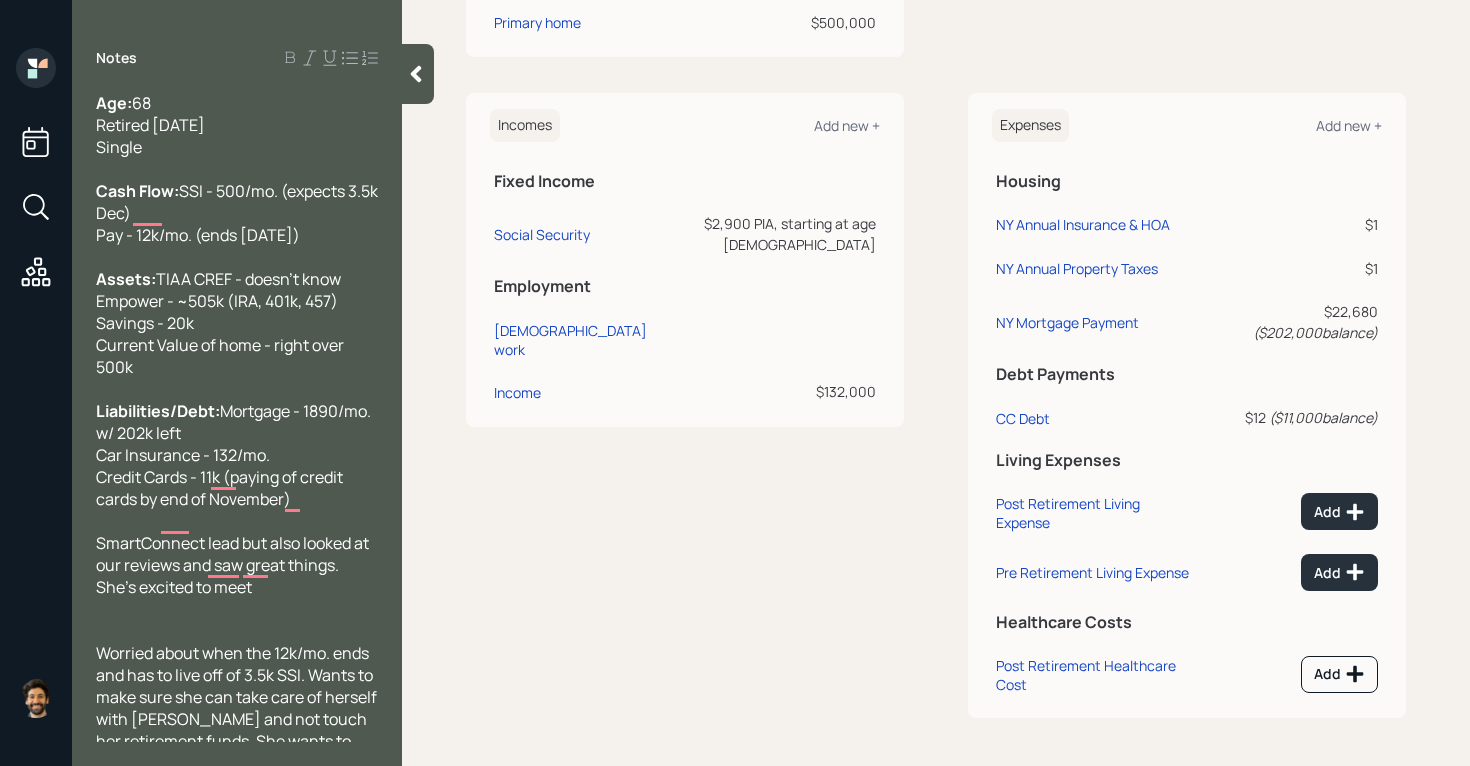 select on "12" 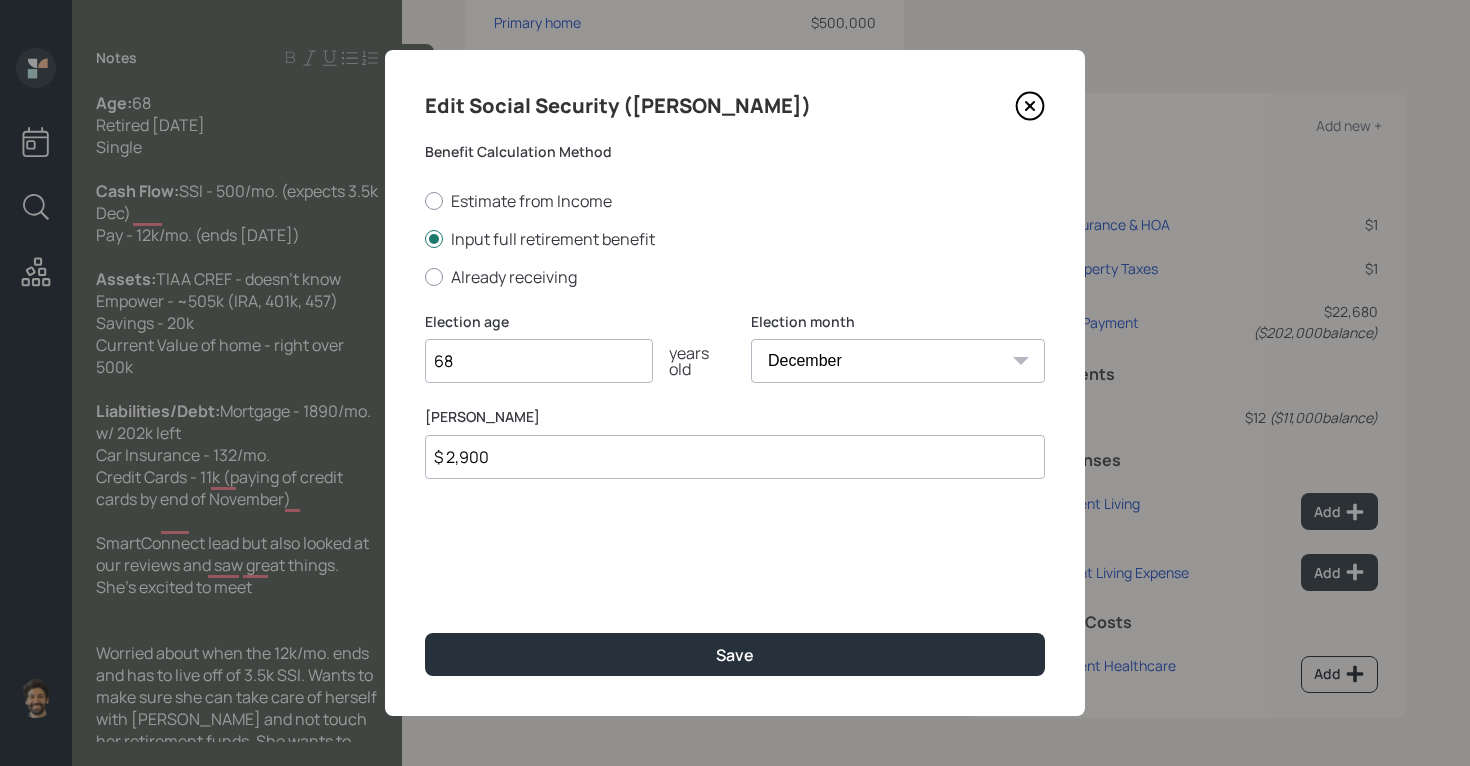 click on "$ 2,900" at bounding box center (735, 457) 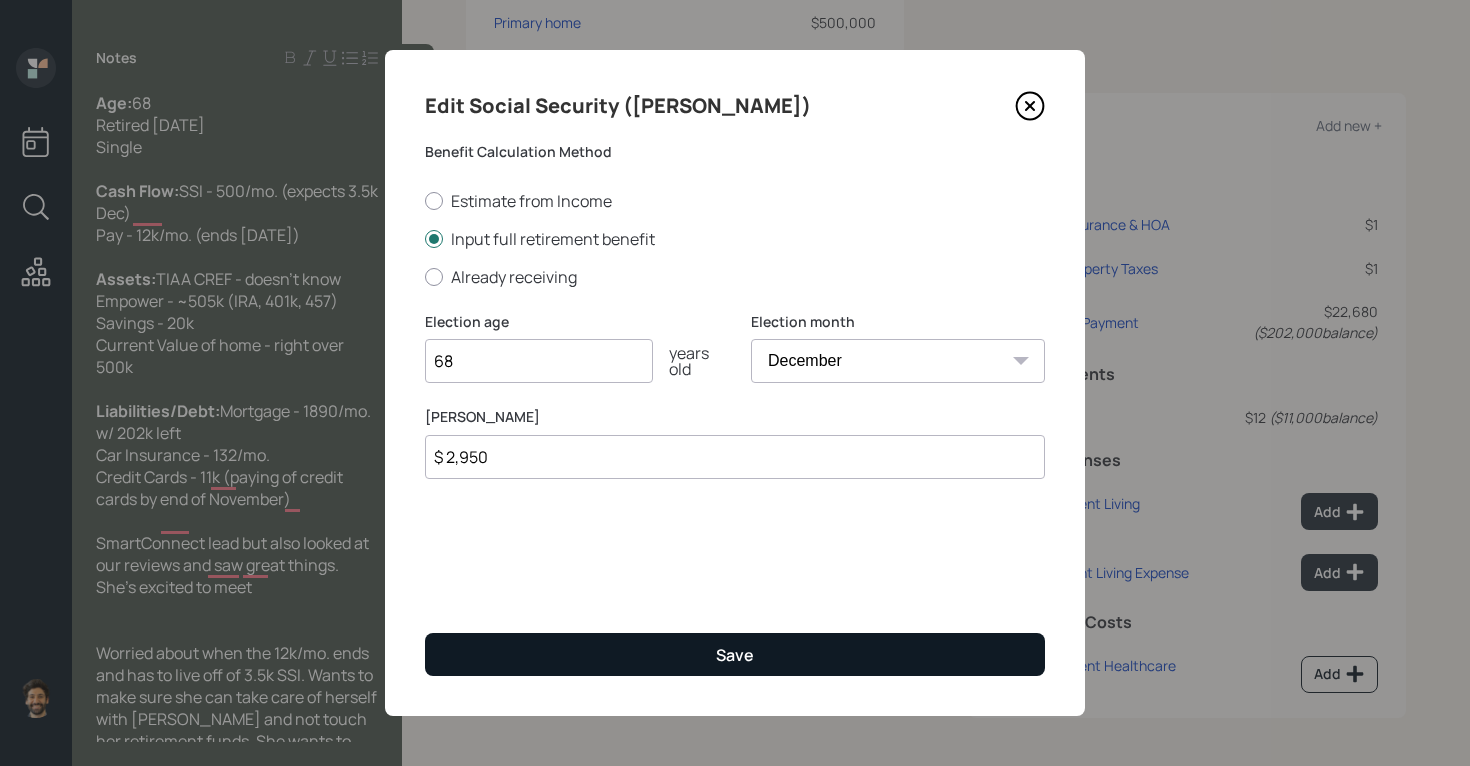 type on "$ 2,950" 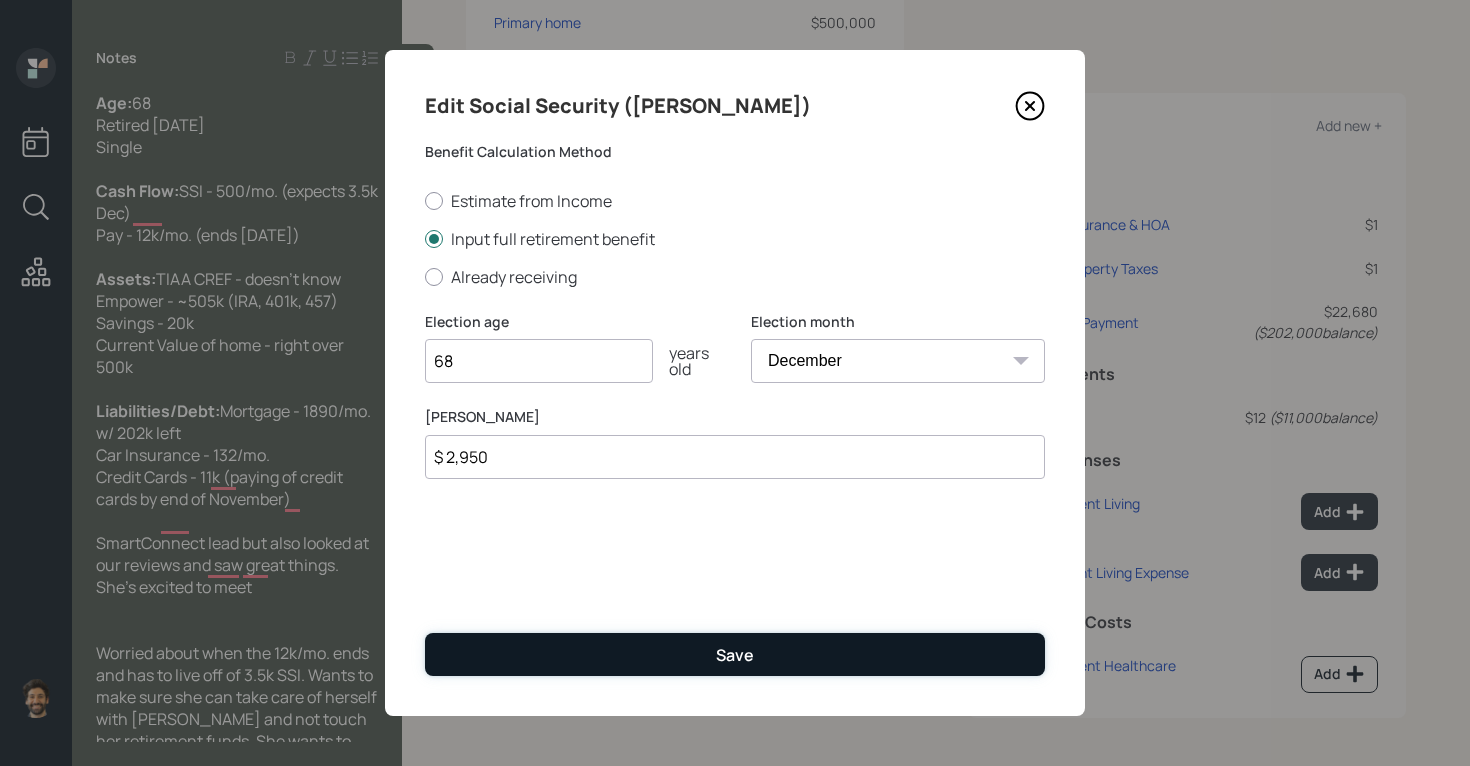 click on "Save" at bounding box center [735, 654] 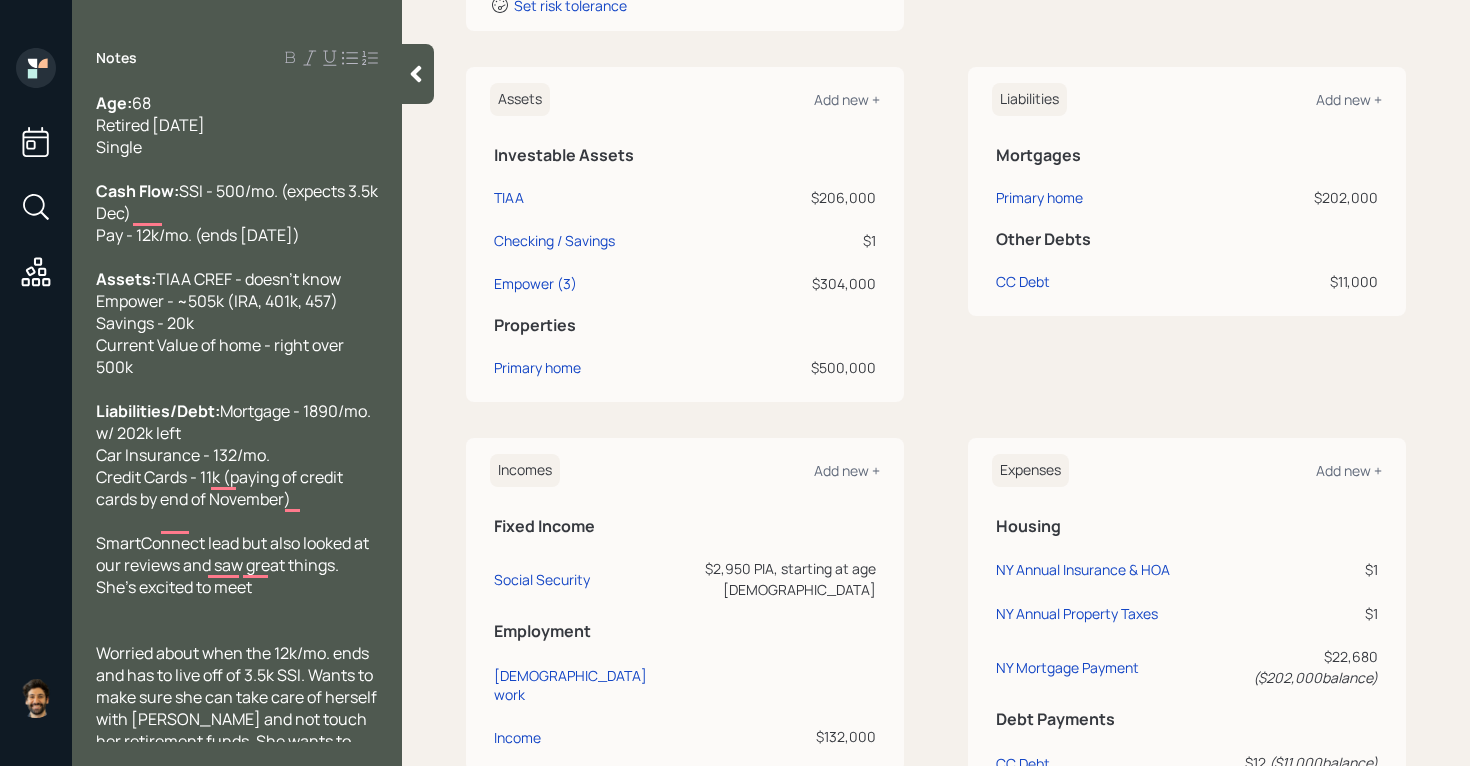 scroll, scrollTop: 0, scrollLeft: 0, axis: both 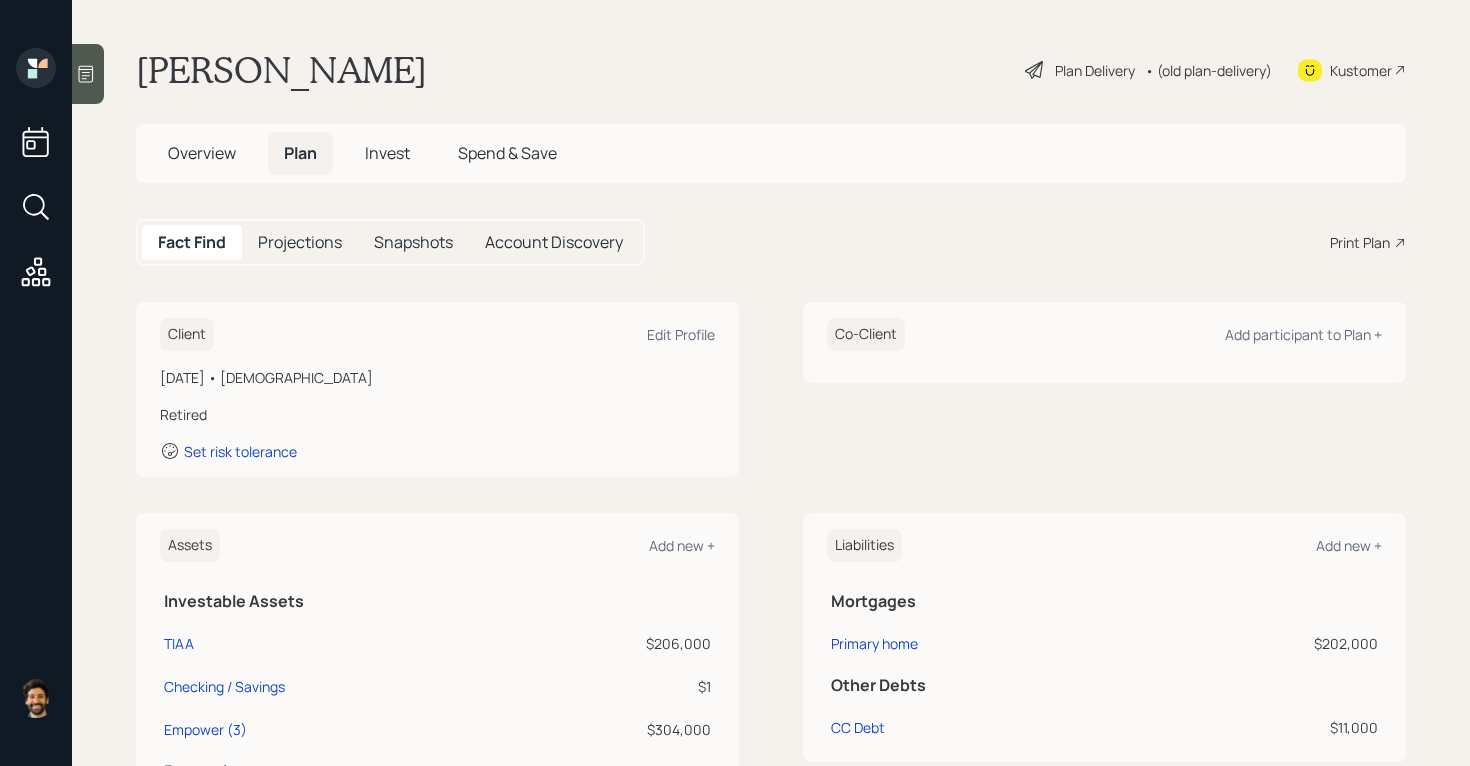 click on "Projections" at bounding box center (300, 242) 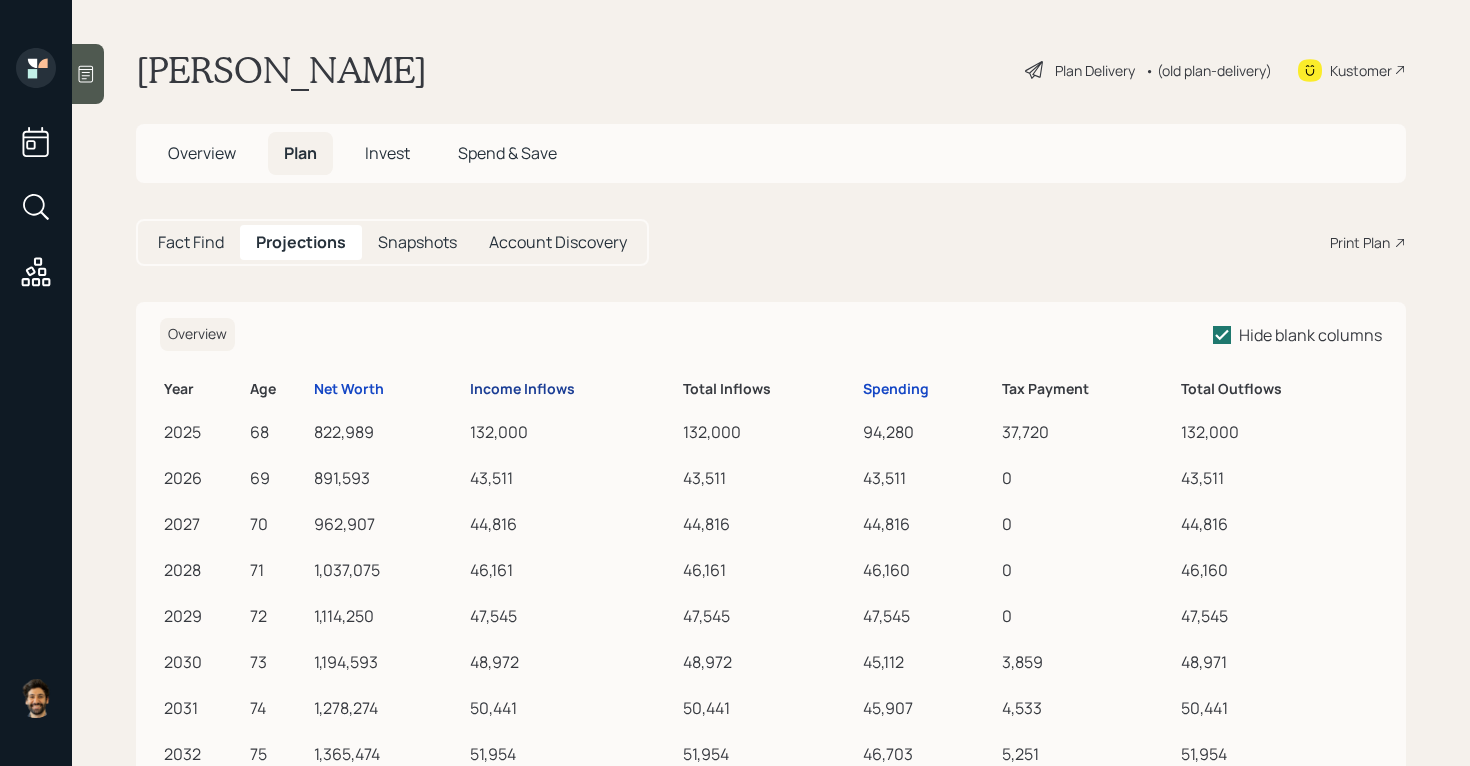 click on "Income Inflows" at bounding box center [522, 389] 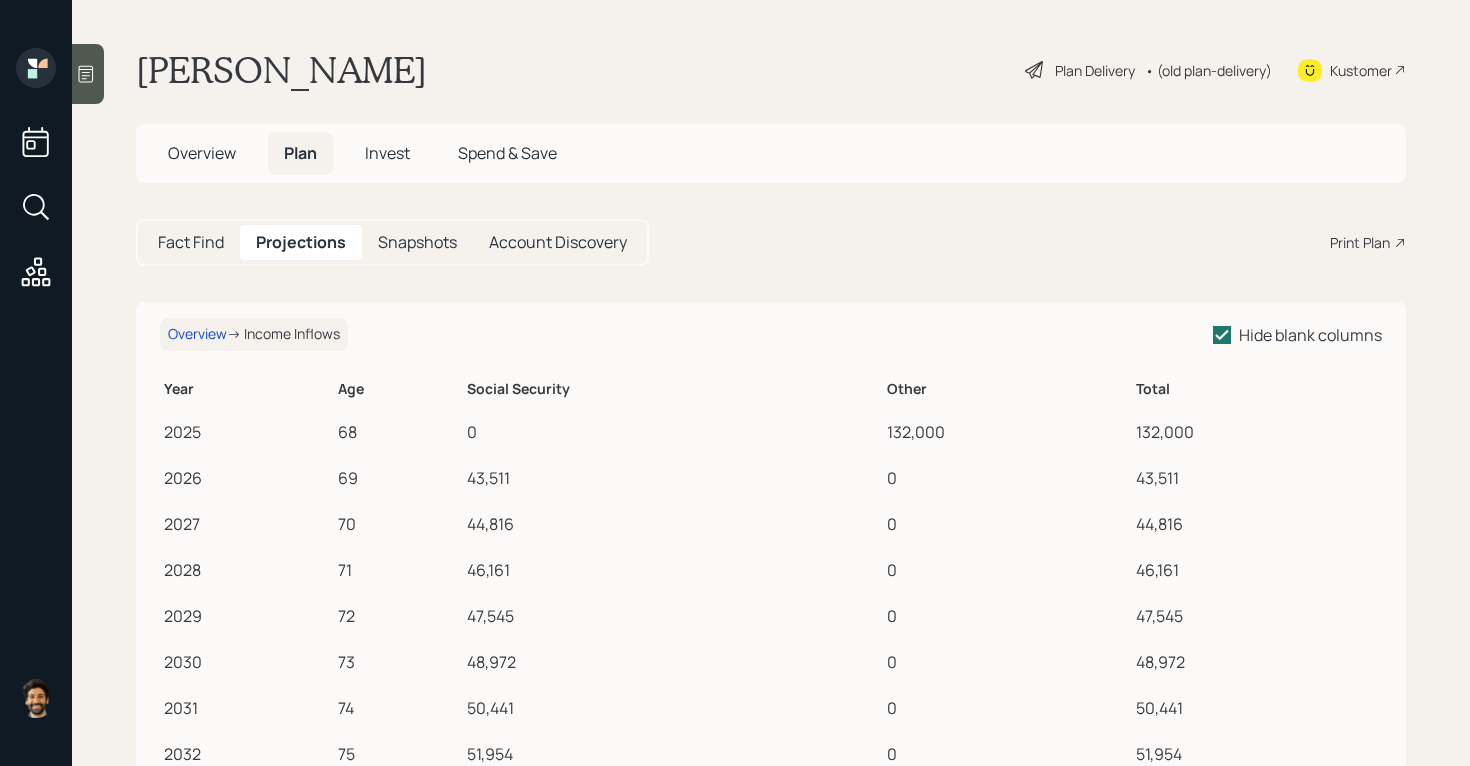 click on "Fact Find" at bounding box center [191, 242] 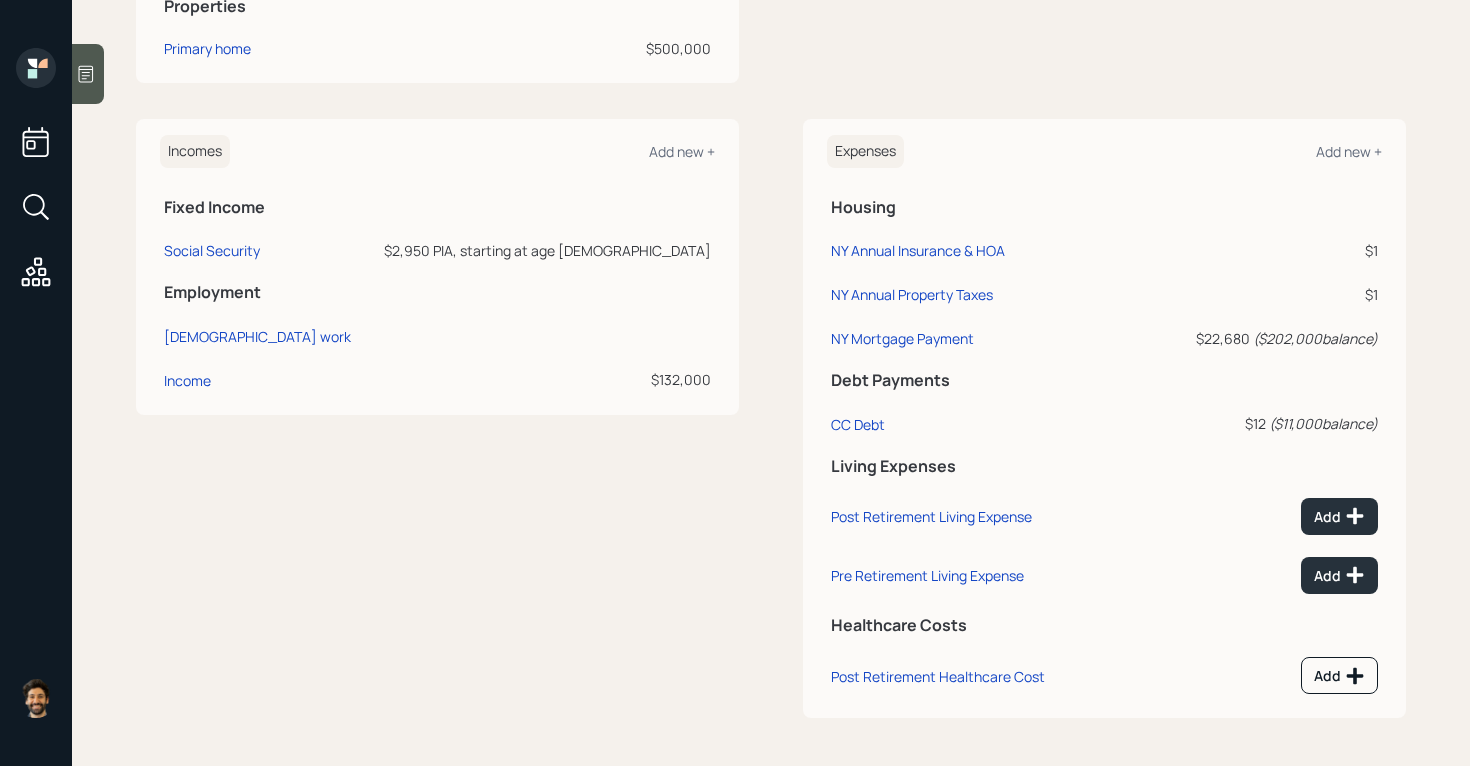 scroll, scrollTop: 0, scrollLeft: 0, axis: both 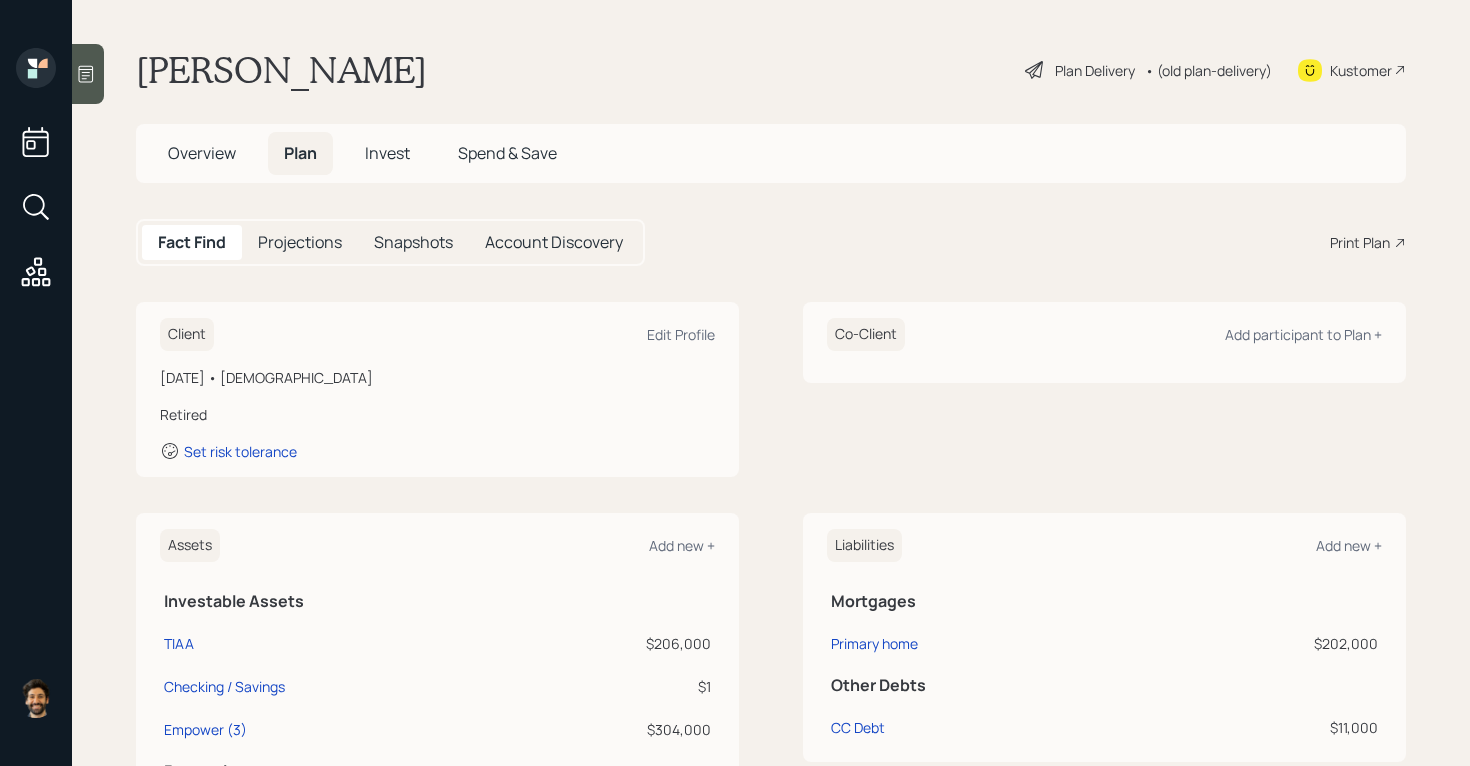 click at bounding box center (88, 74) 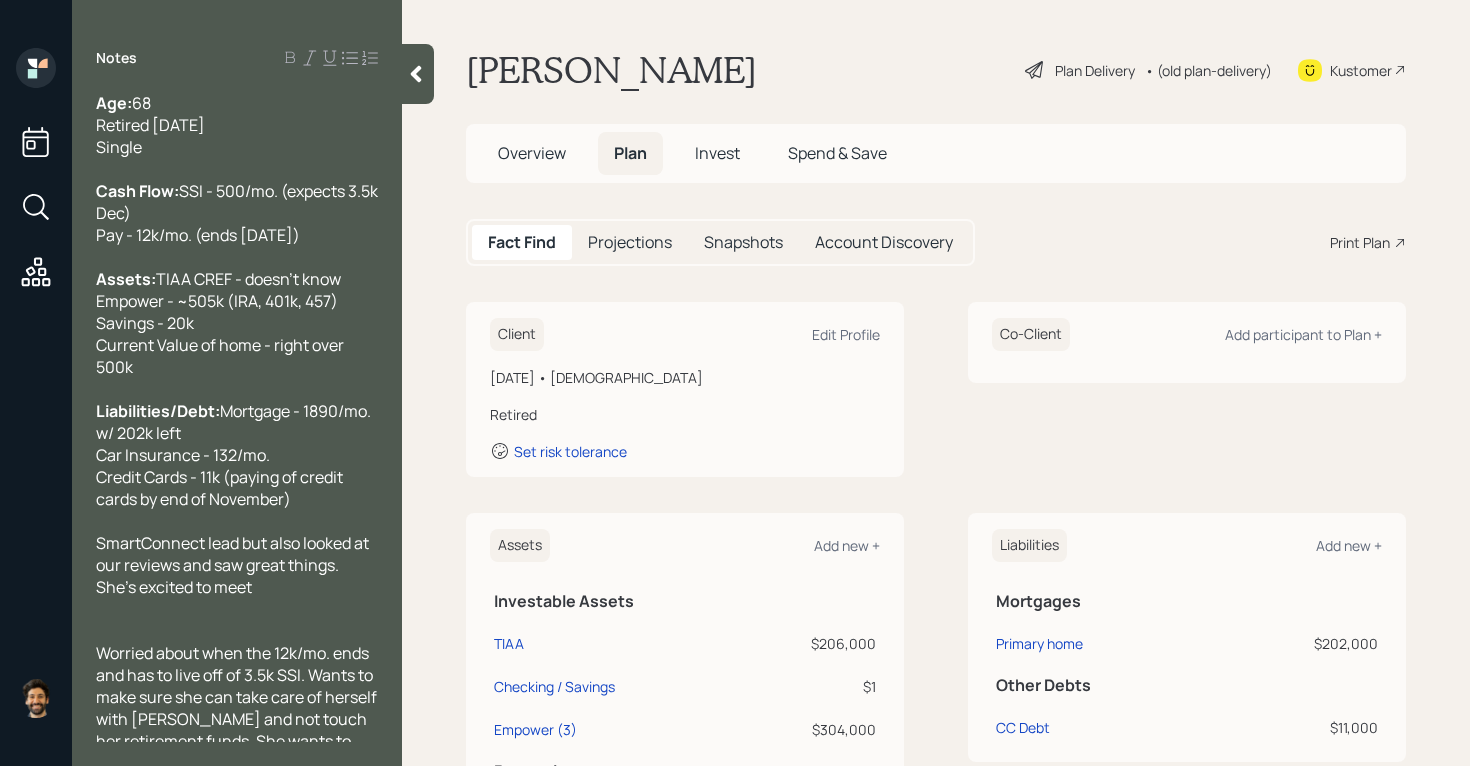 scroll, scrollTop: 339, scrollLeft: 0, axis: vertical 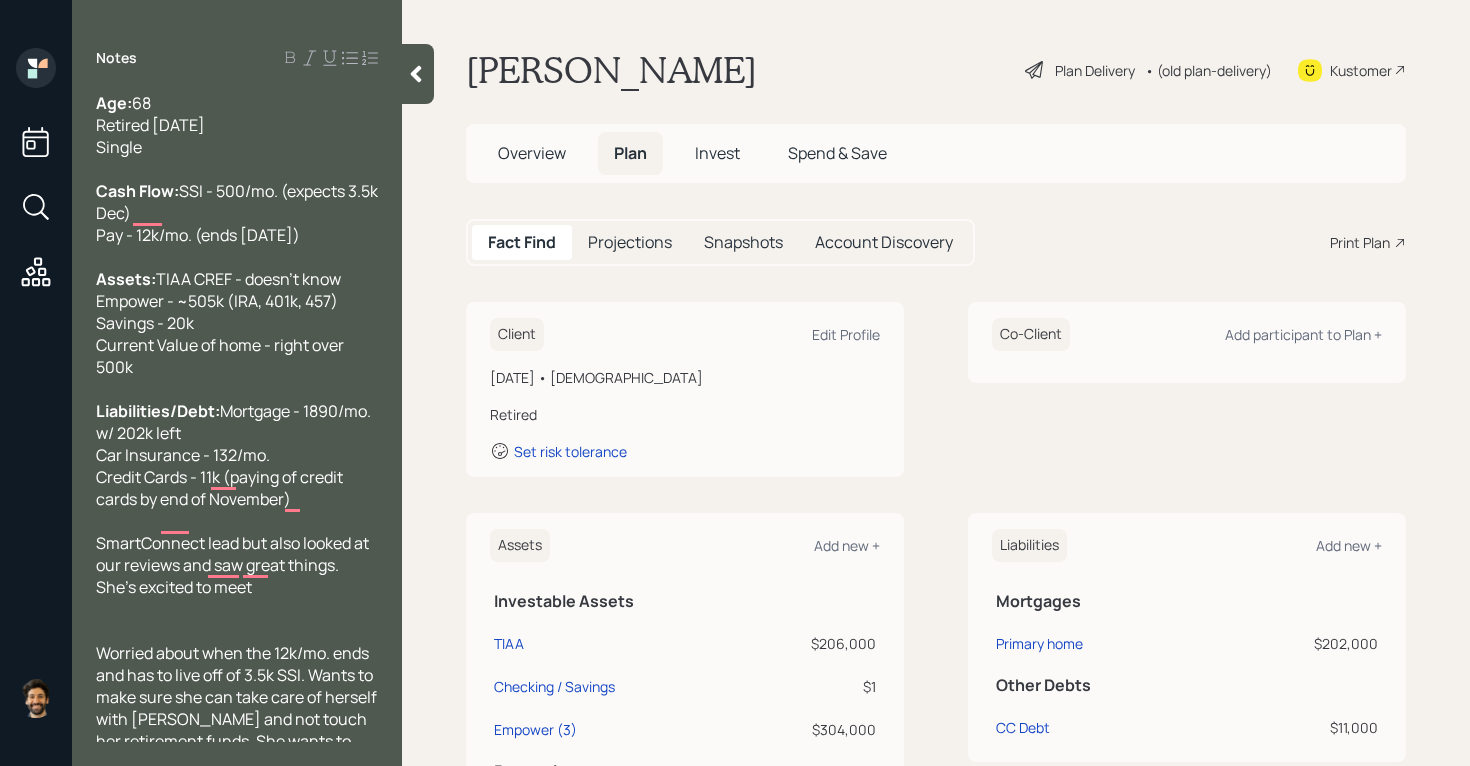 click 